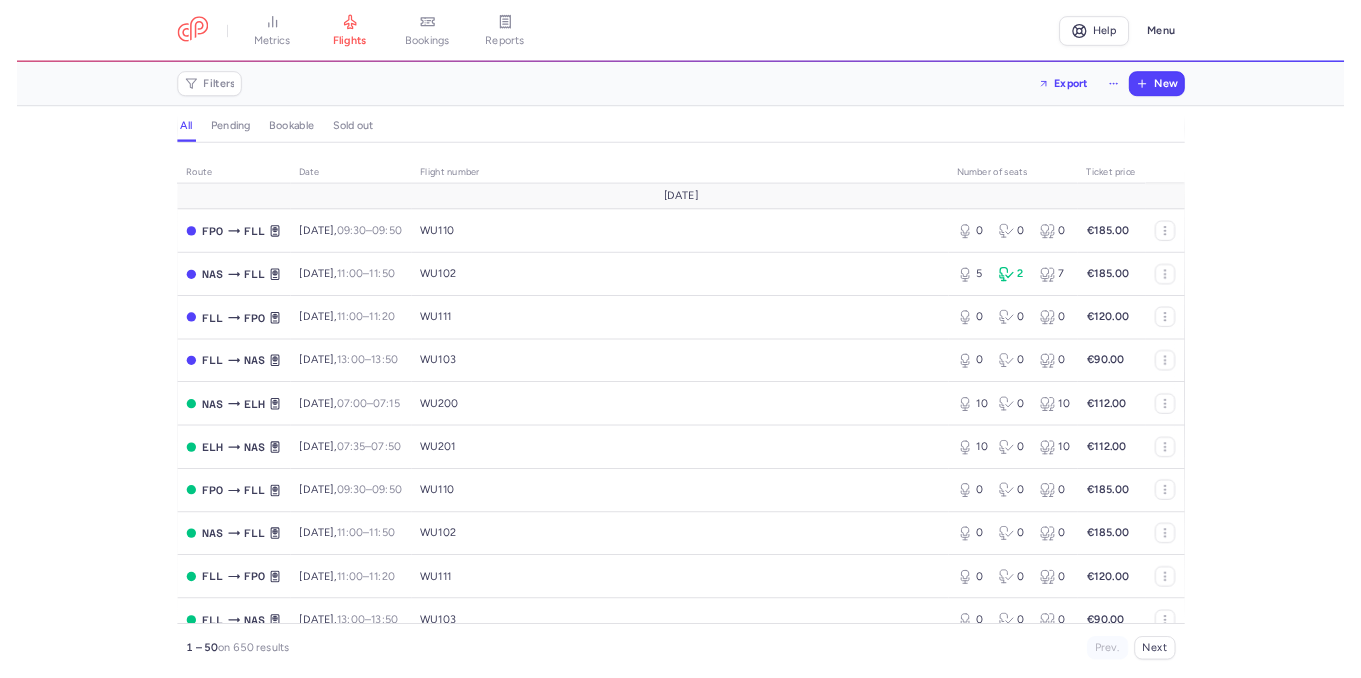 scroll, scrollTop: 0, scrollLeft: 0, axis: both 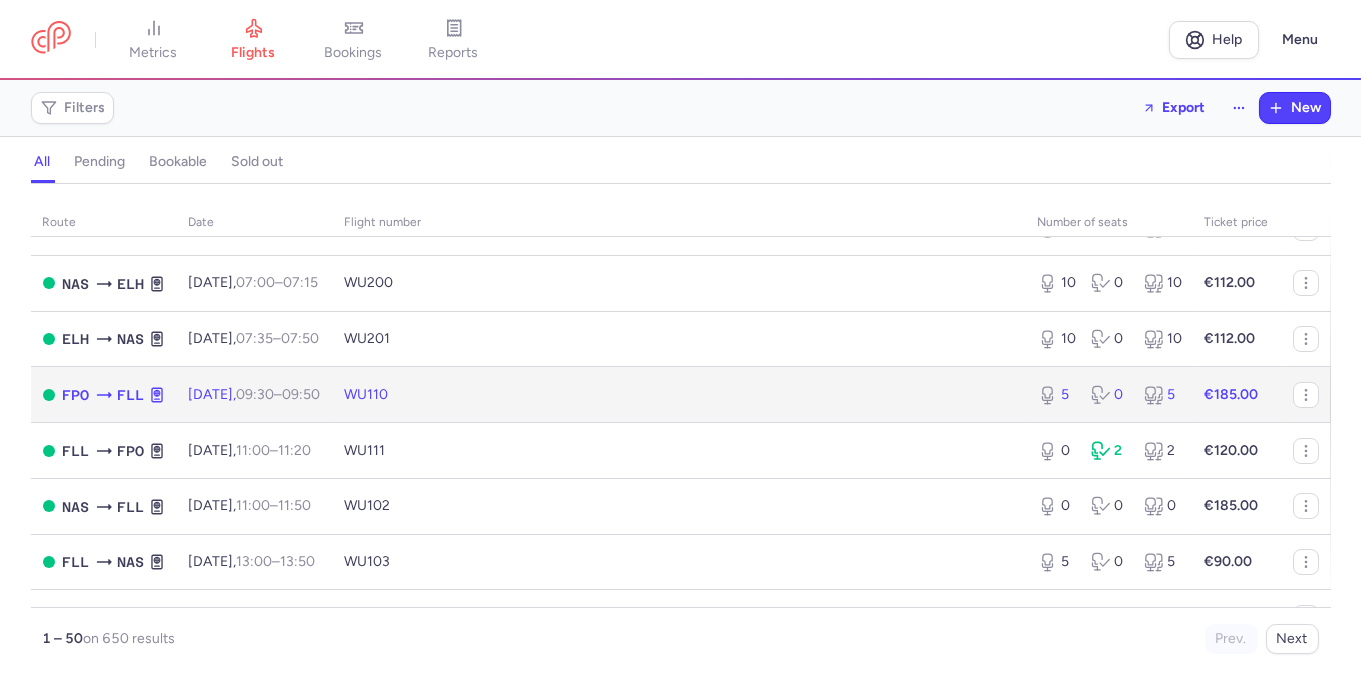 click on "WU110" at bounding box center [679, 395] 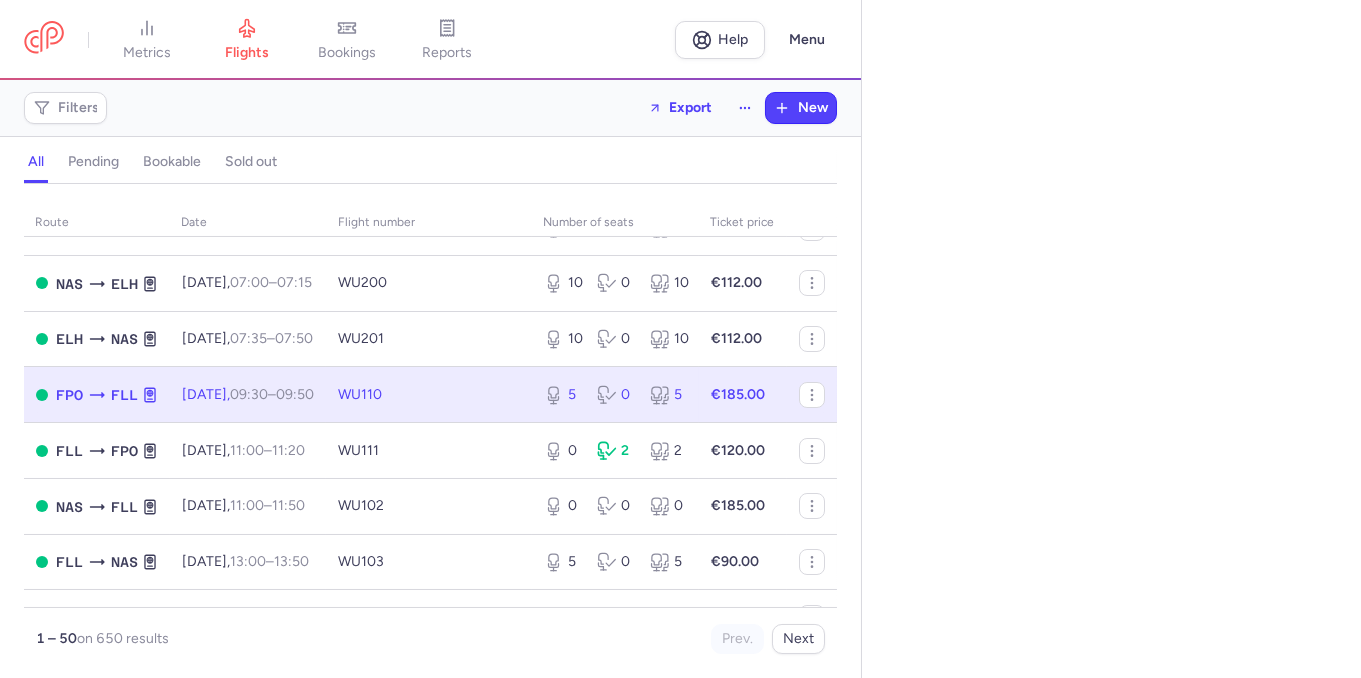 select on "hours" 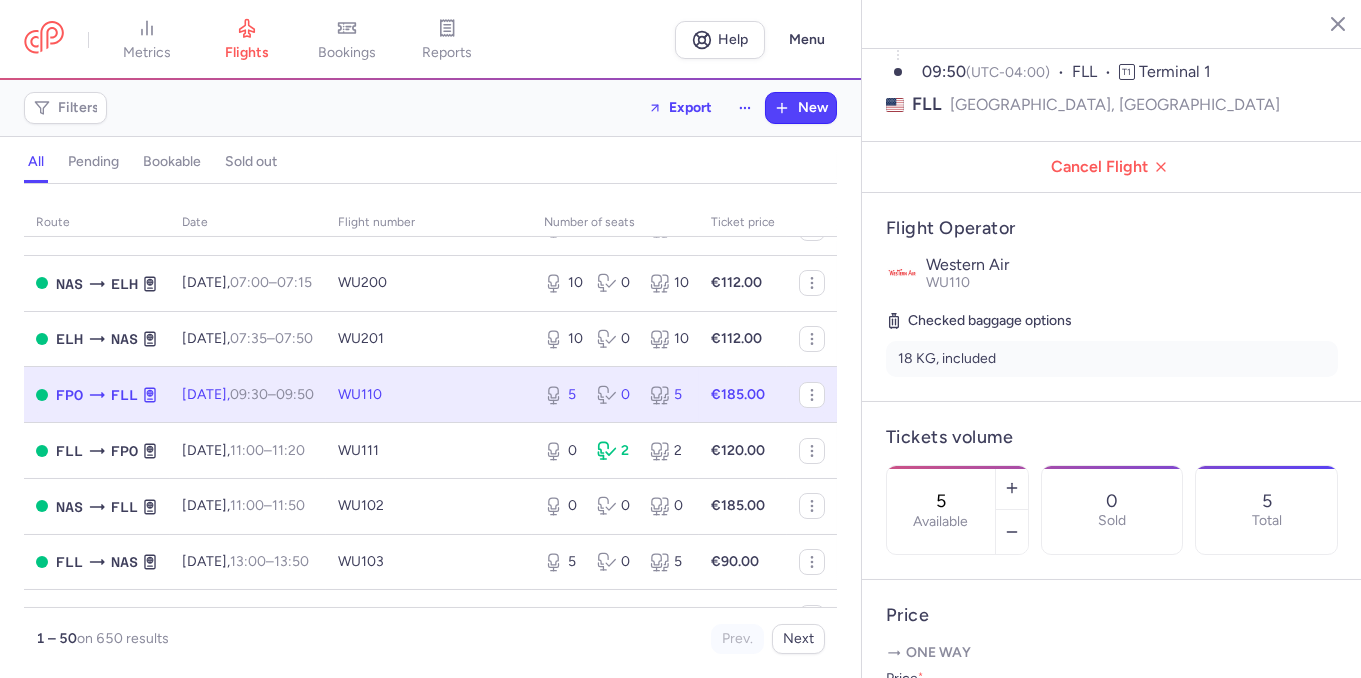scroll, scrollTop: 229, scrollLeft: 0, axis: vertical 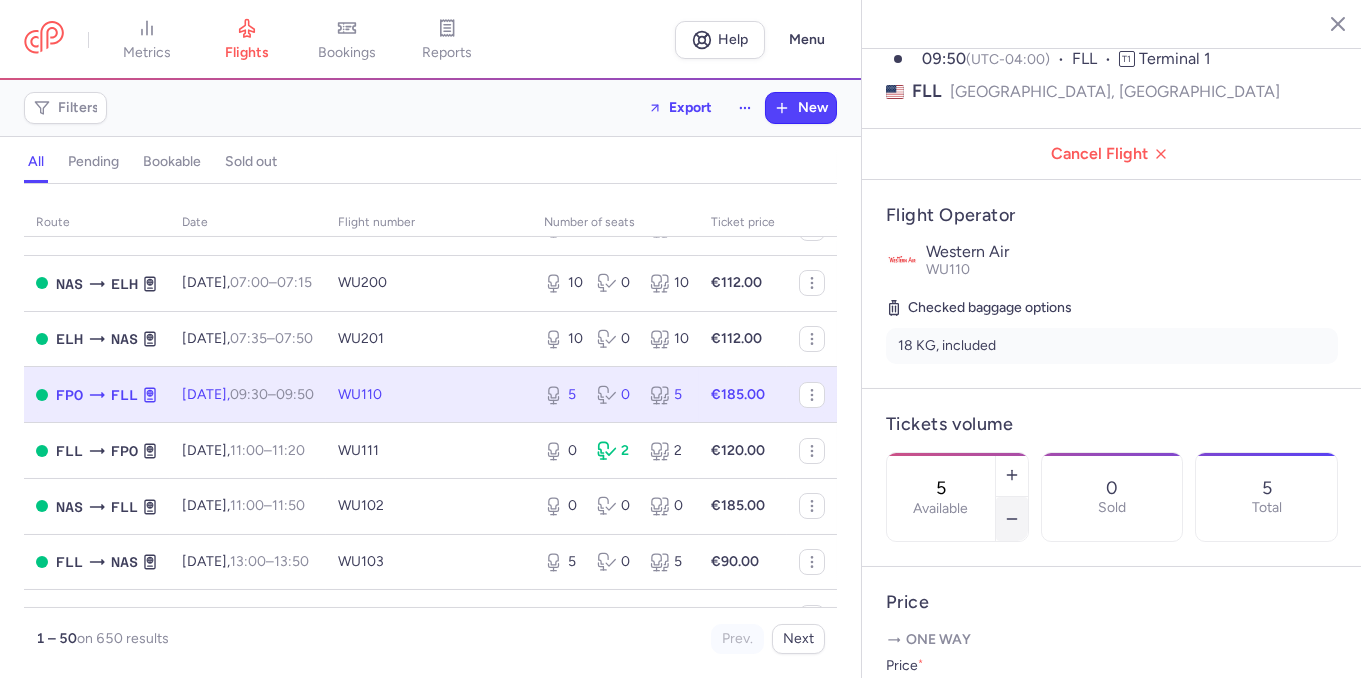 click 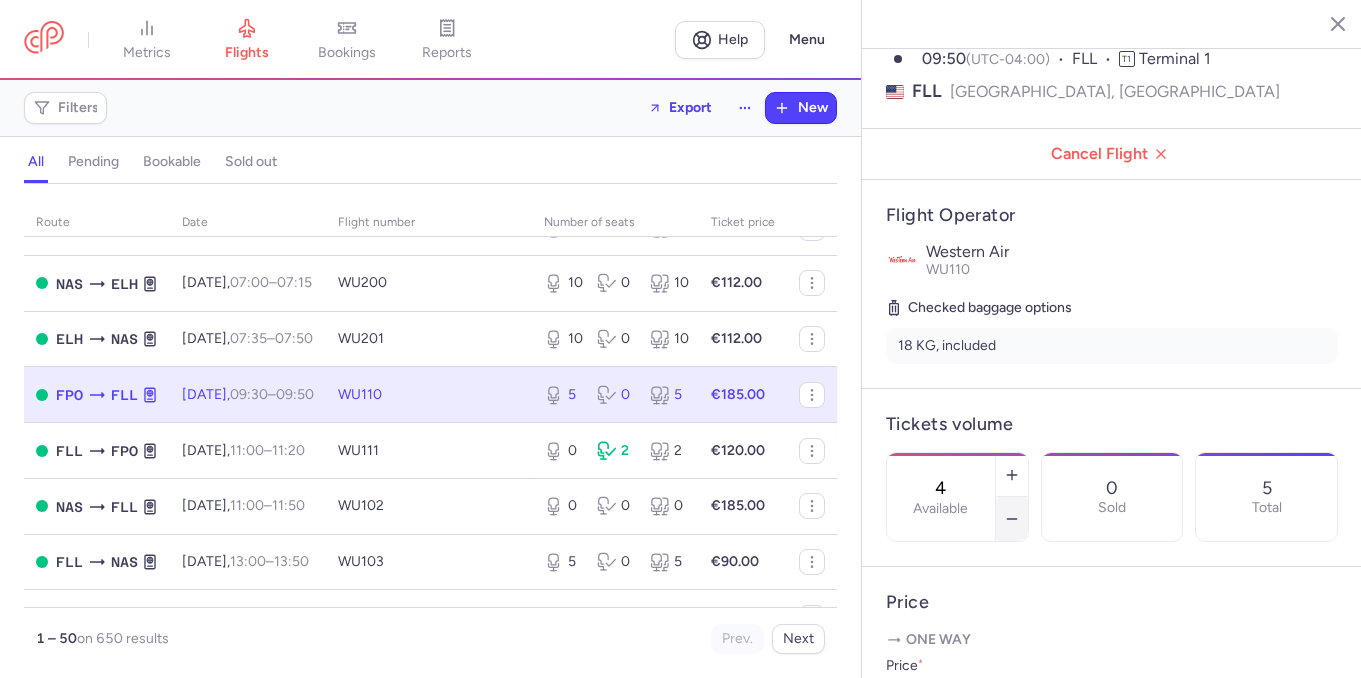 click 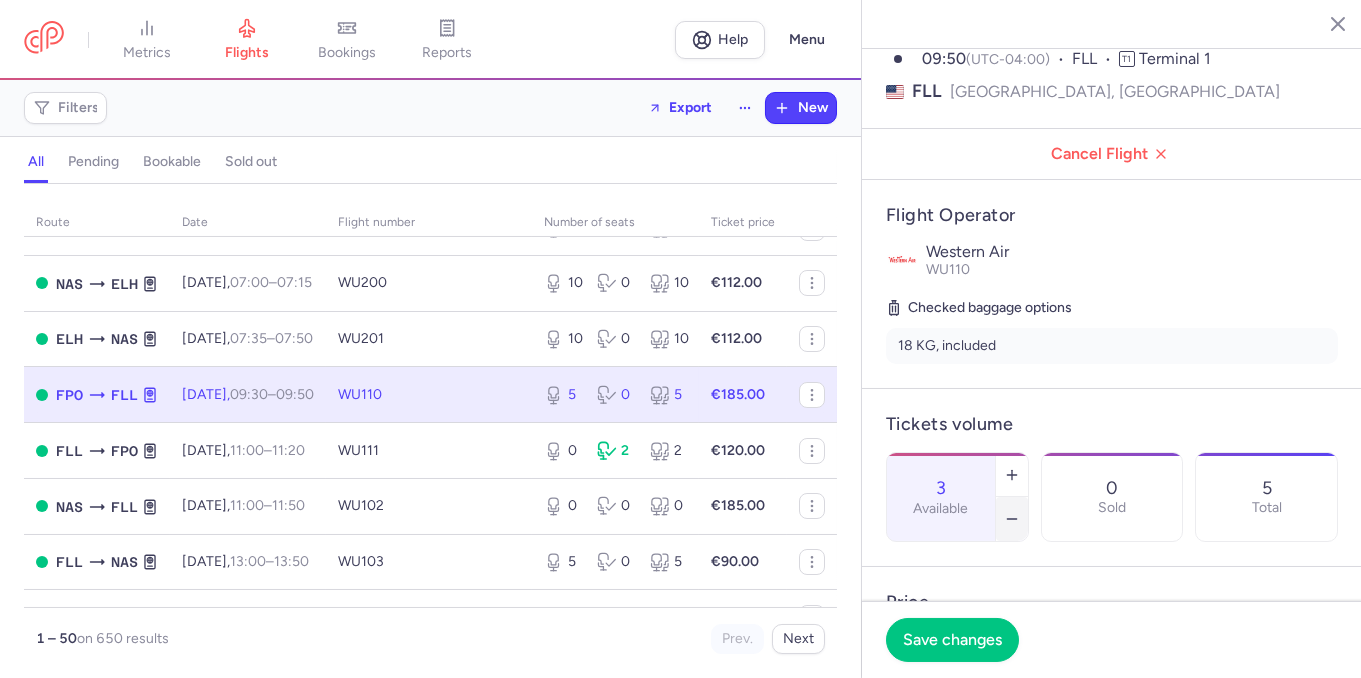 click 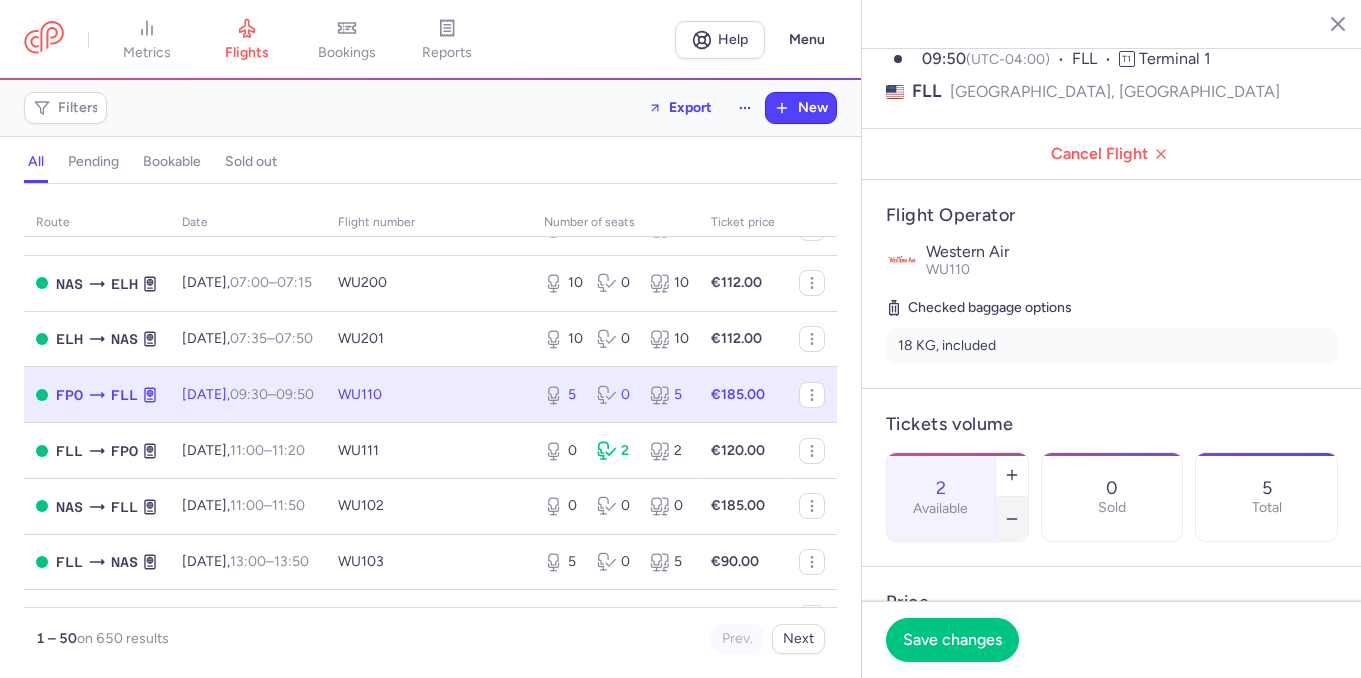 click 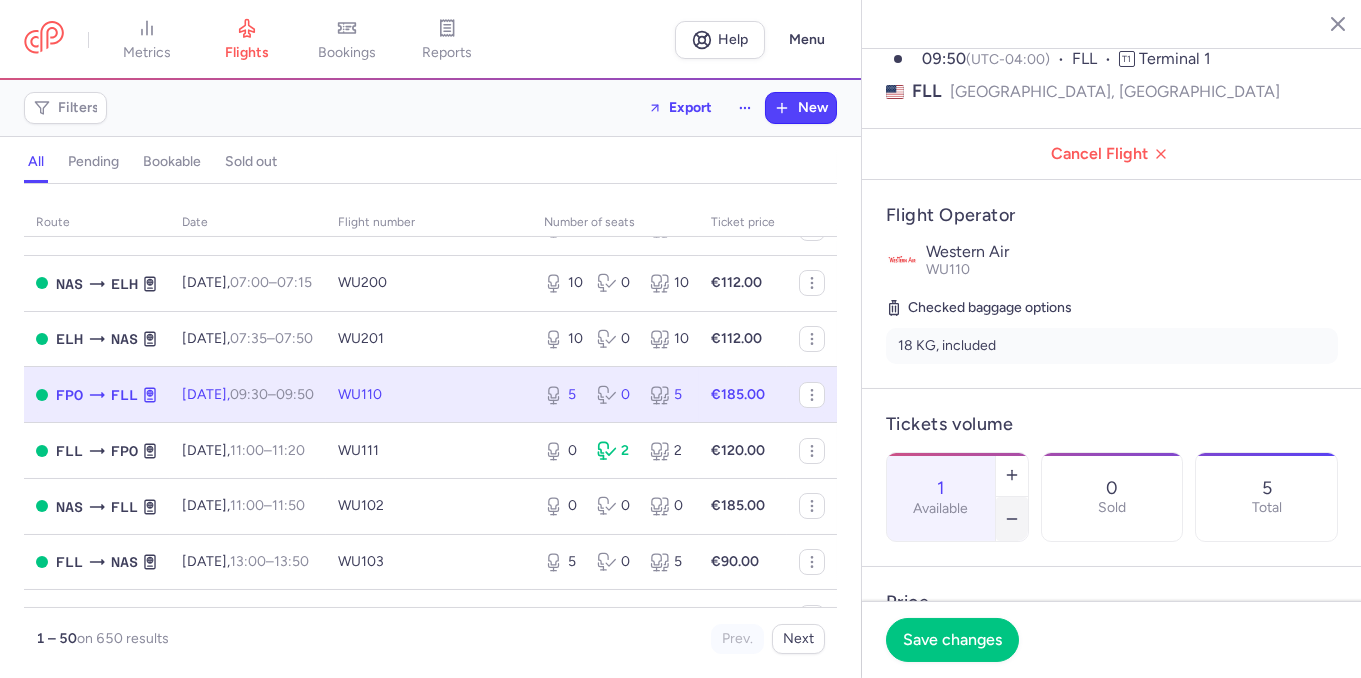 click 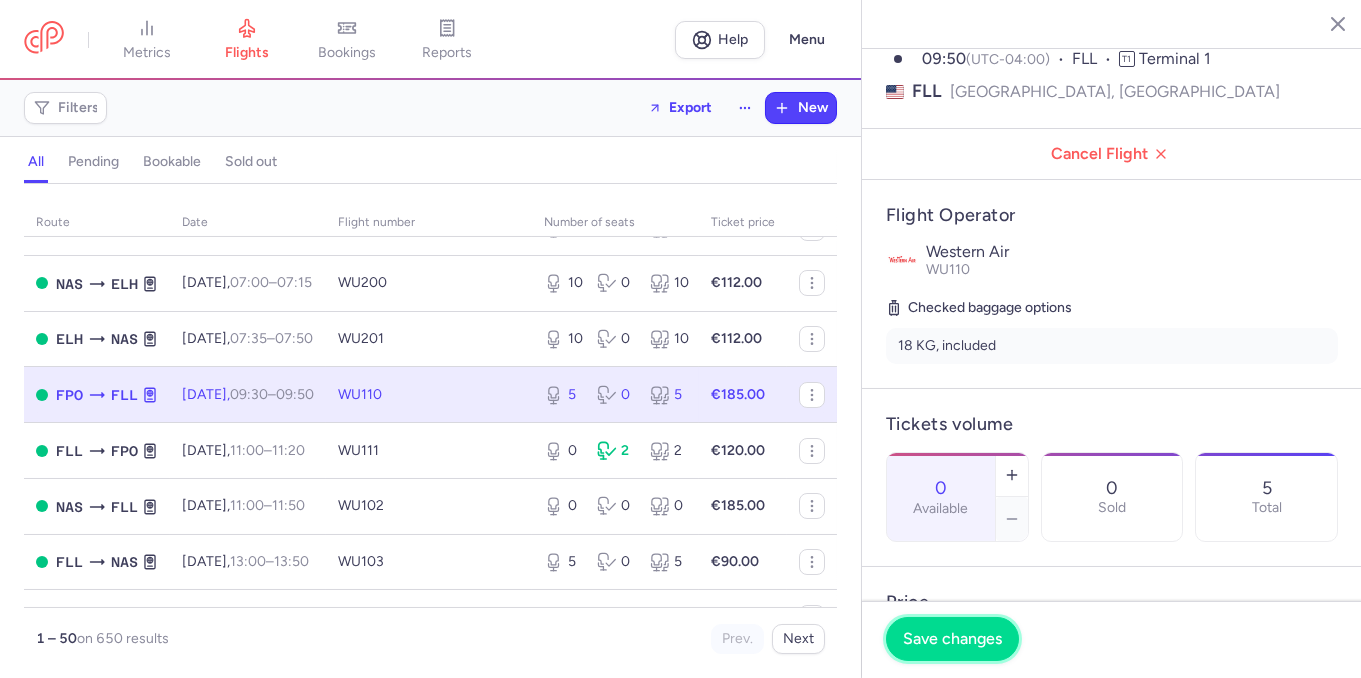click on "Save changes" at bounding box center (952, 639) 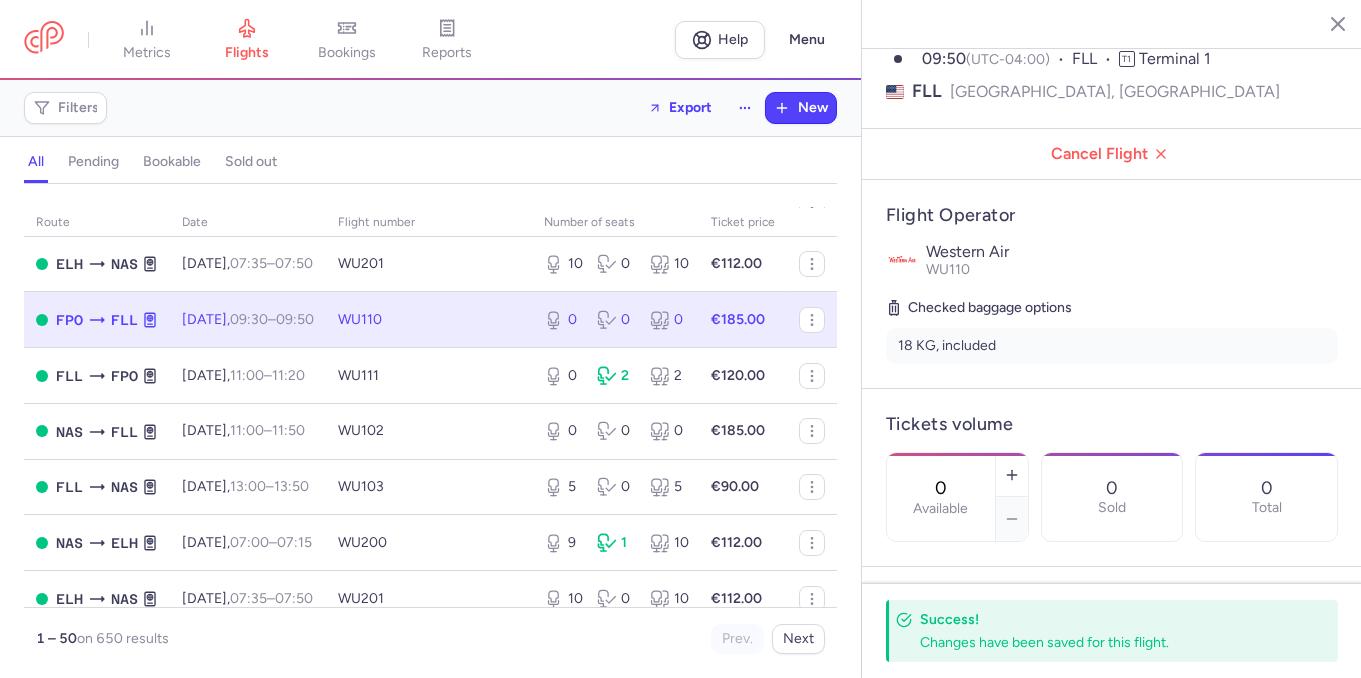 scroll, scrollTop: 686, scrollLeft: 0, axis: vertical 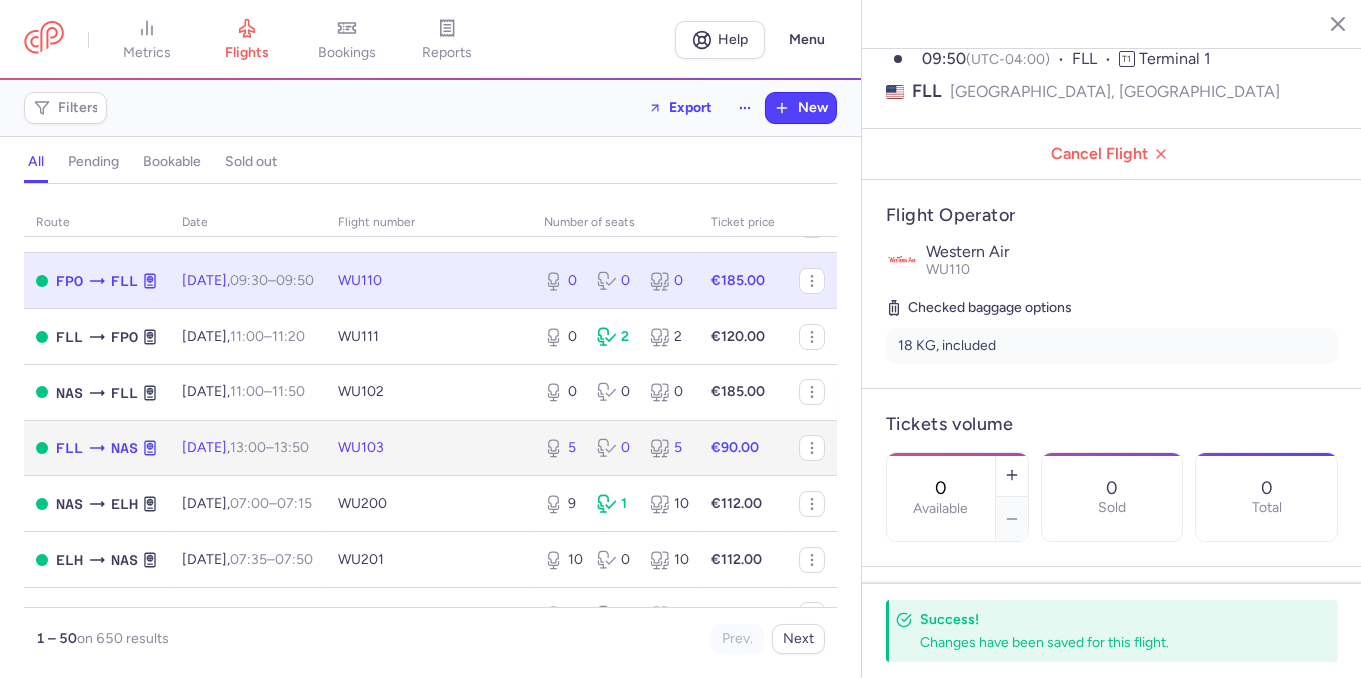 click on "5 0 5" at bounding box center (615, 448) 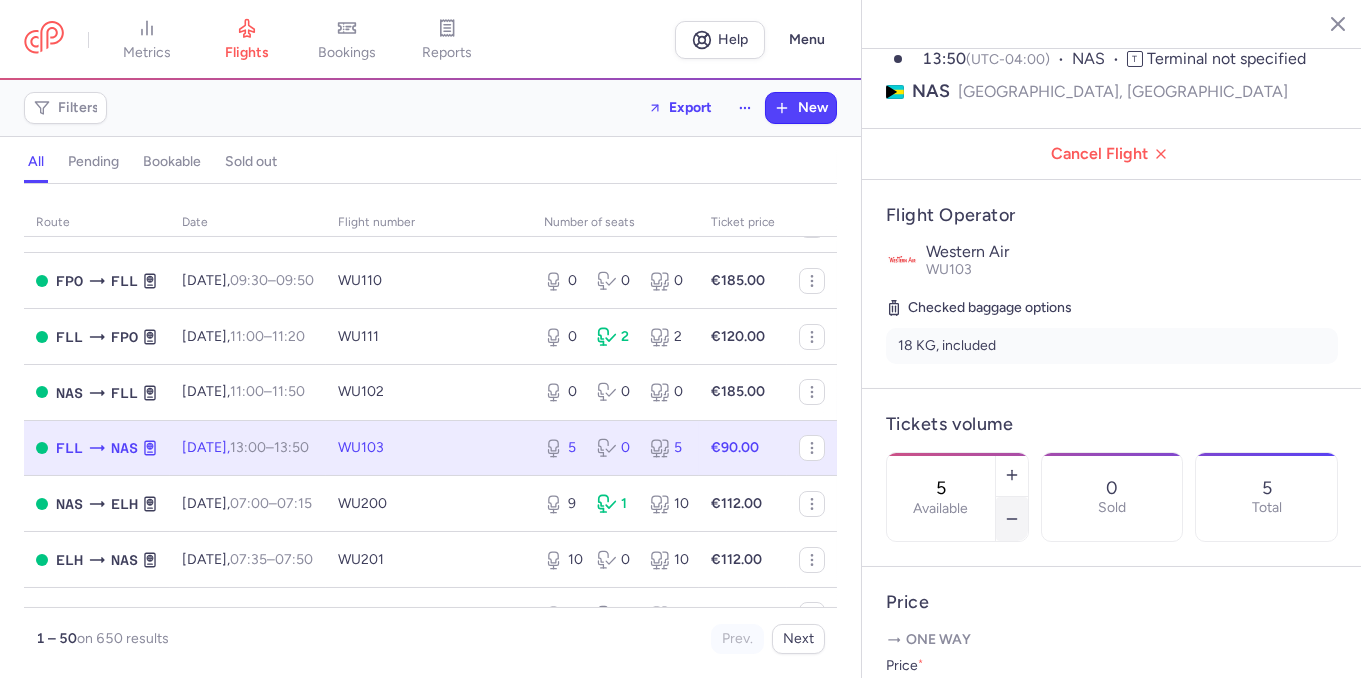 click 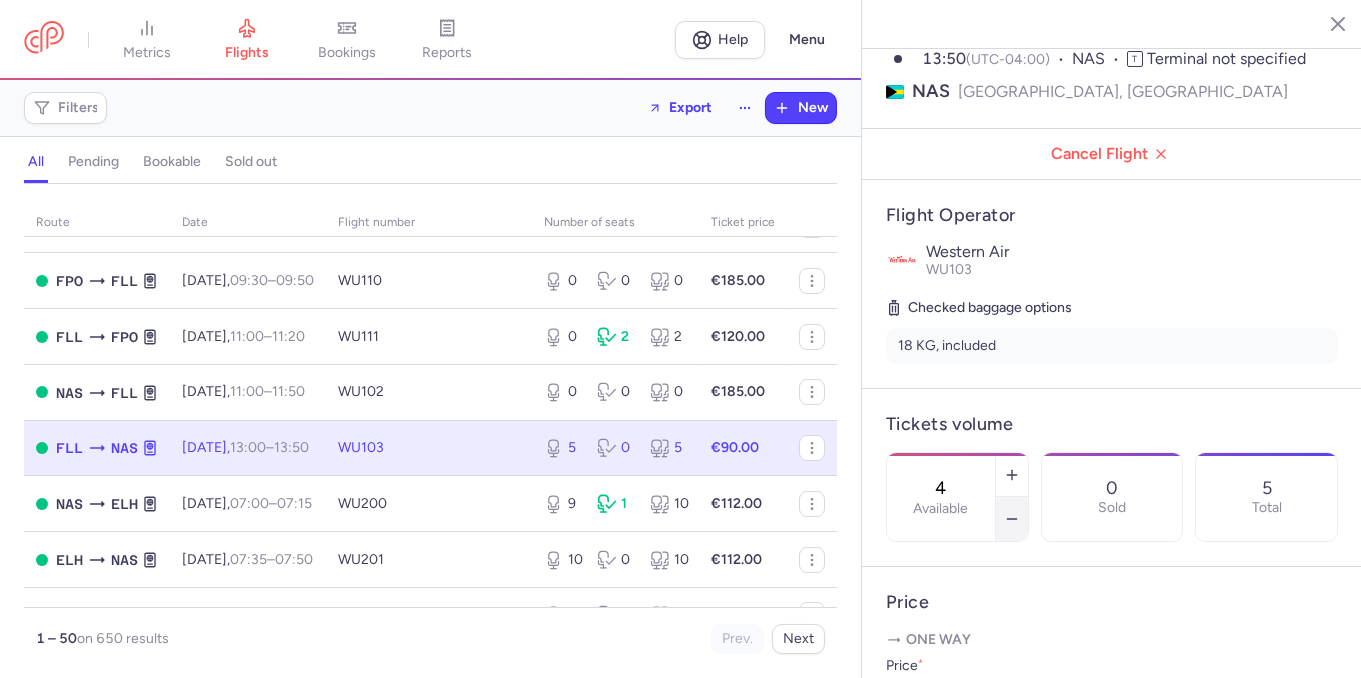 click 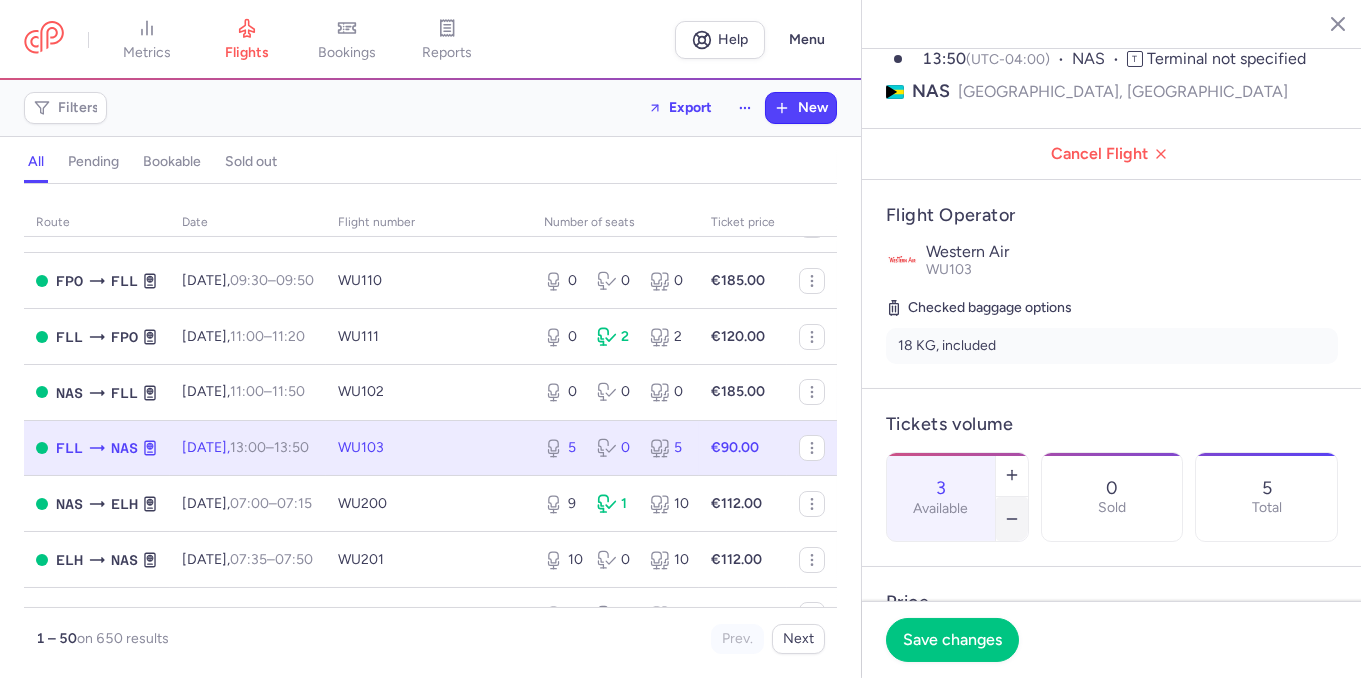 click 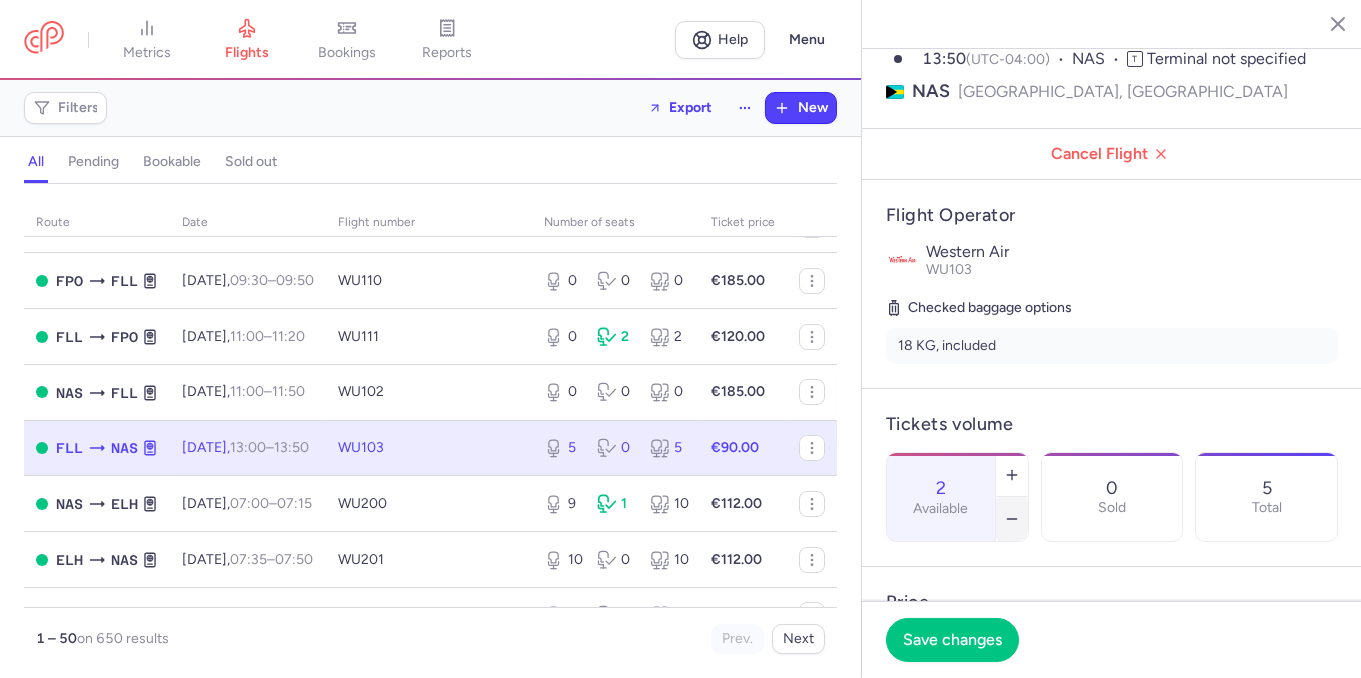 click 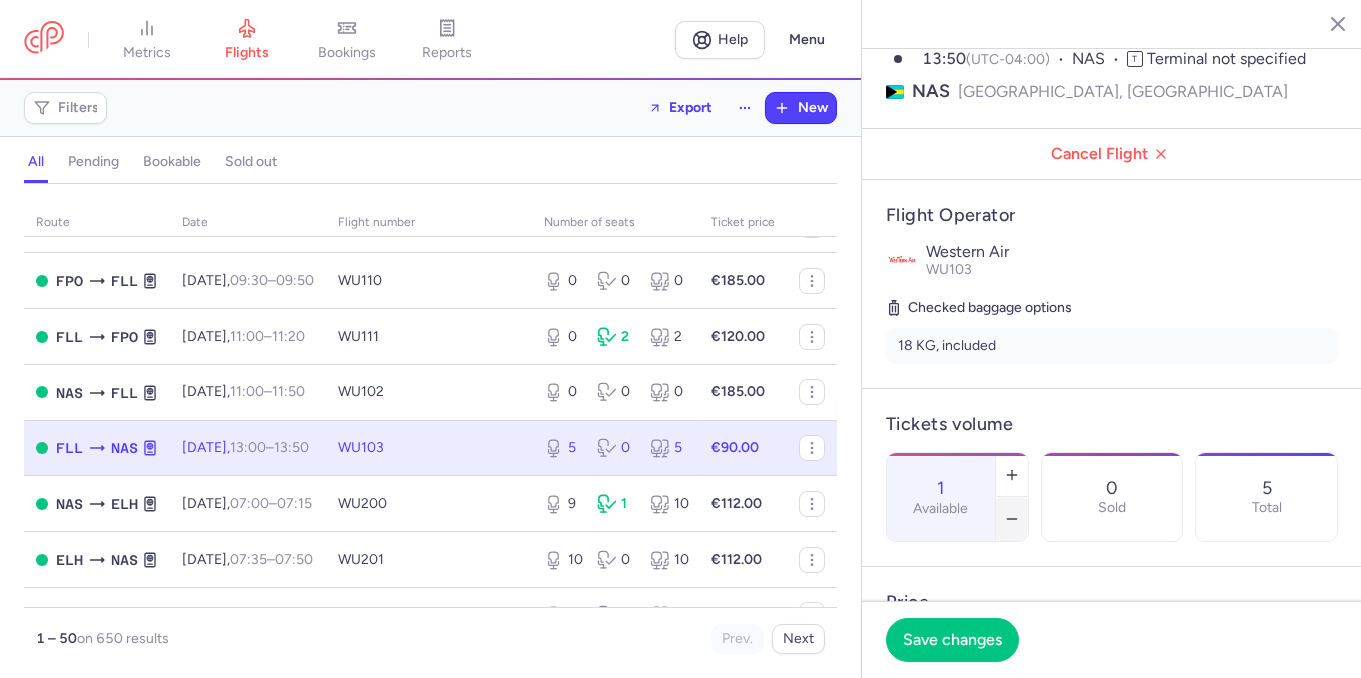 click at bounding box center [1012, 519] 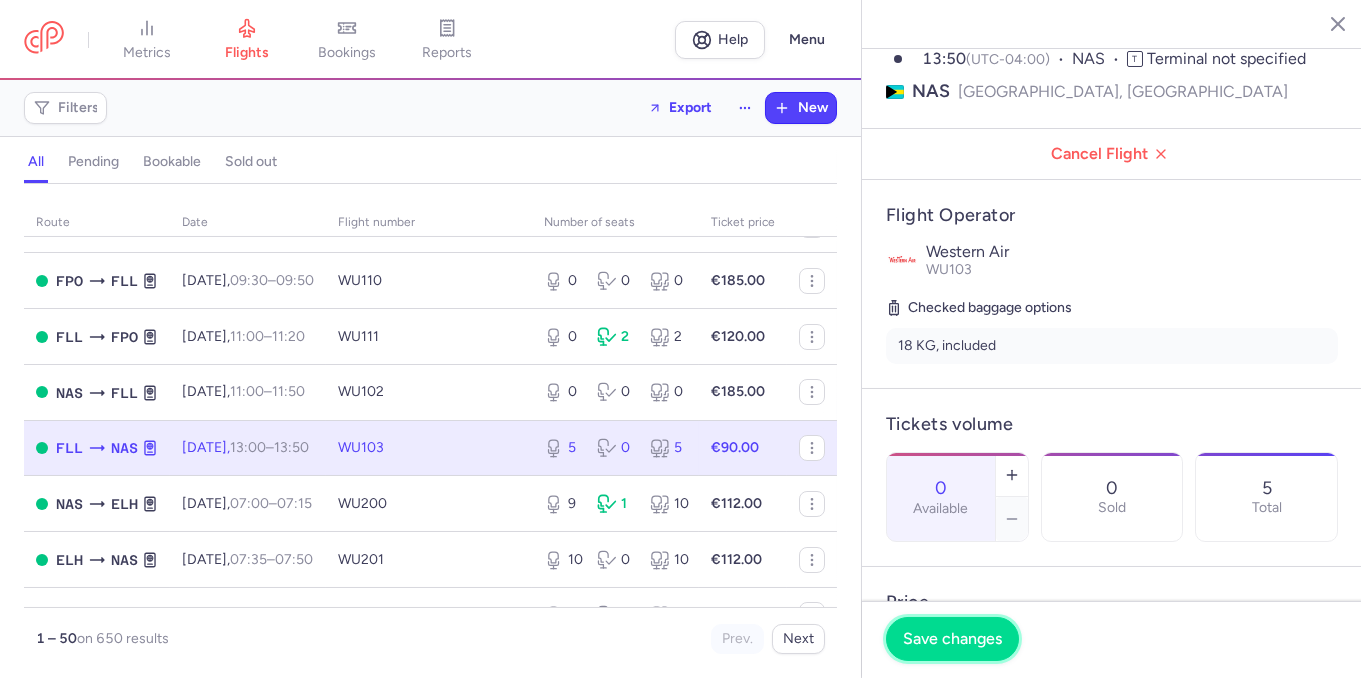 click on "Save changes" at bounding box center (952, 639) 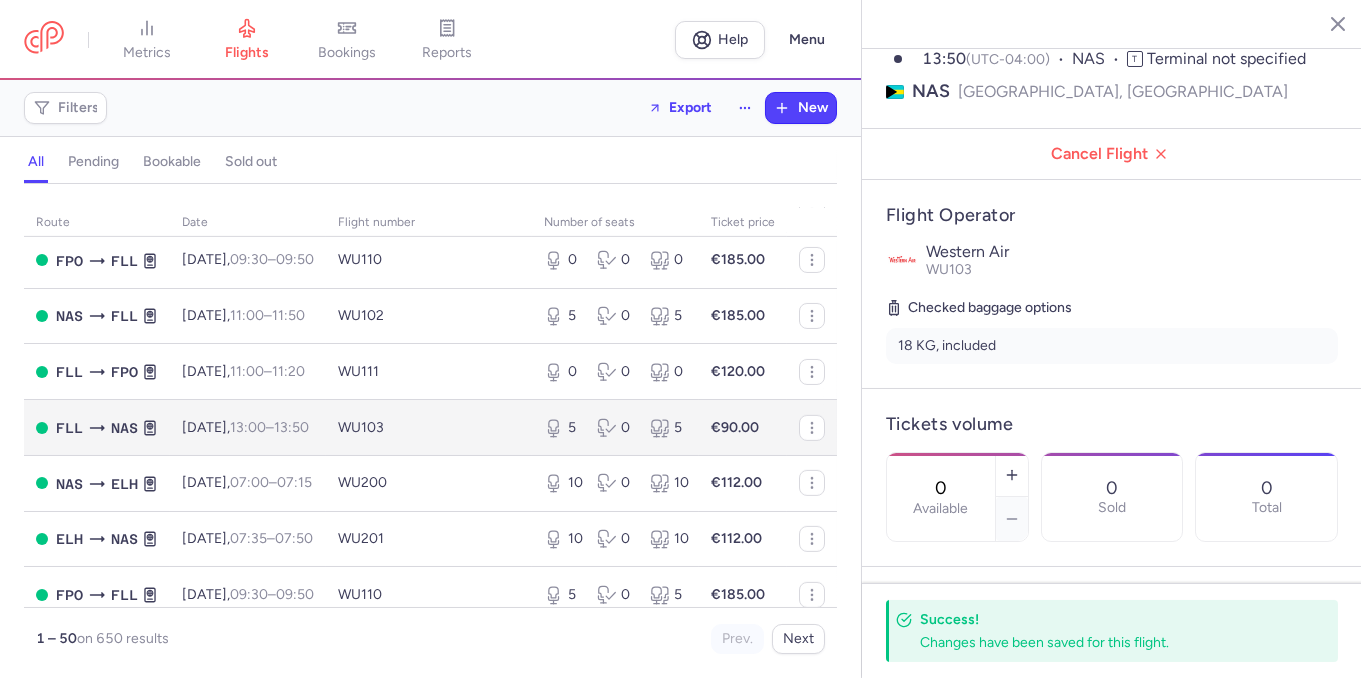 scroll, scrollTop: 2493, scrollLeft: 0, axis: vertical 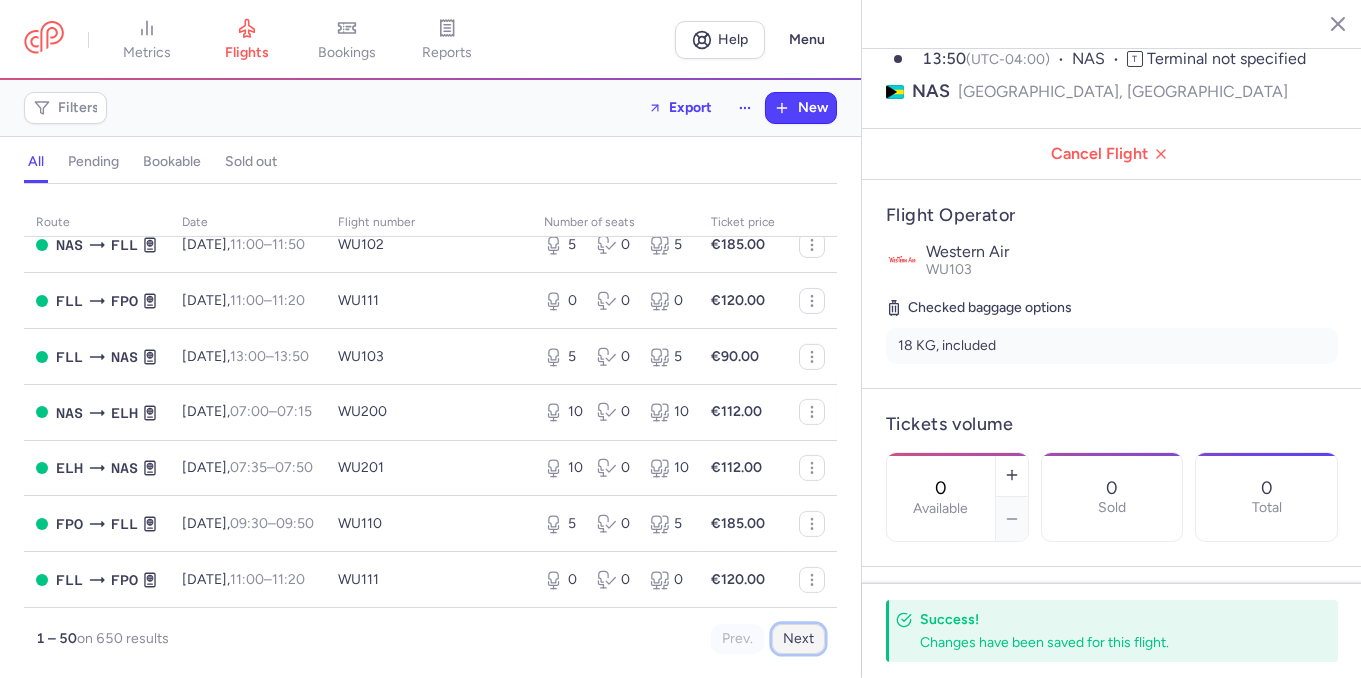click on "Next" at bounding box center (798, 639) 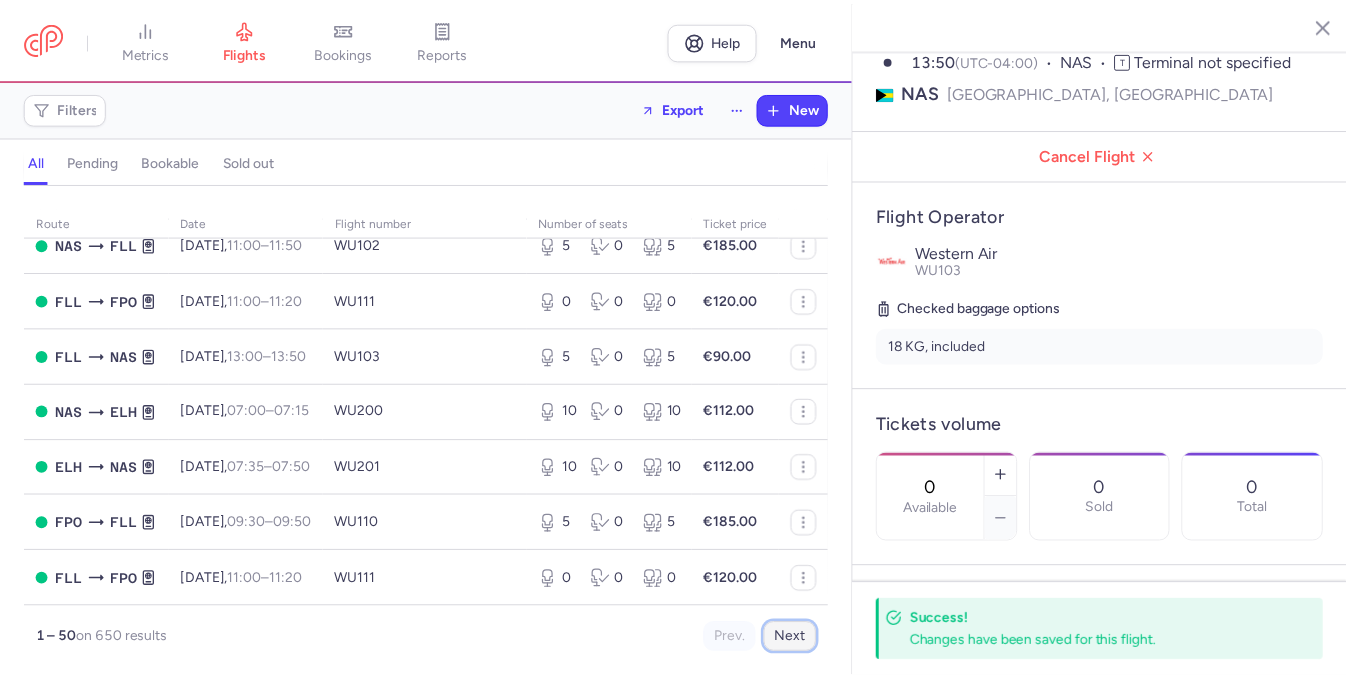 scroll, scrollTop: 0, scrollLeft: 0, axis: both 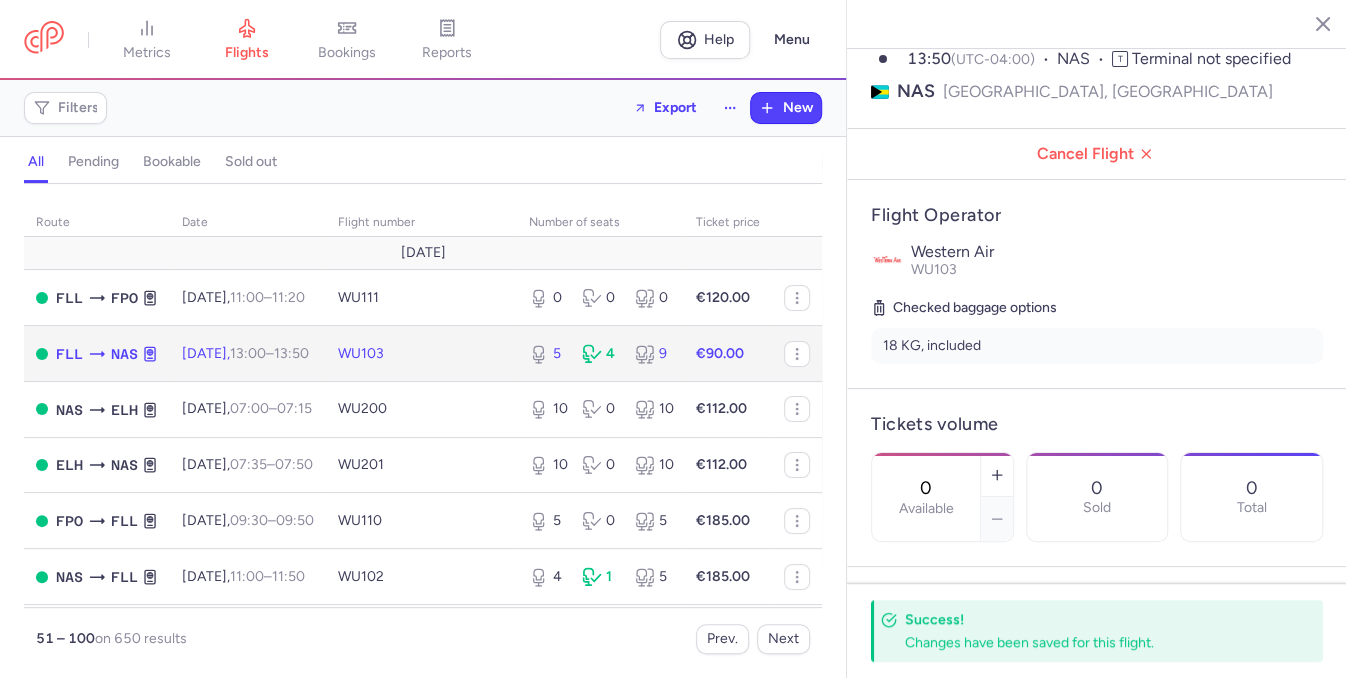 click on "5 4 9" at bounding box center (600, 354) 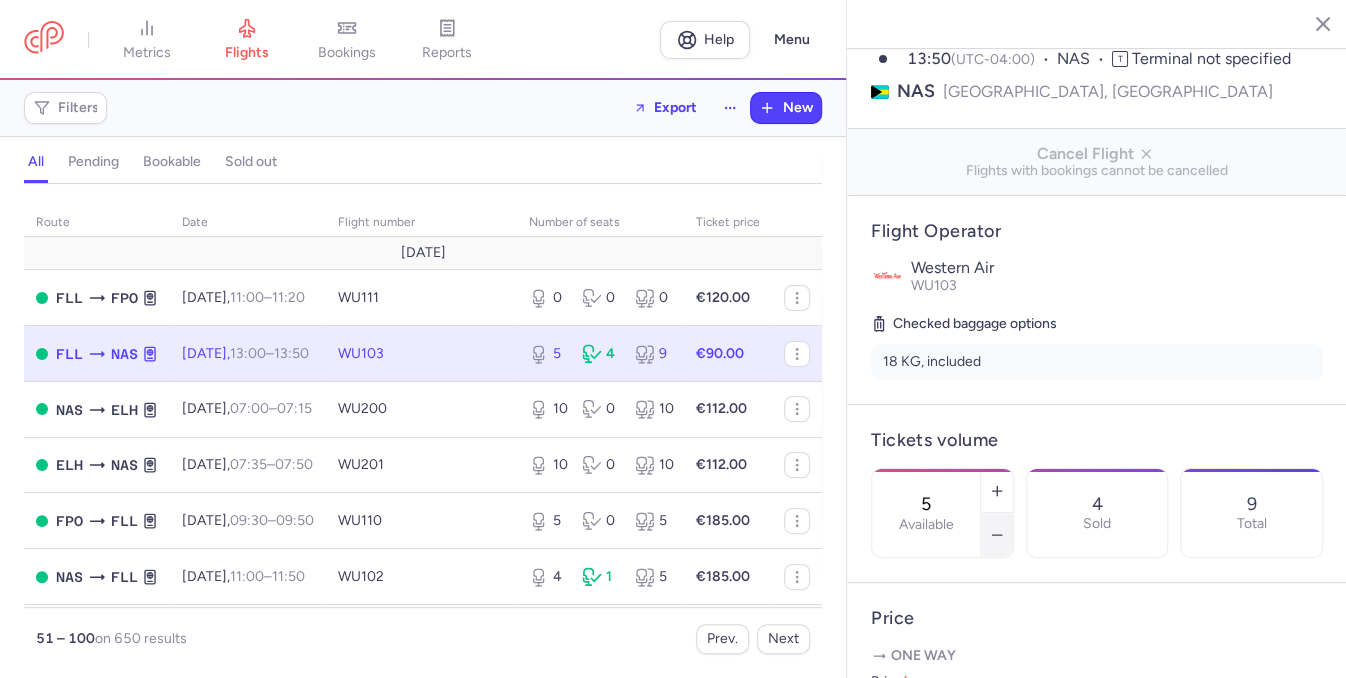 click at bounding box center [997, 535] 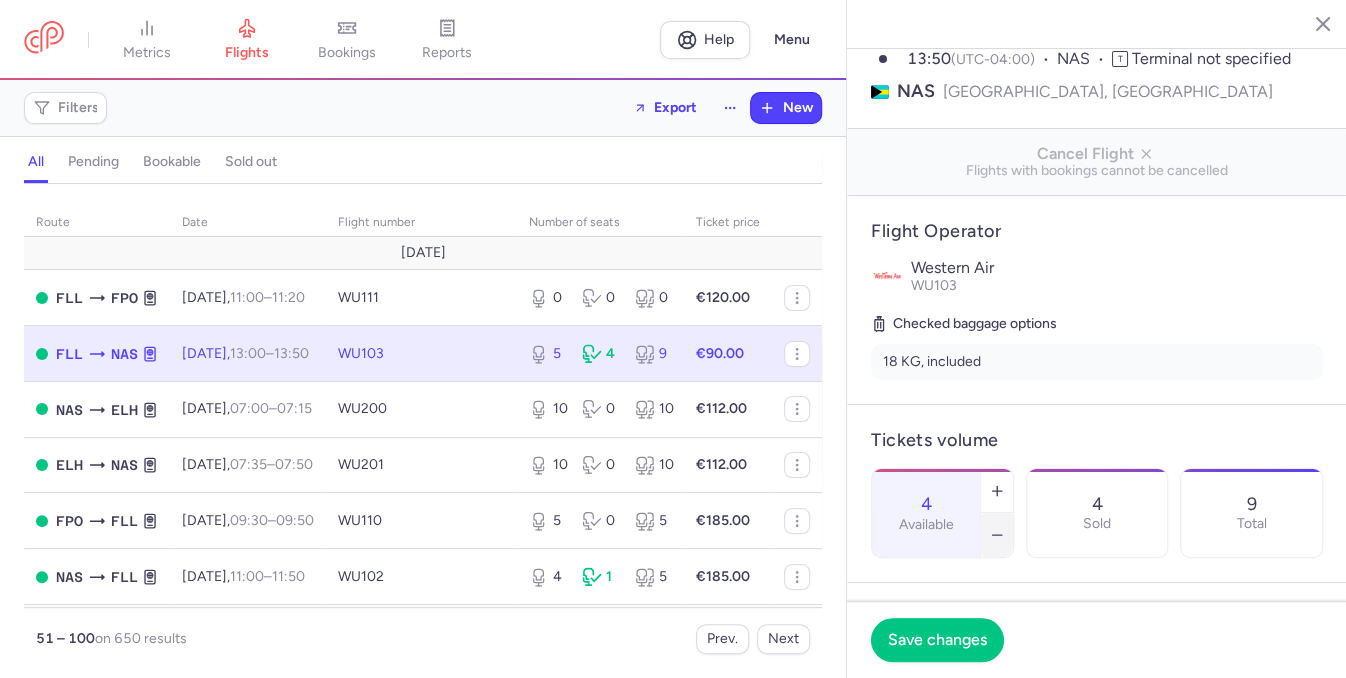 click at bounding box center (997, 535) 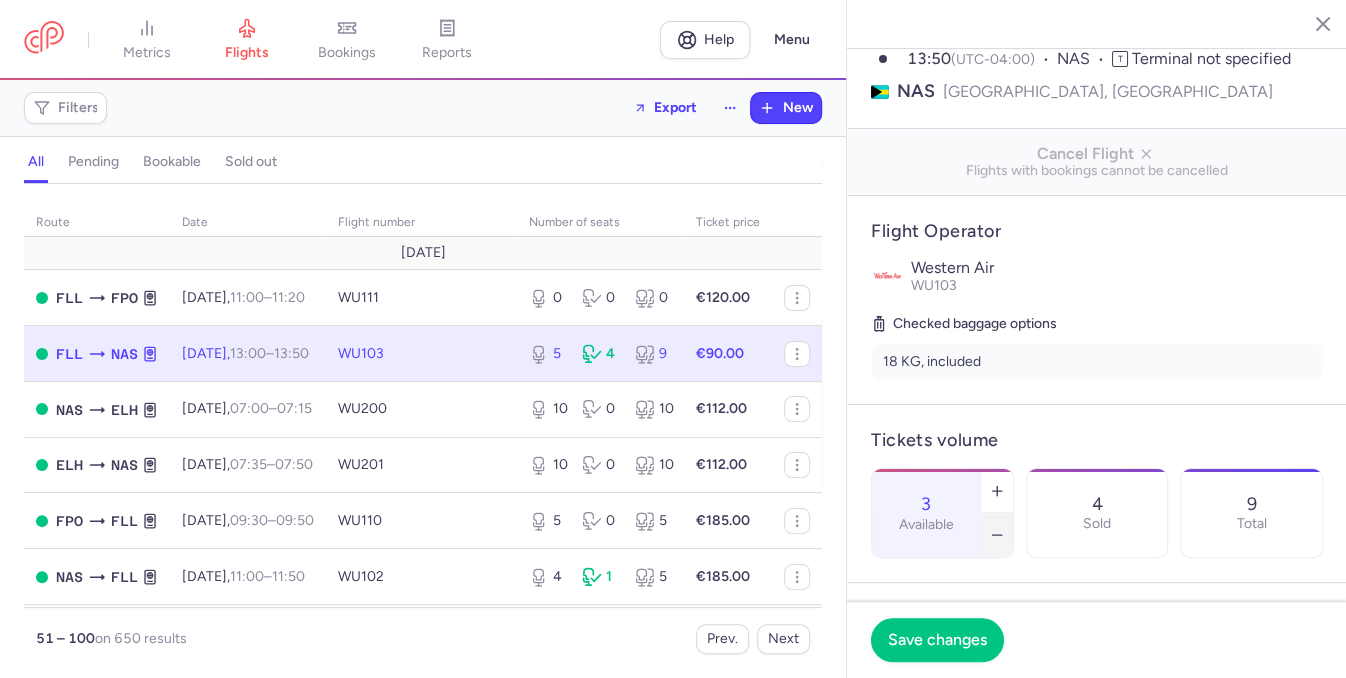 click at bounding box center [997, 535] 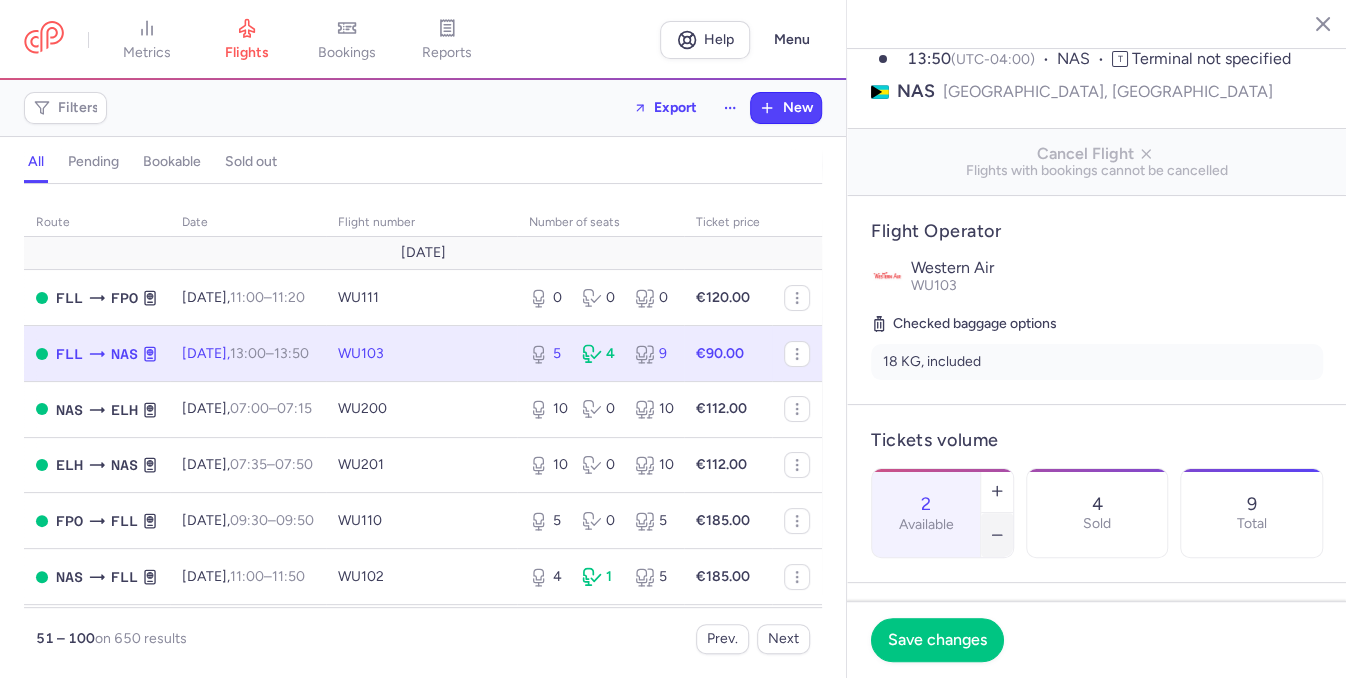 click at bounding box center [997, 535] 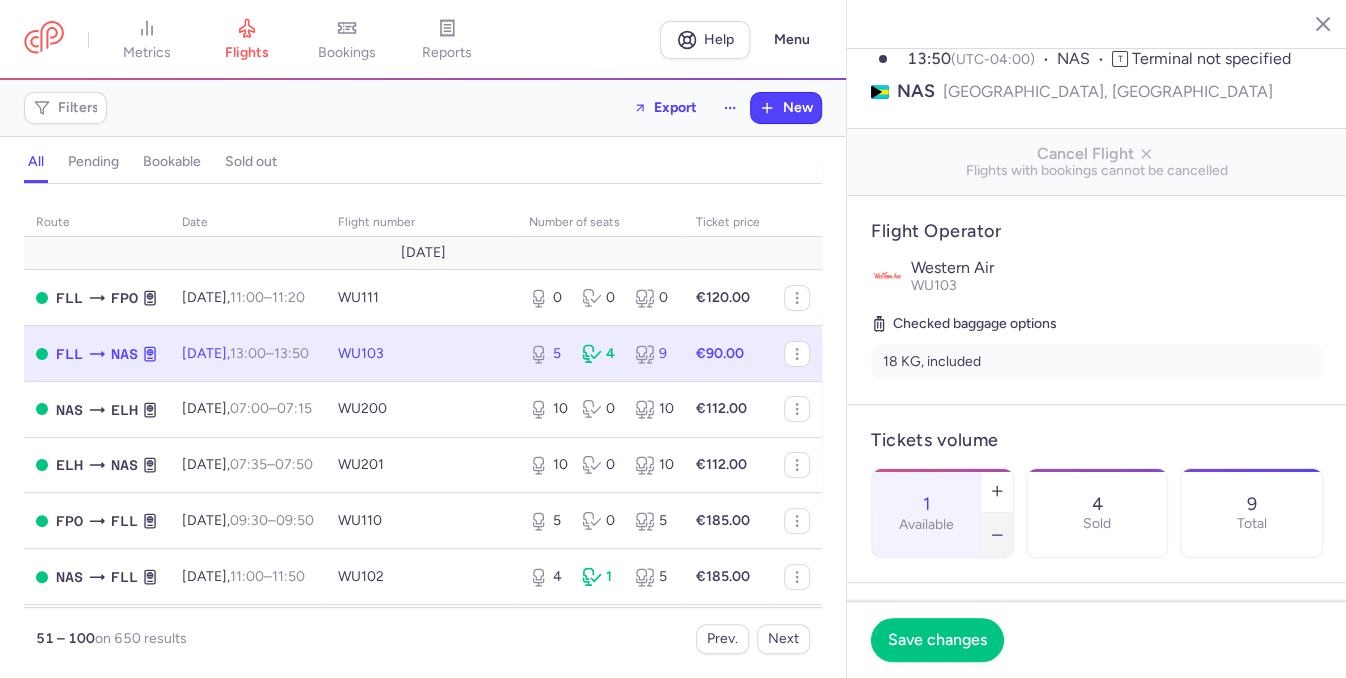 click at bounding box center (997, 535) 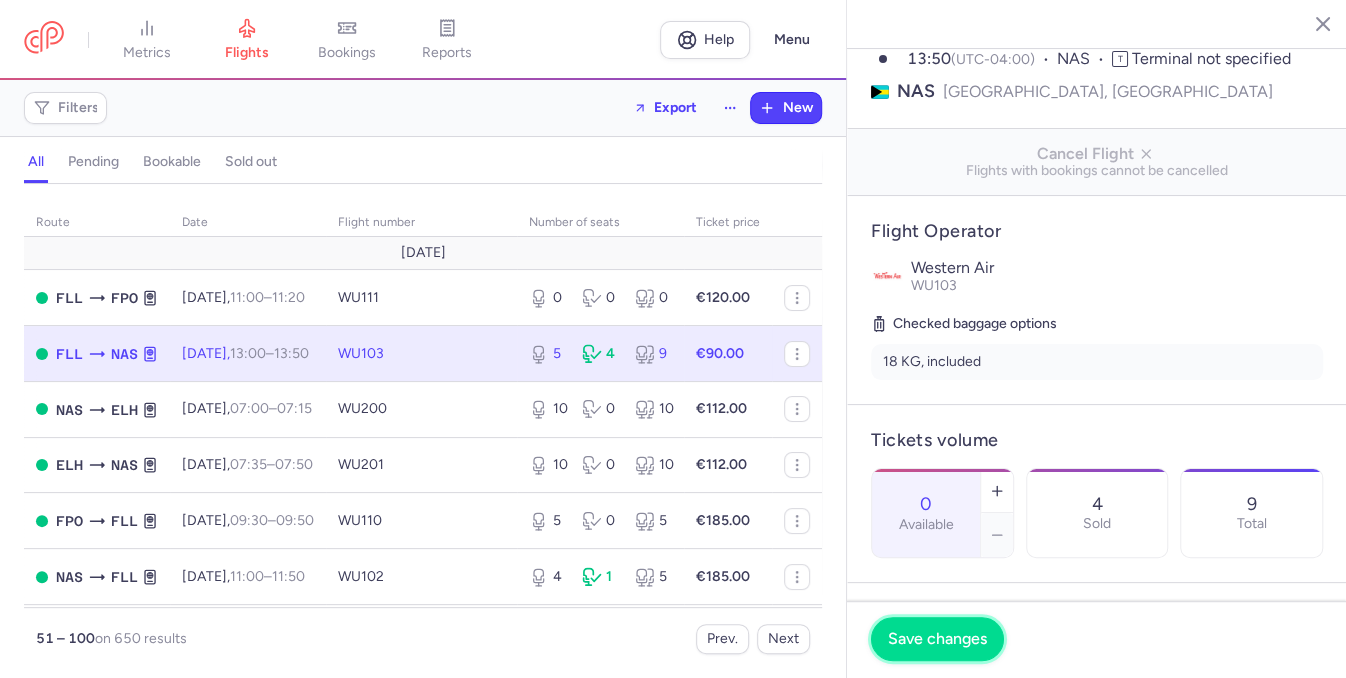 click on "Save changes" at bounding box center (937, 639) 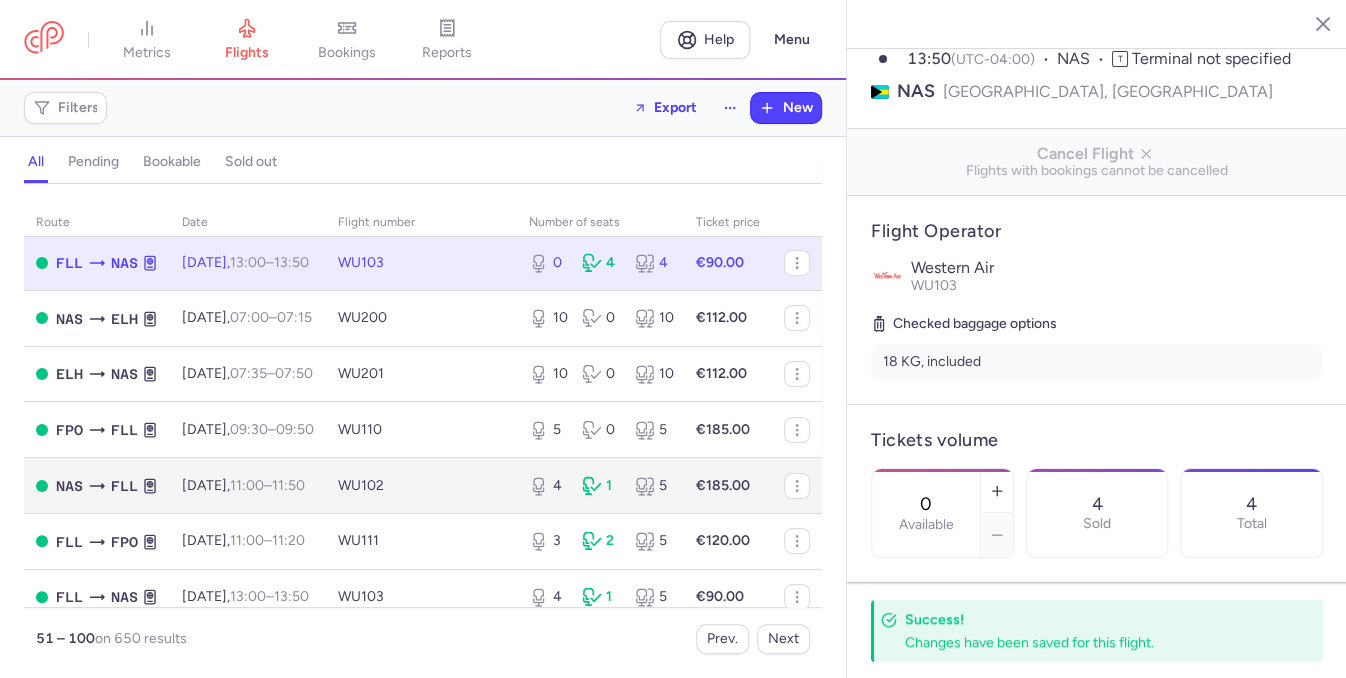 scroll, scrollTop: 114, scrollLeft: 0, axis: vertical 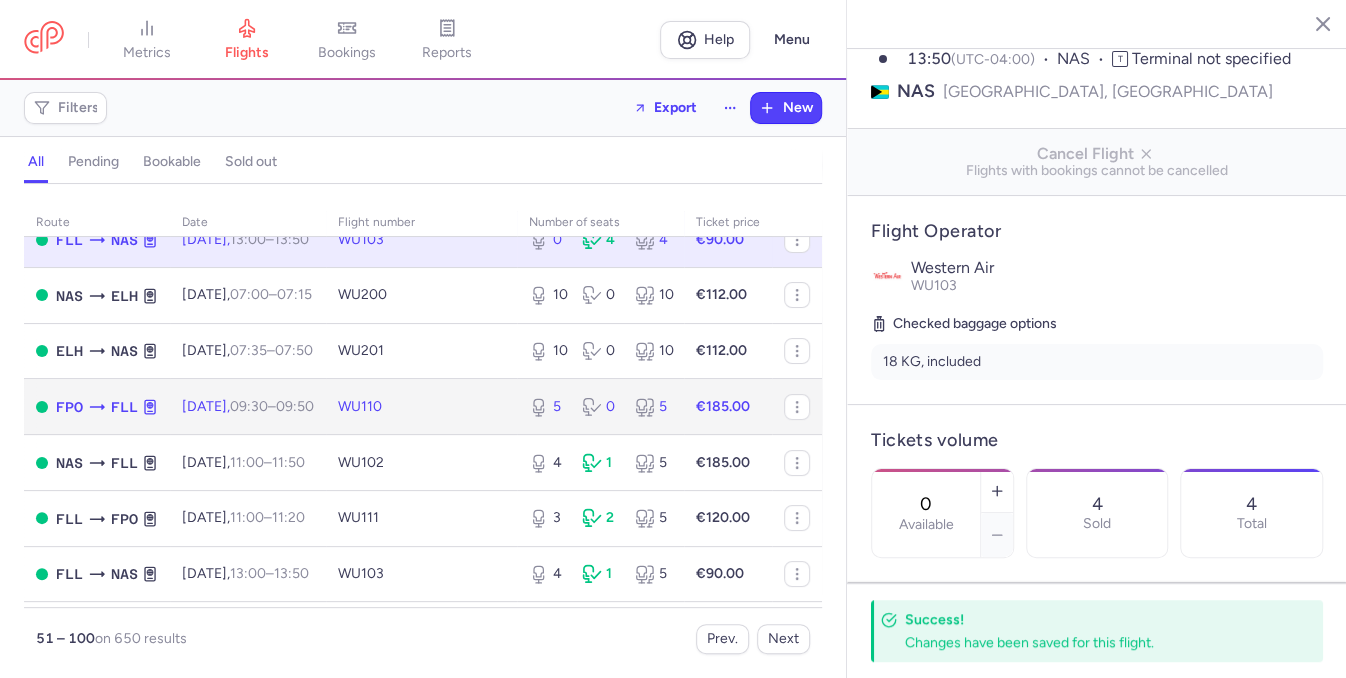 click on "5 0 5" at bounding box center (600, 407) 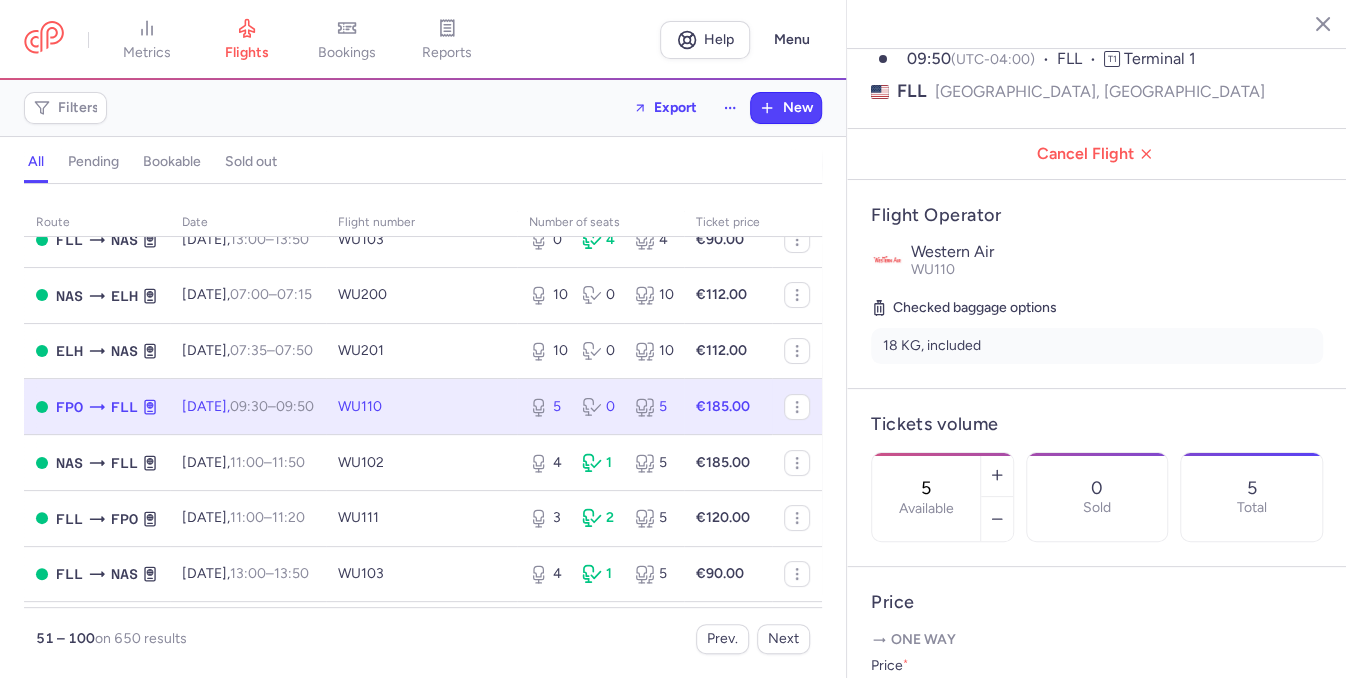click on "5 0 5" at bounding box center (600, 407) 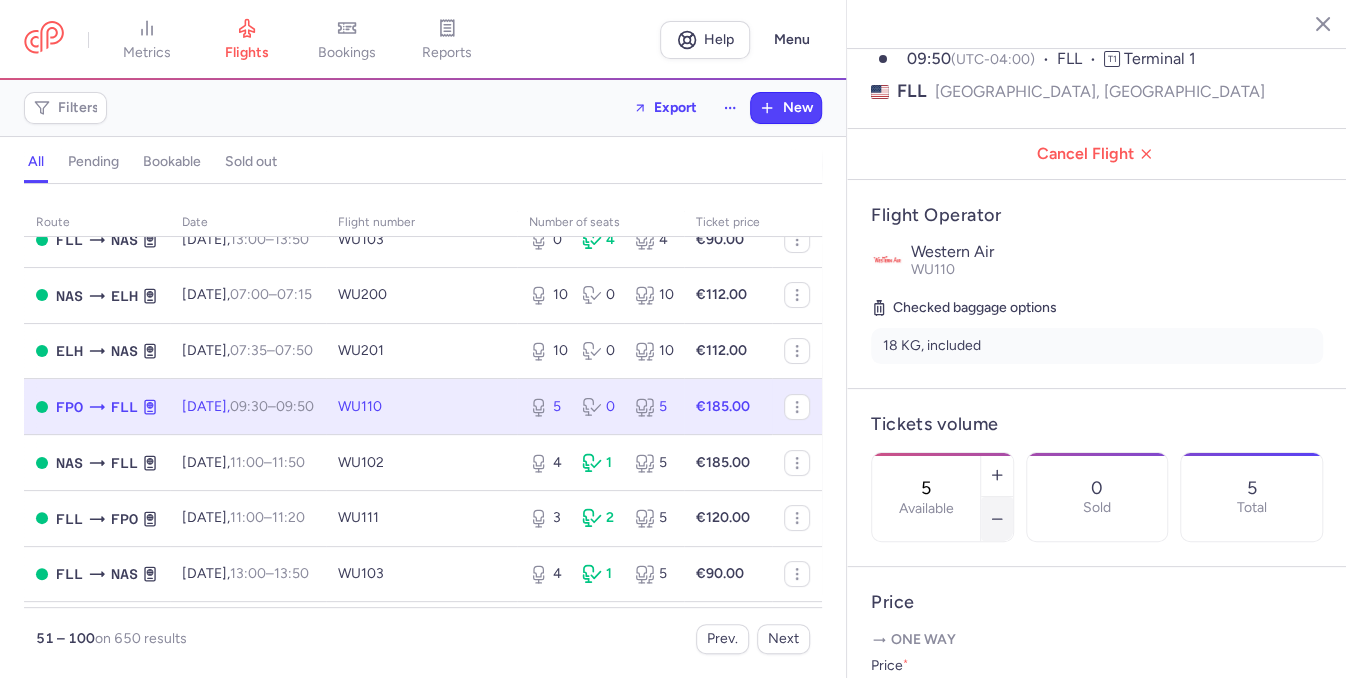 click 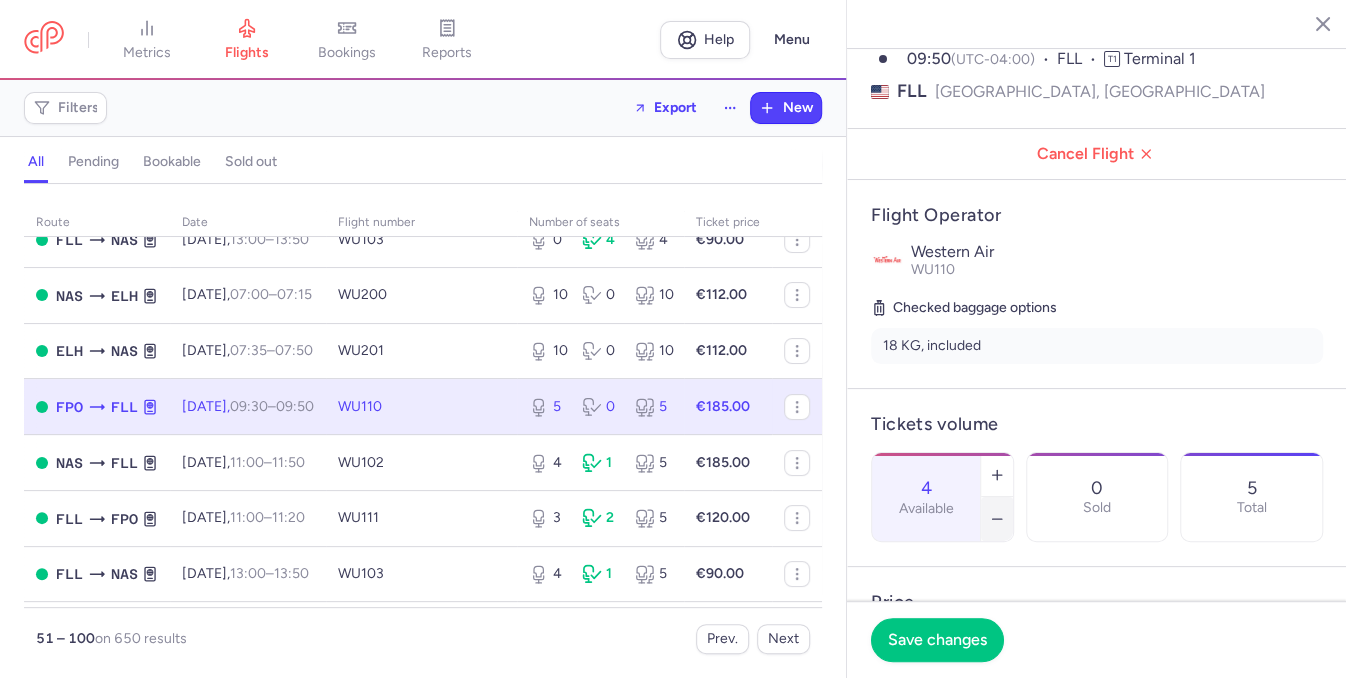 click 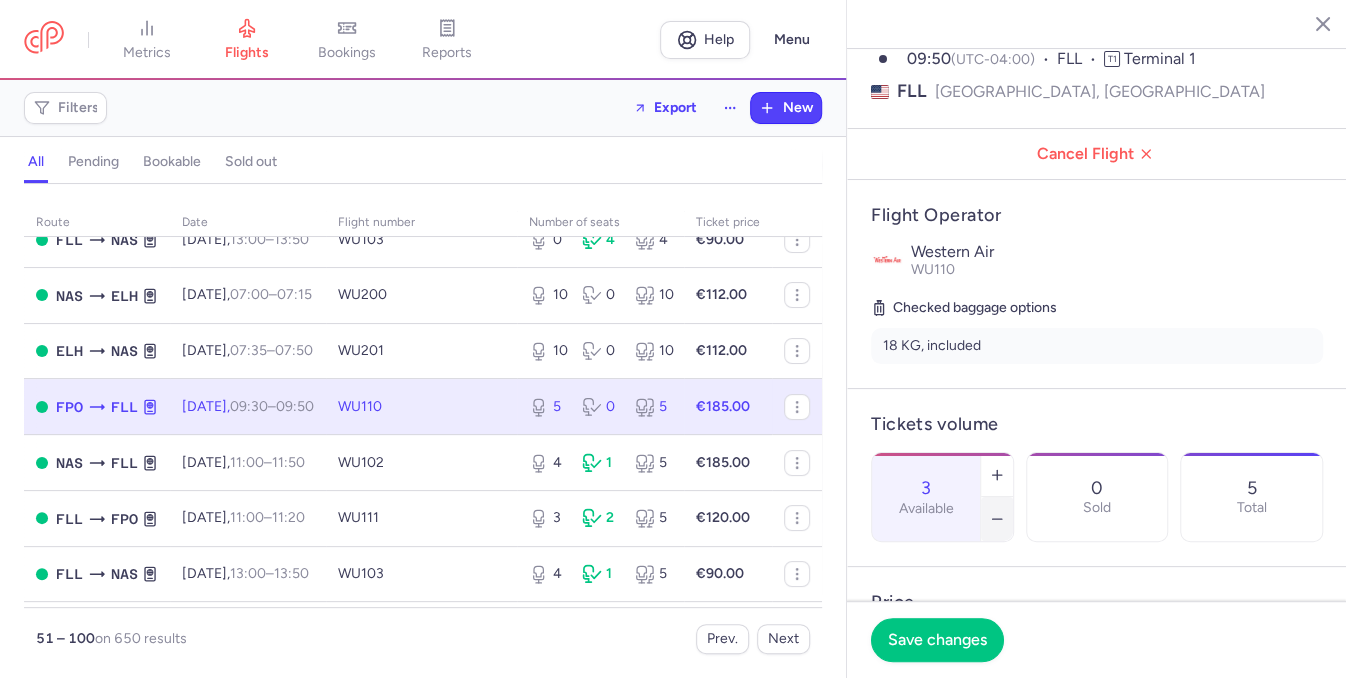 click 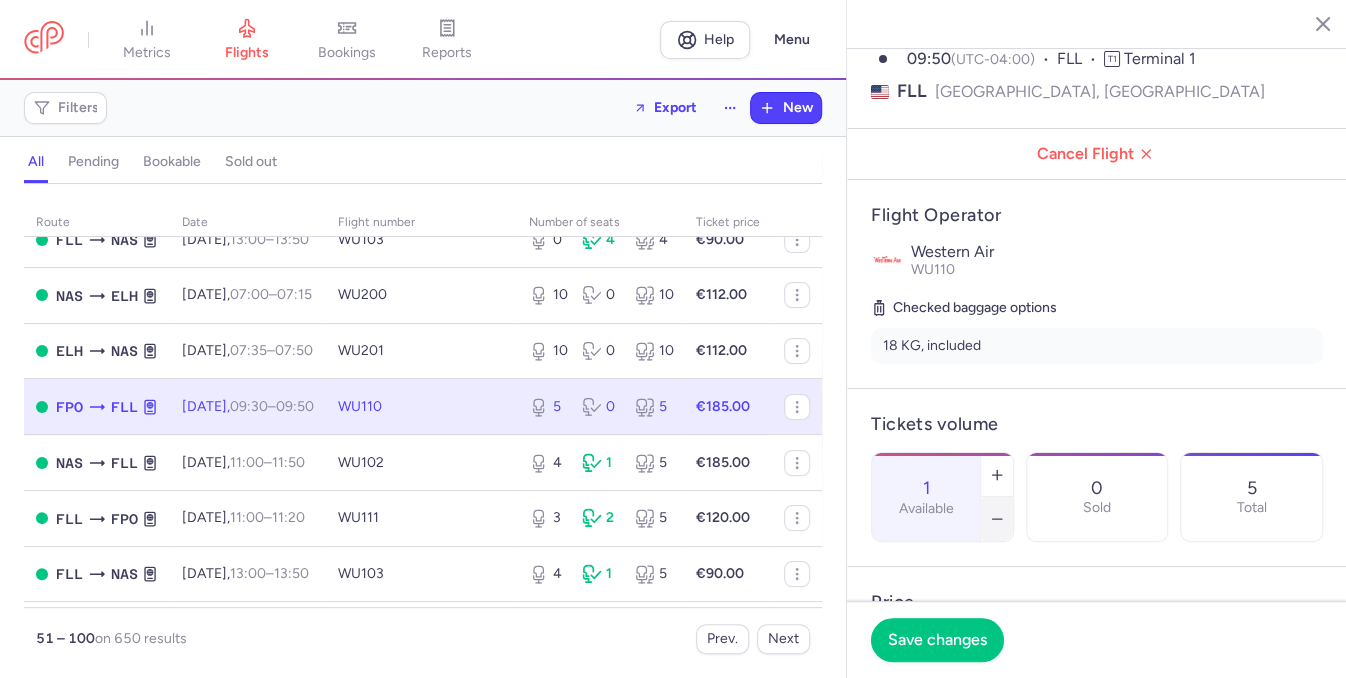 click 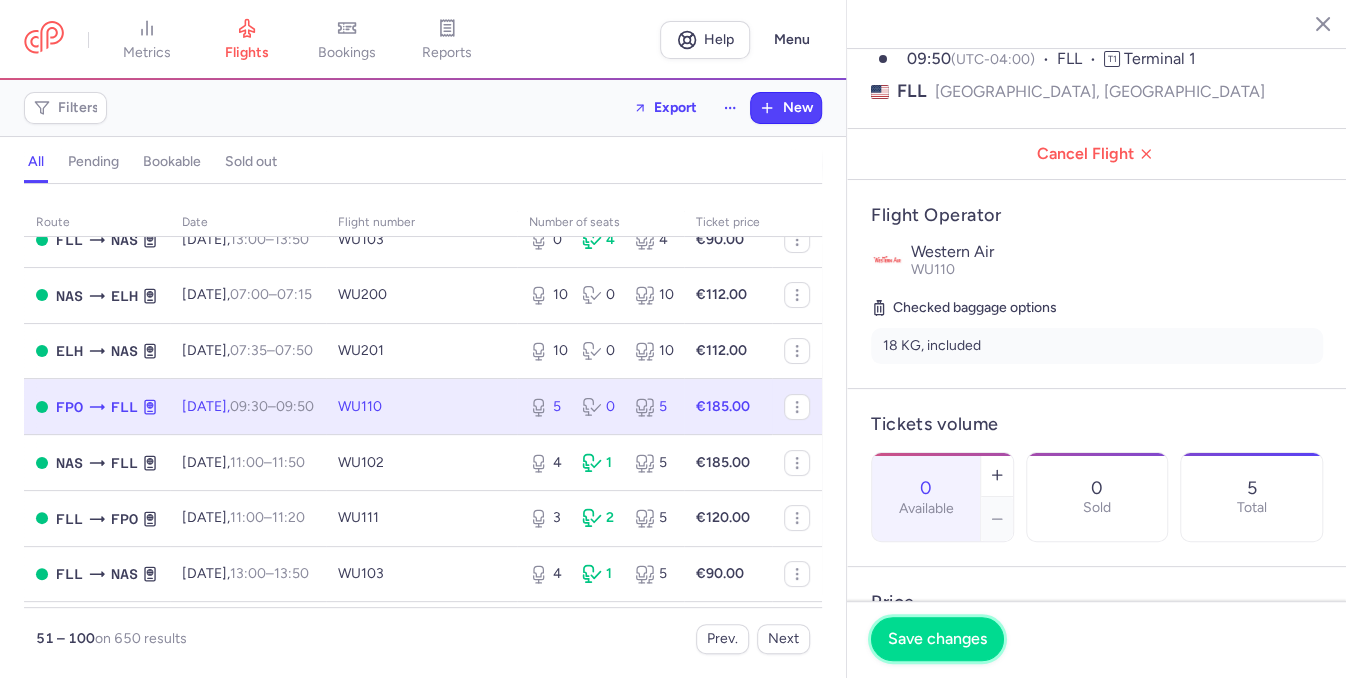click on "Save changes" at bounding box center (937, 639) 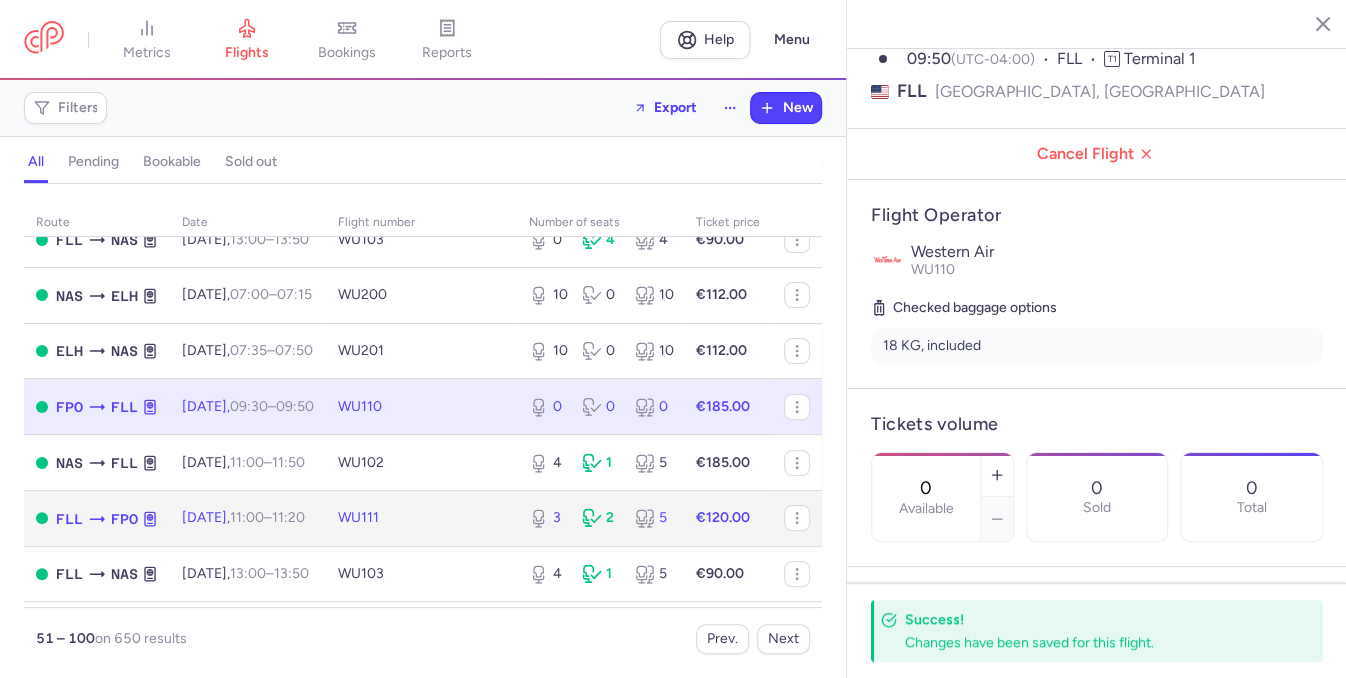 click on "3 2 5" at bounding box center (600, 518) 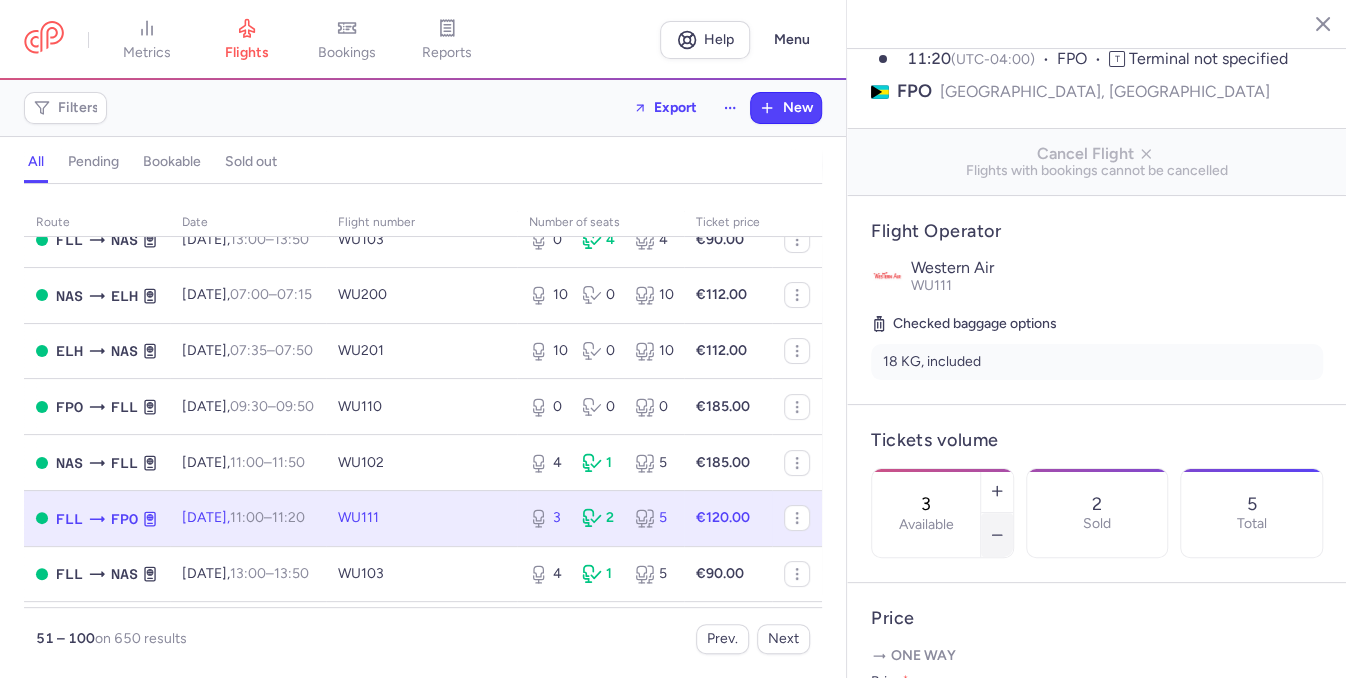 click at bounding box center [997, 535] 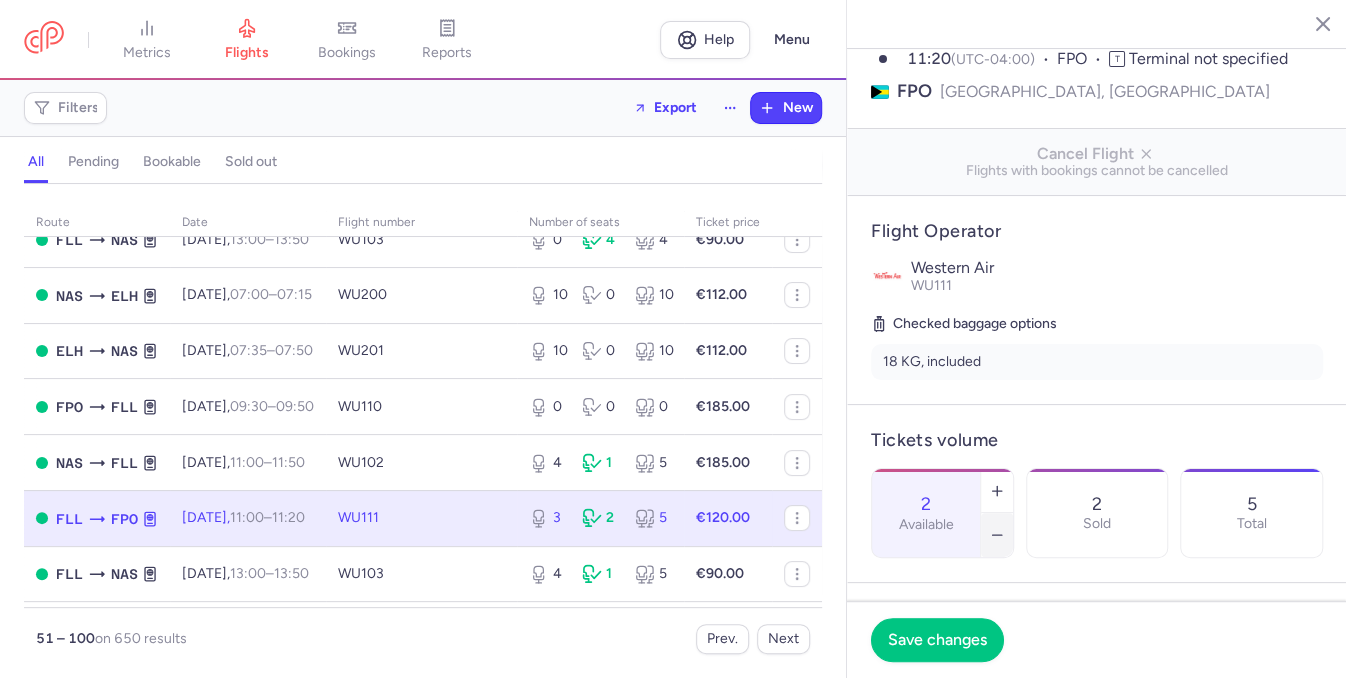 click at bounding box center (997, 535) 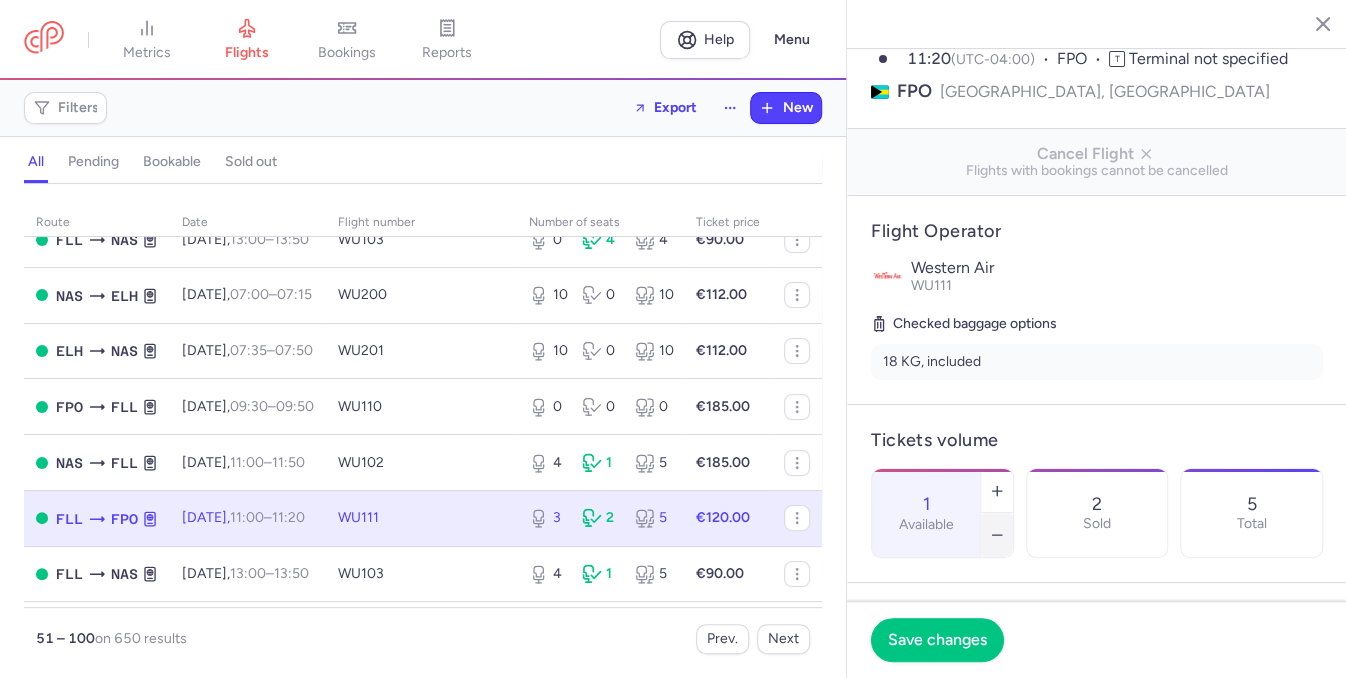 click at bounding box center [997, 535] 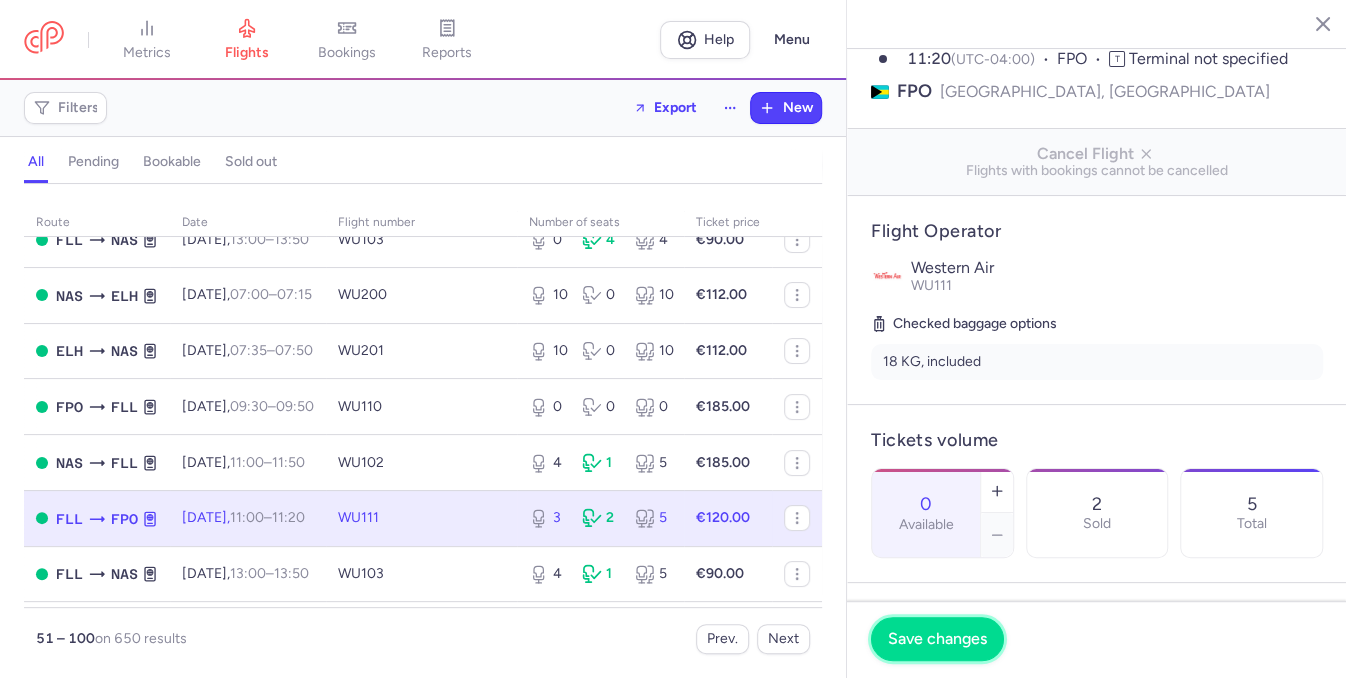 click on "Save changes" at bounding box center (937, 639) 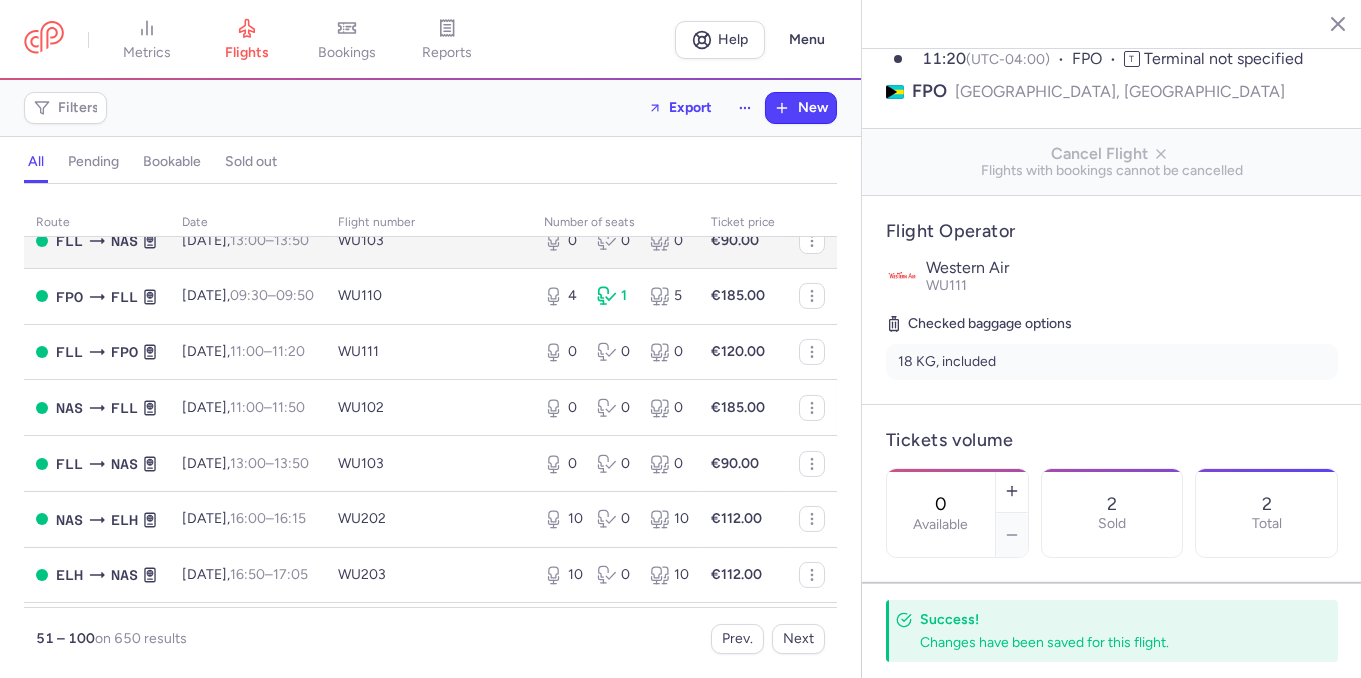 scroll, scrollTop: 1258, scrollLeft: 0, axis: vertical 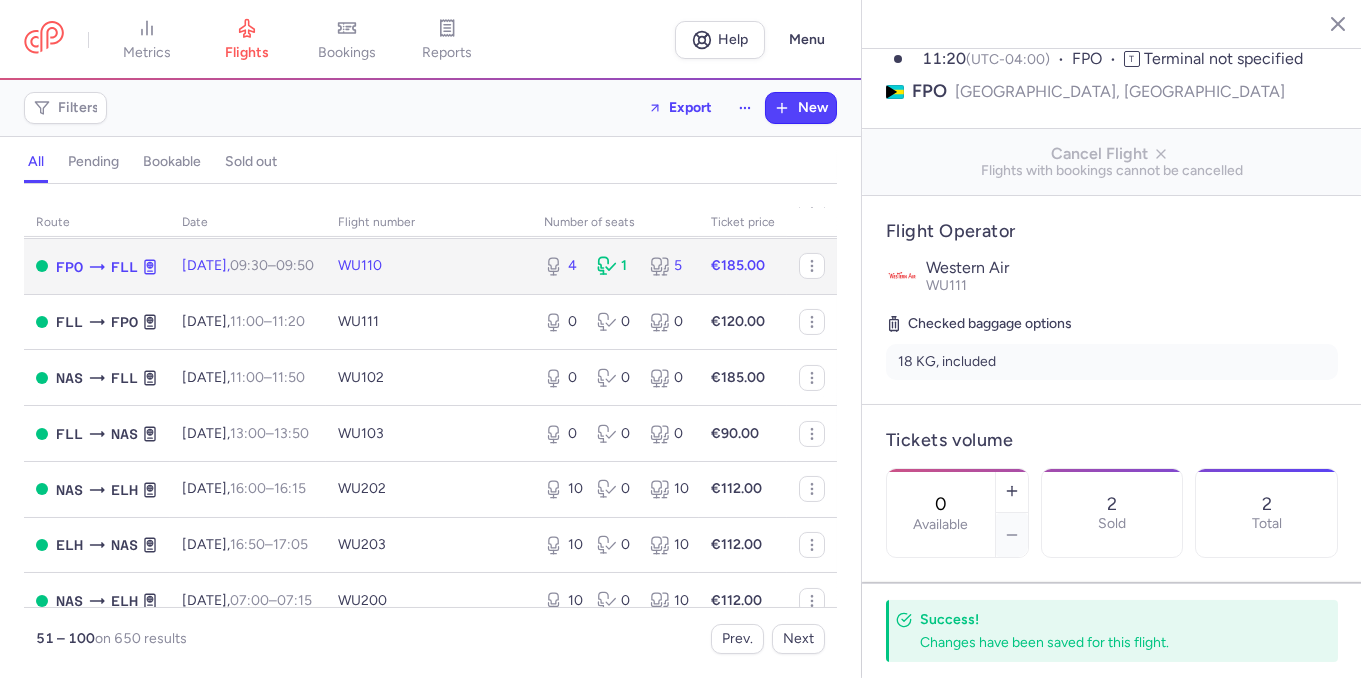 click on "4 1 5" at bounding box center (615, 266) 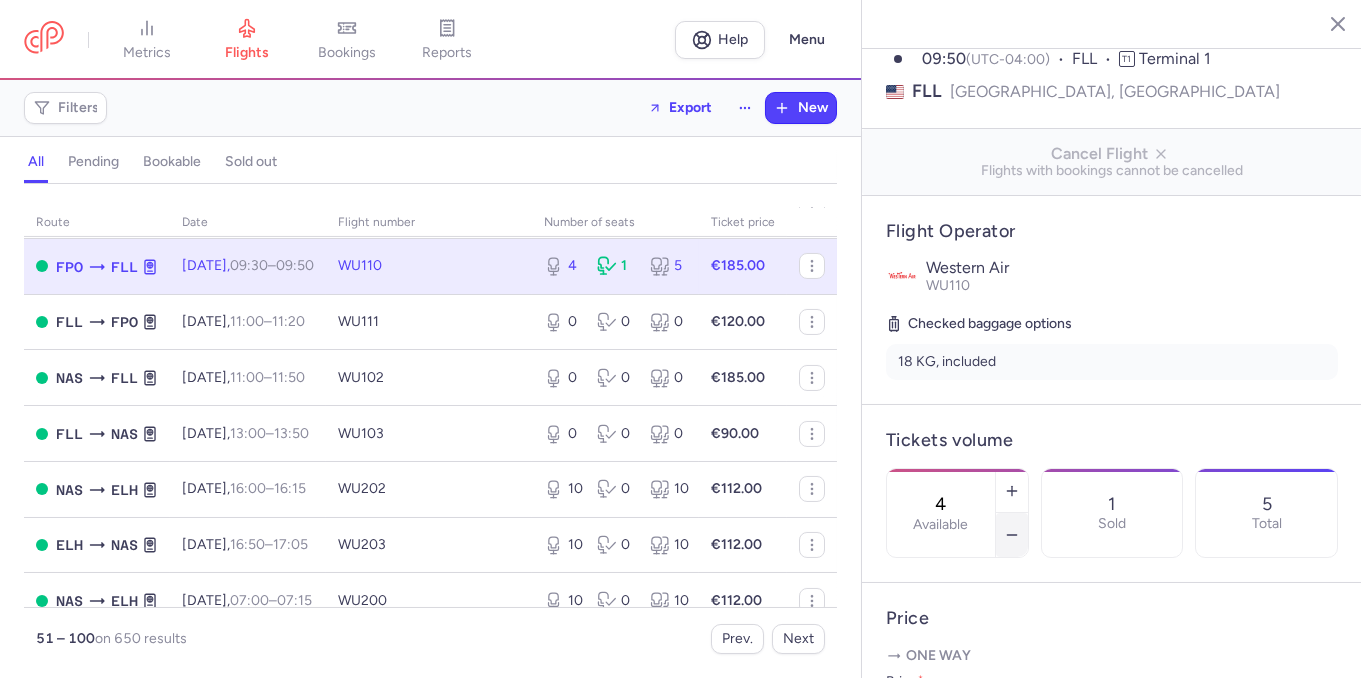 click at bounding box center [1012, 535] 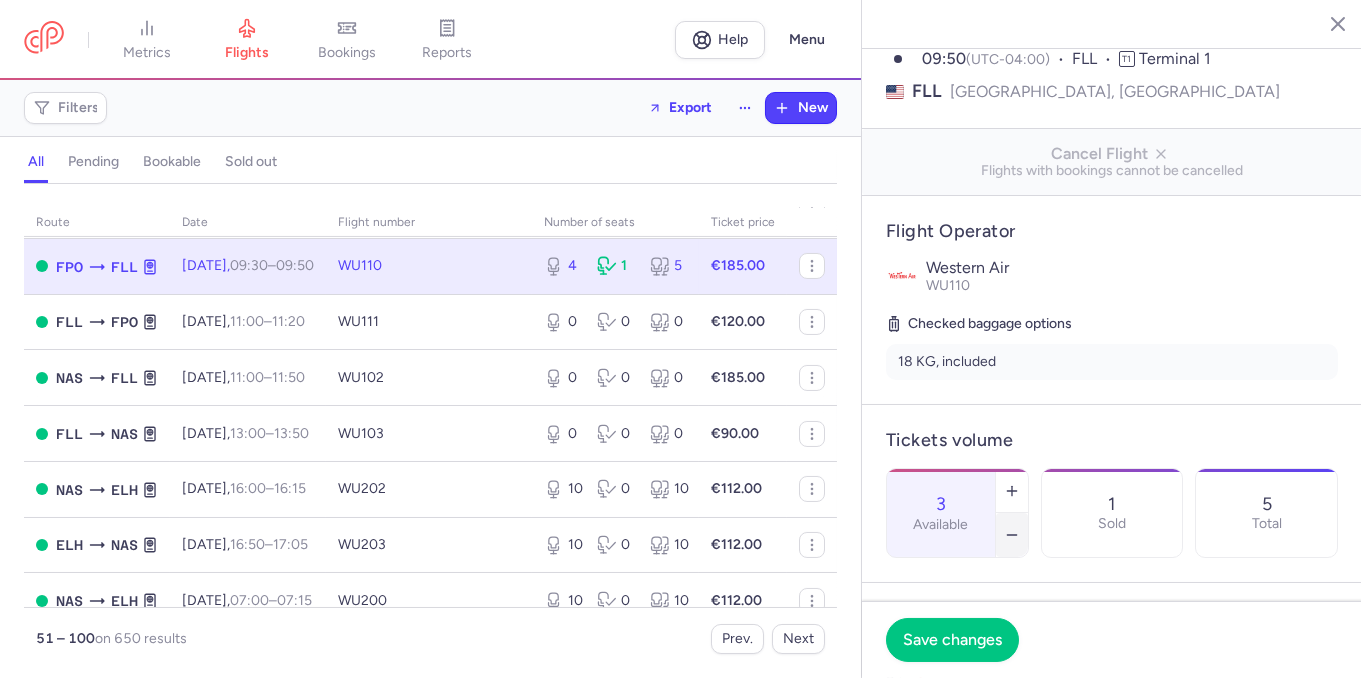 click at bounding box center (1012, 535) 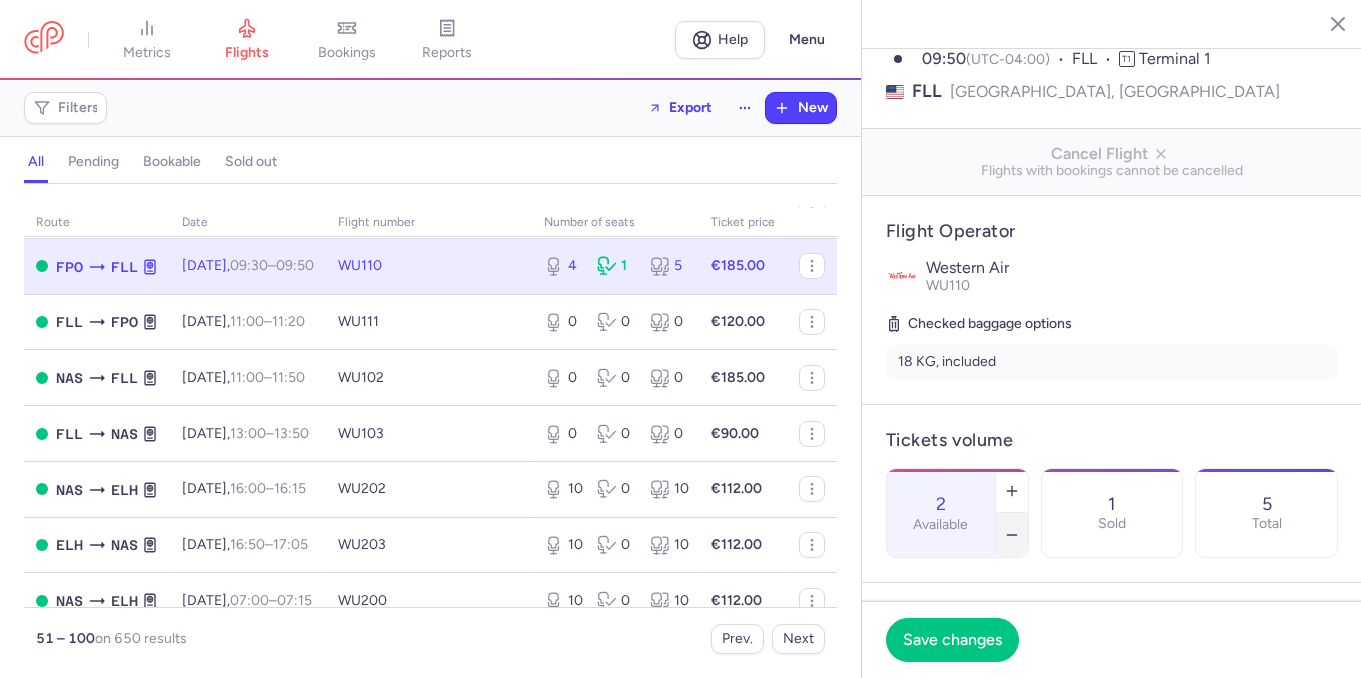 click at bounding box center (1012, 535) 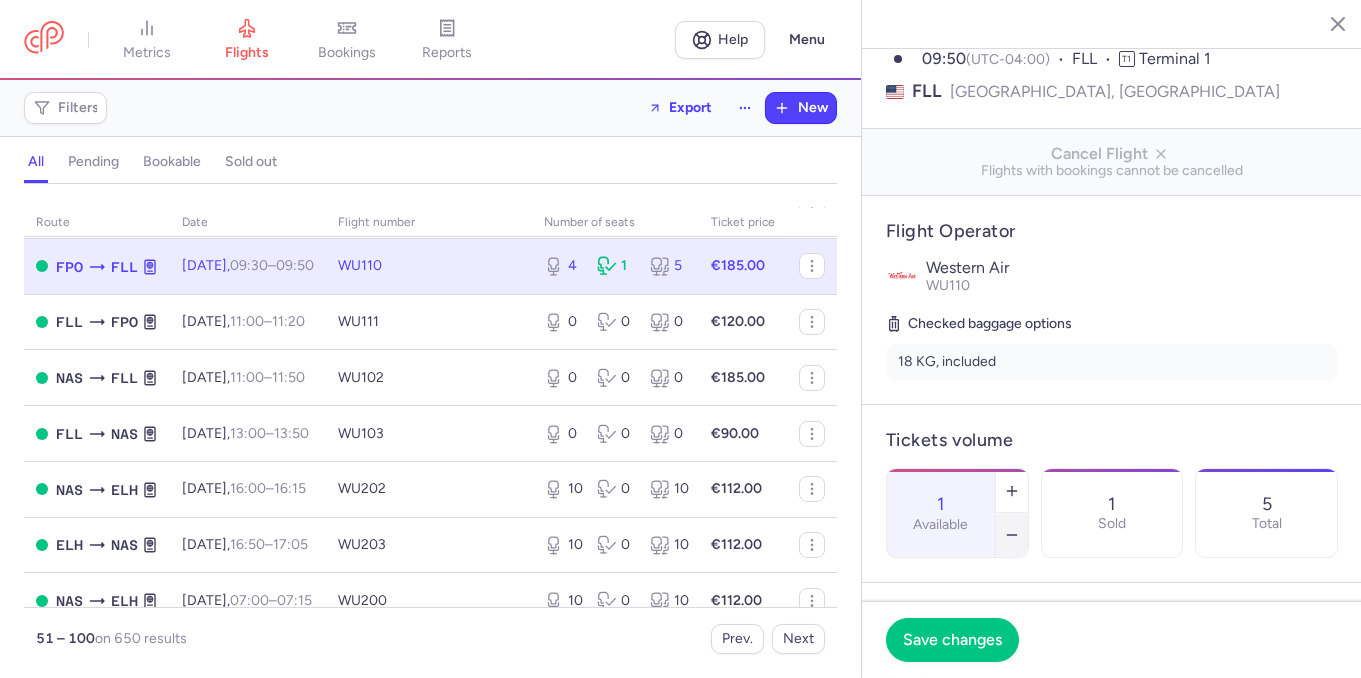 click at bounding box center (1012, 535) 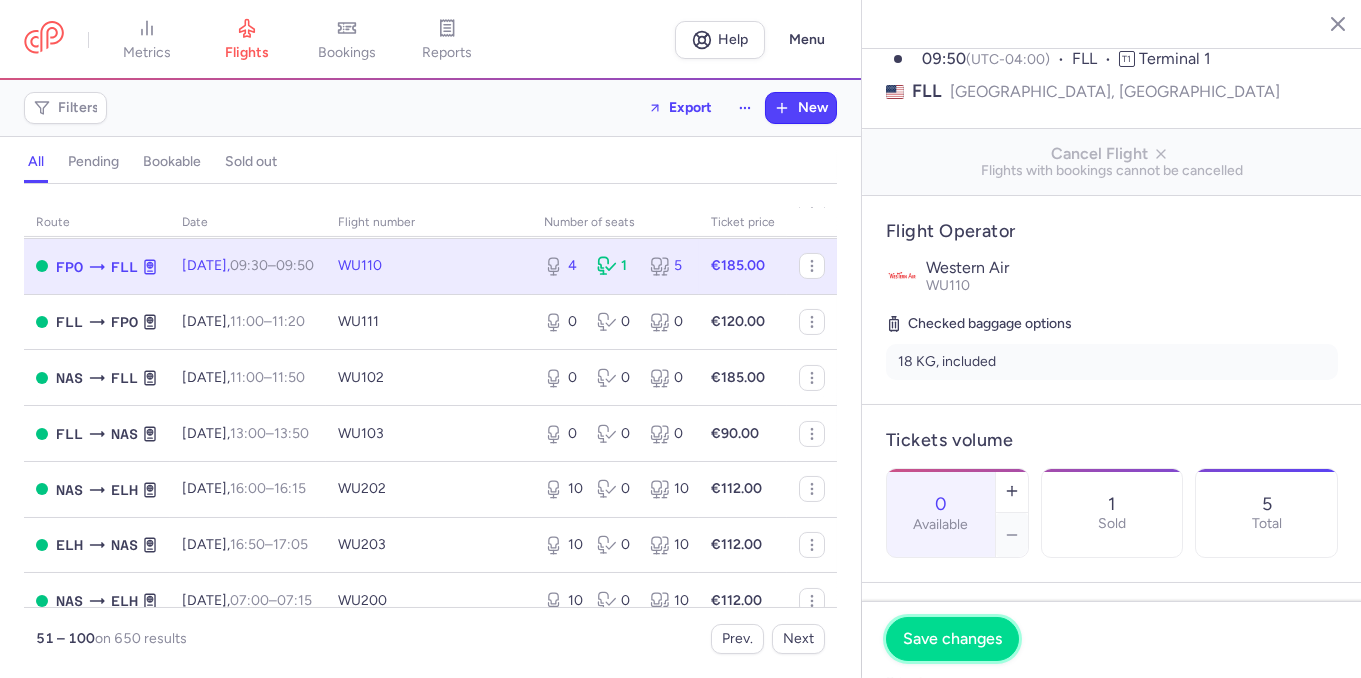 click on "Save changes" at bounding box center (952, 639) 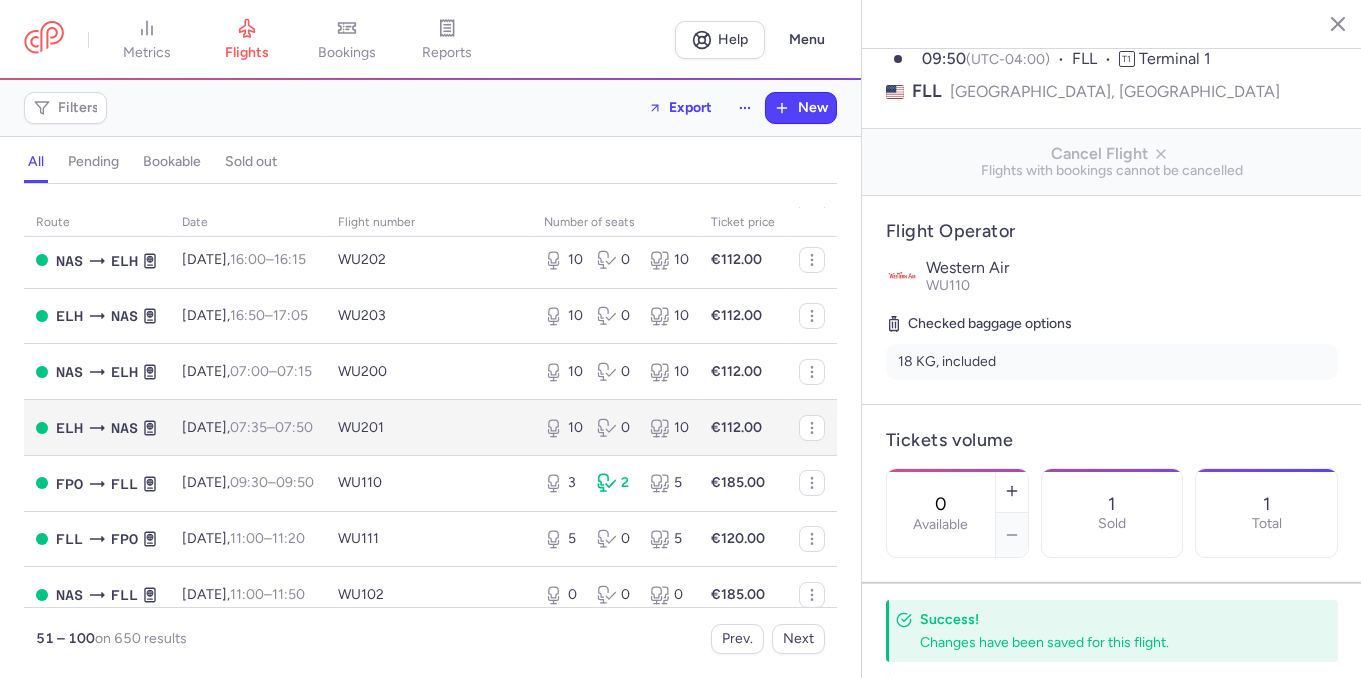 scroll, scrollTop: 1602, scrollLeft: 0, axis: vertical 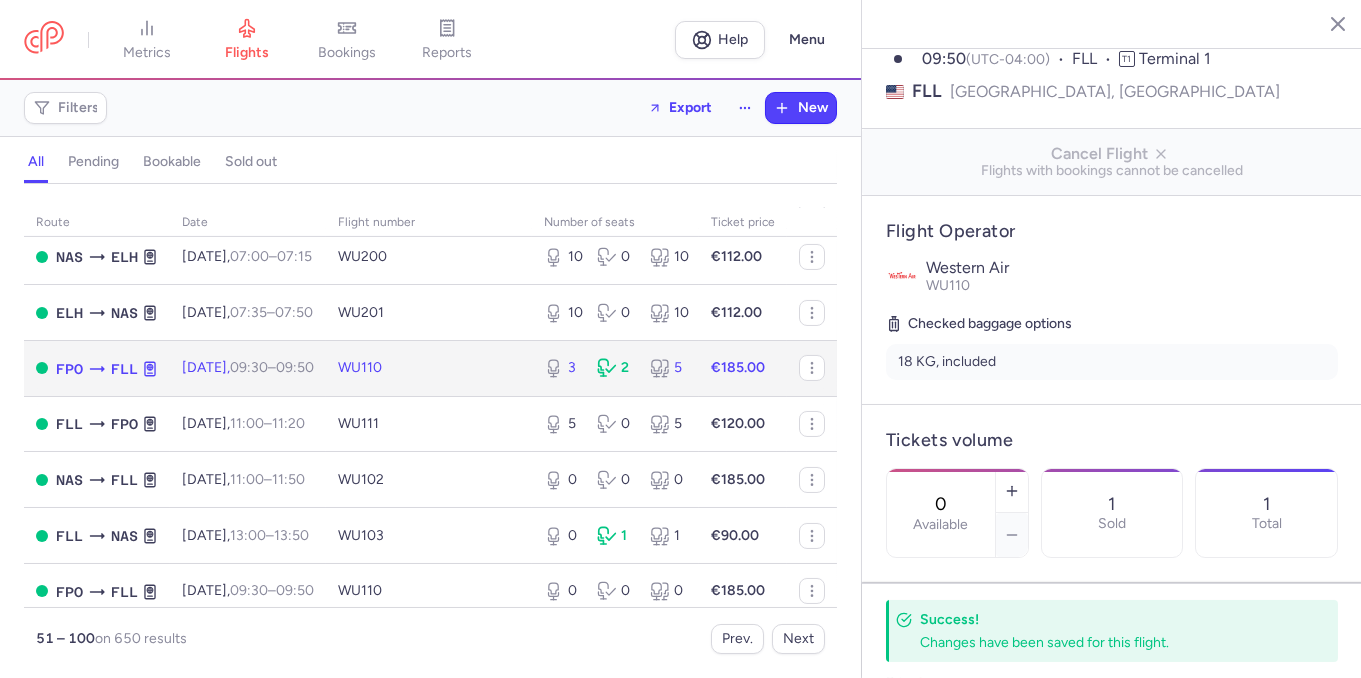 click on "3 2 5" at bounding box center [615, 368] 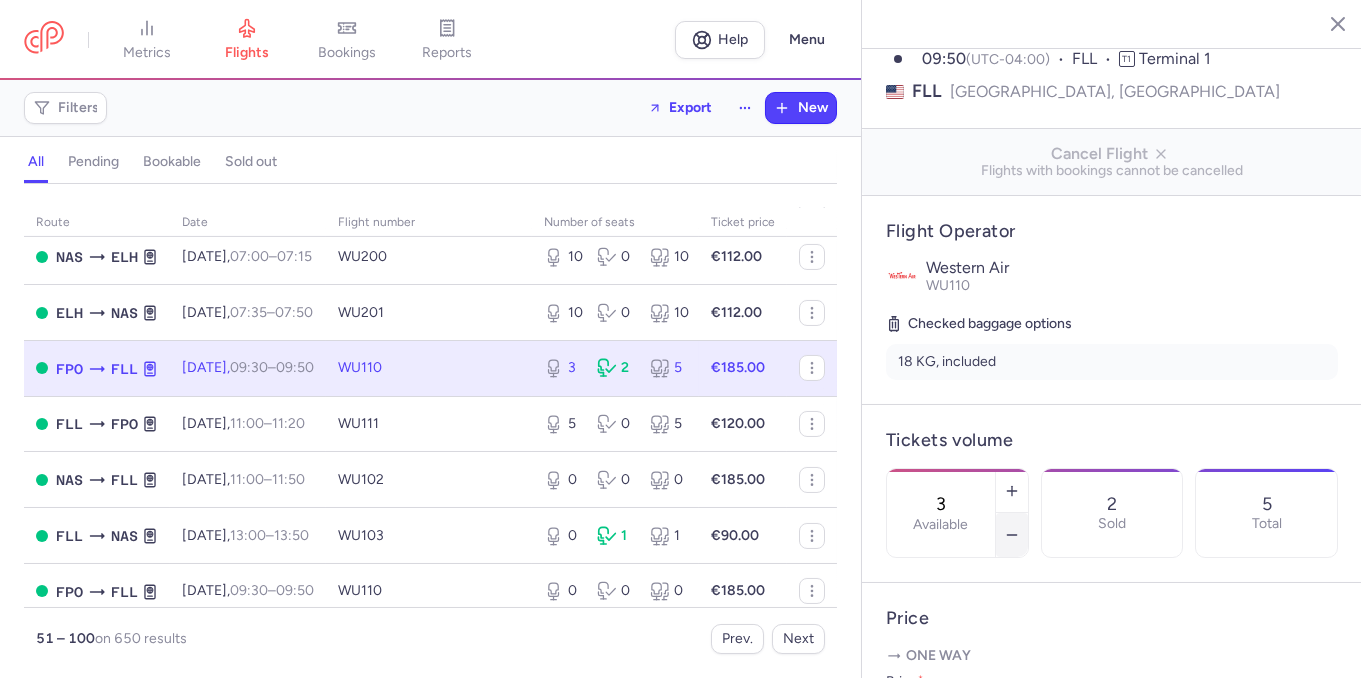 click 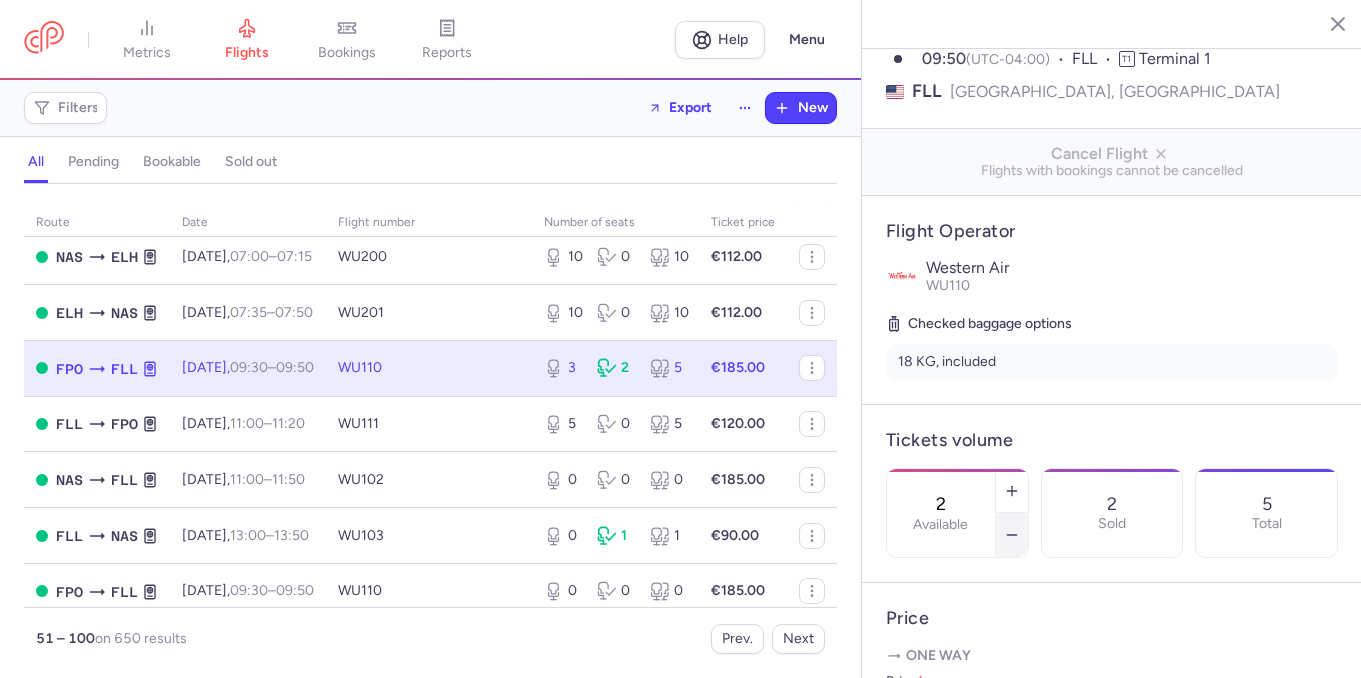 click 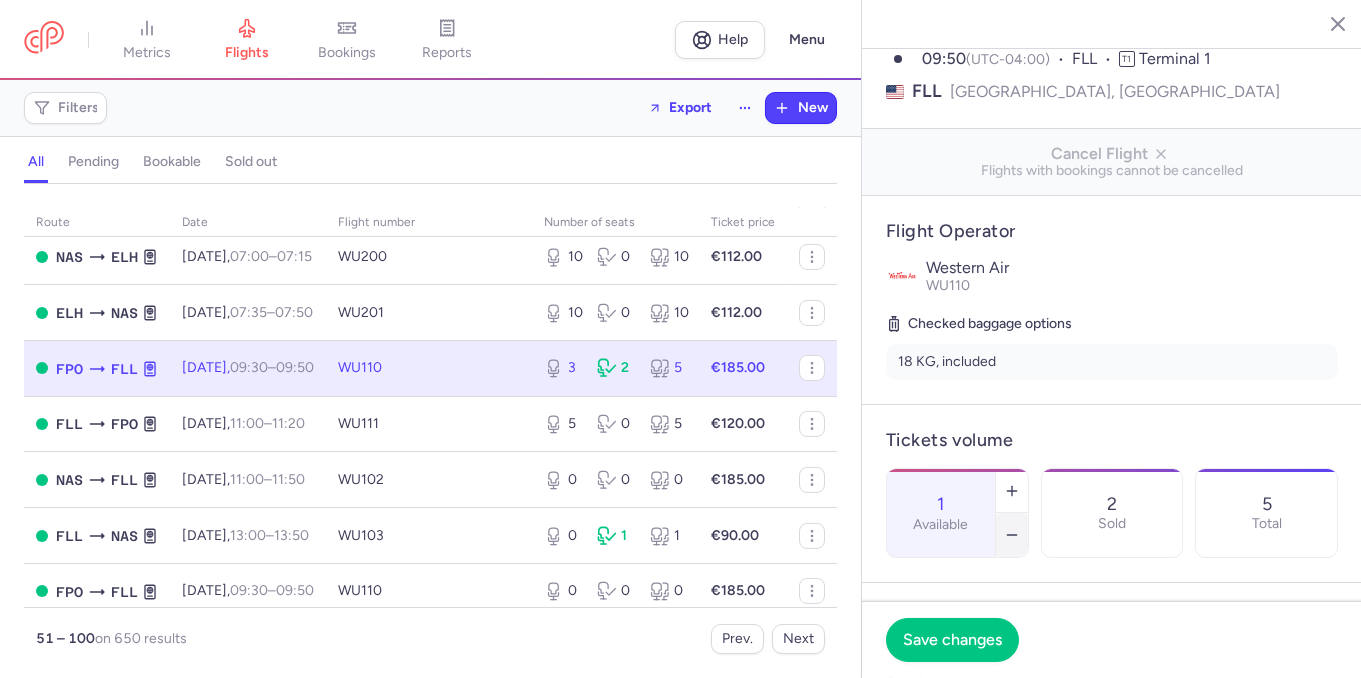 click 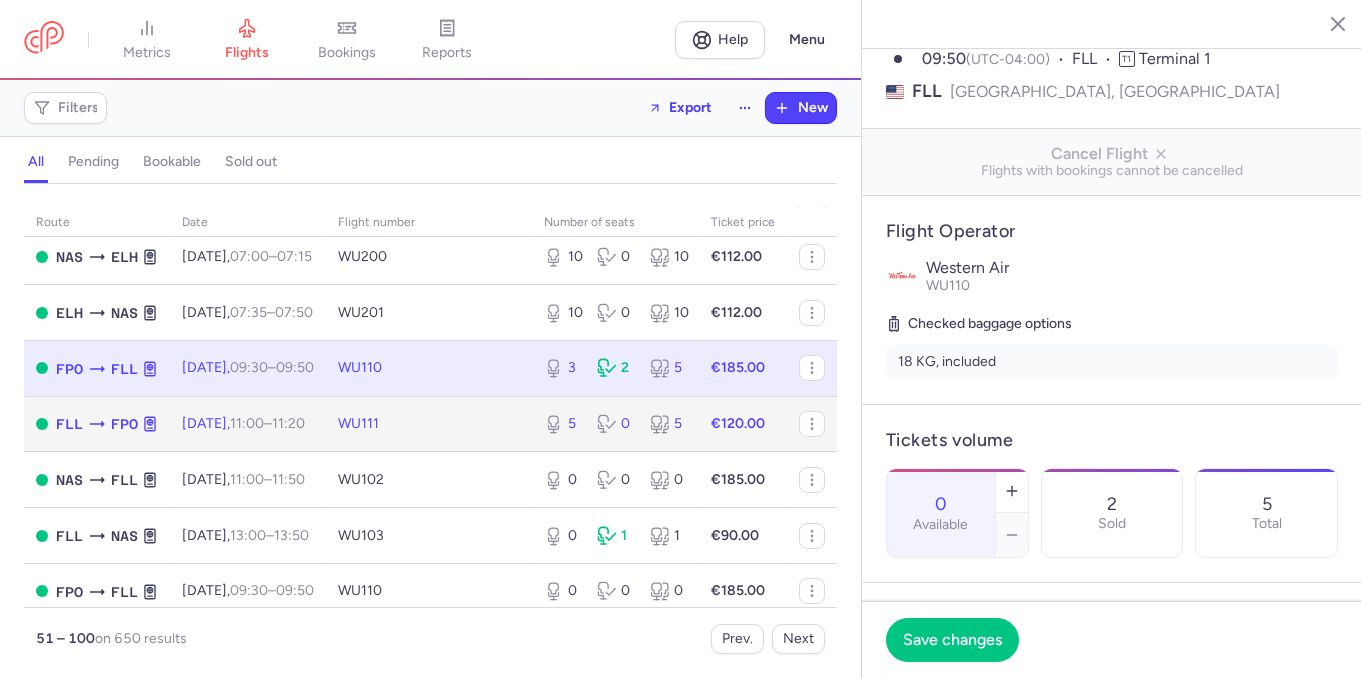 click on "5 0 5" at bounding box center (615, 424) 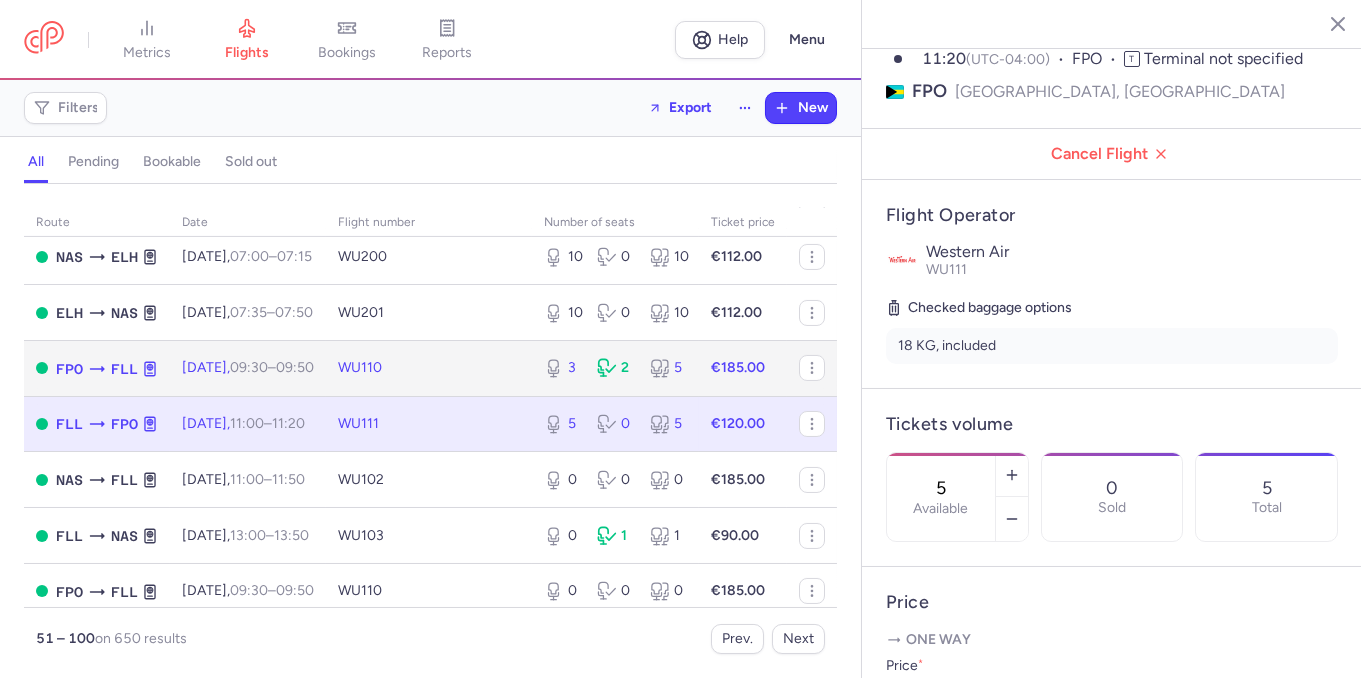 click on "3 2 5" at bounding box center (615, 368) 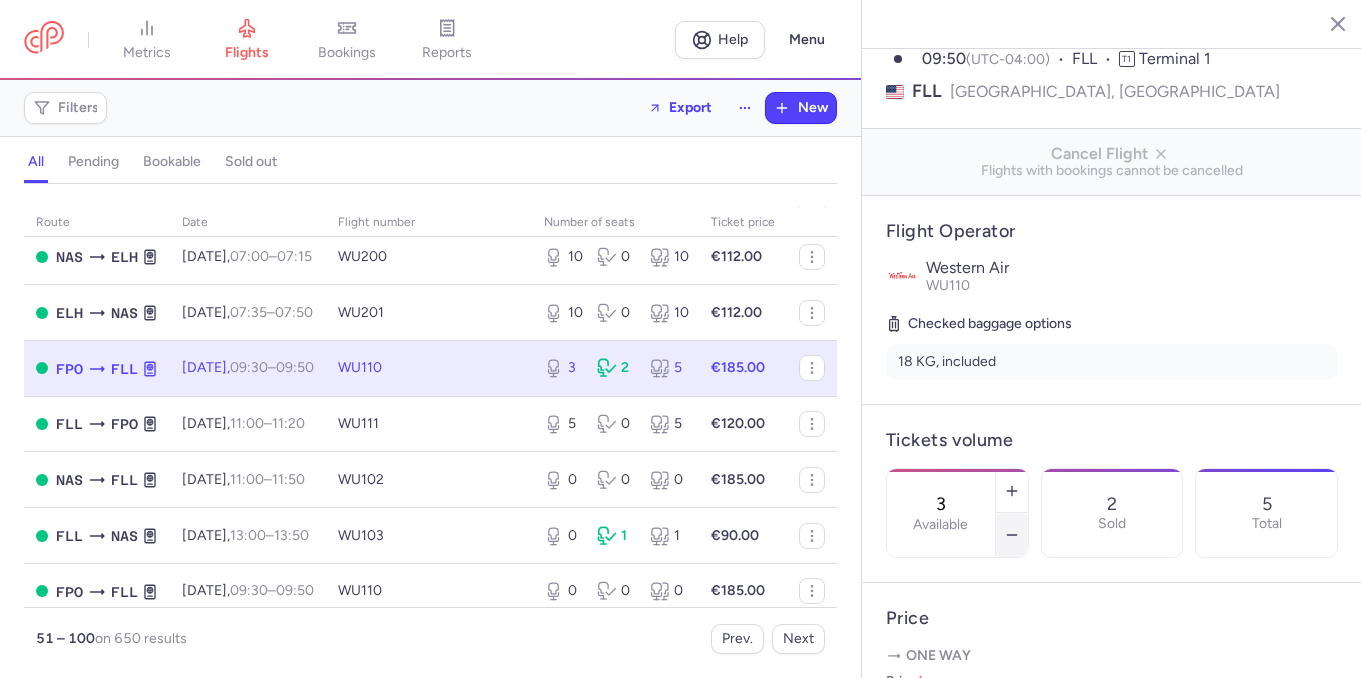 click 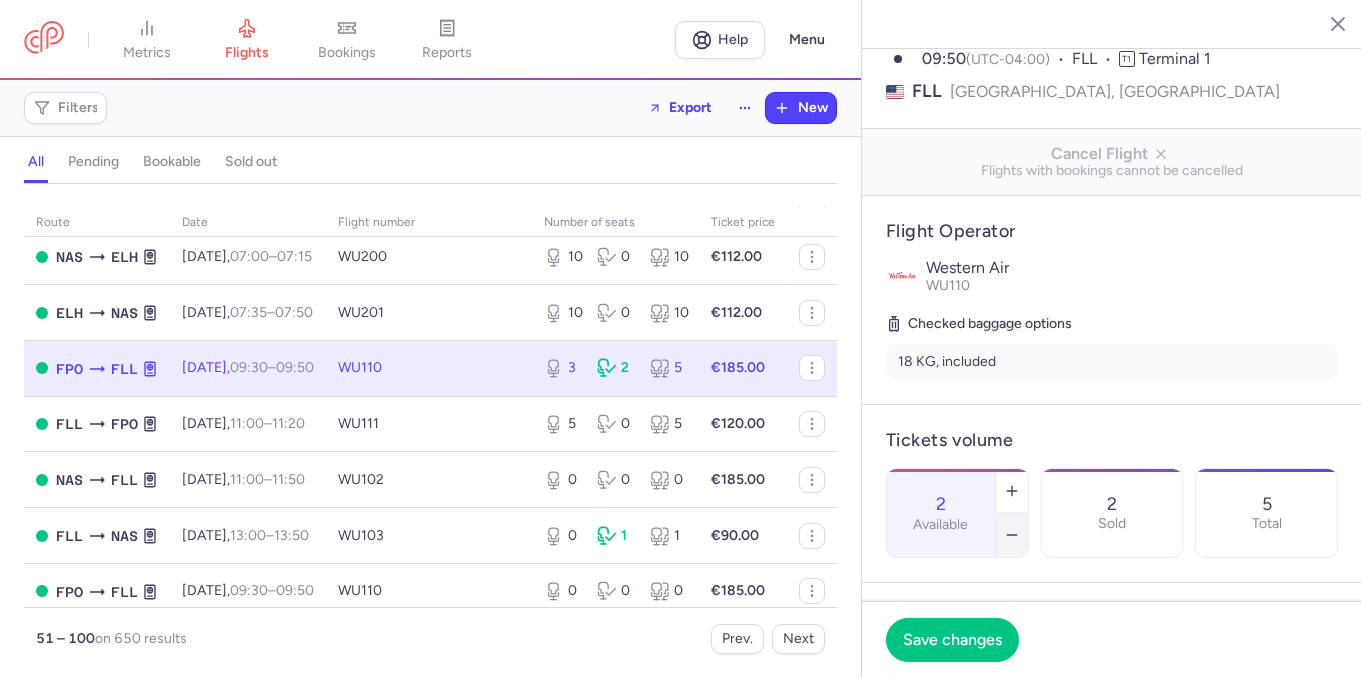 click 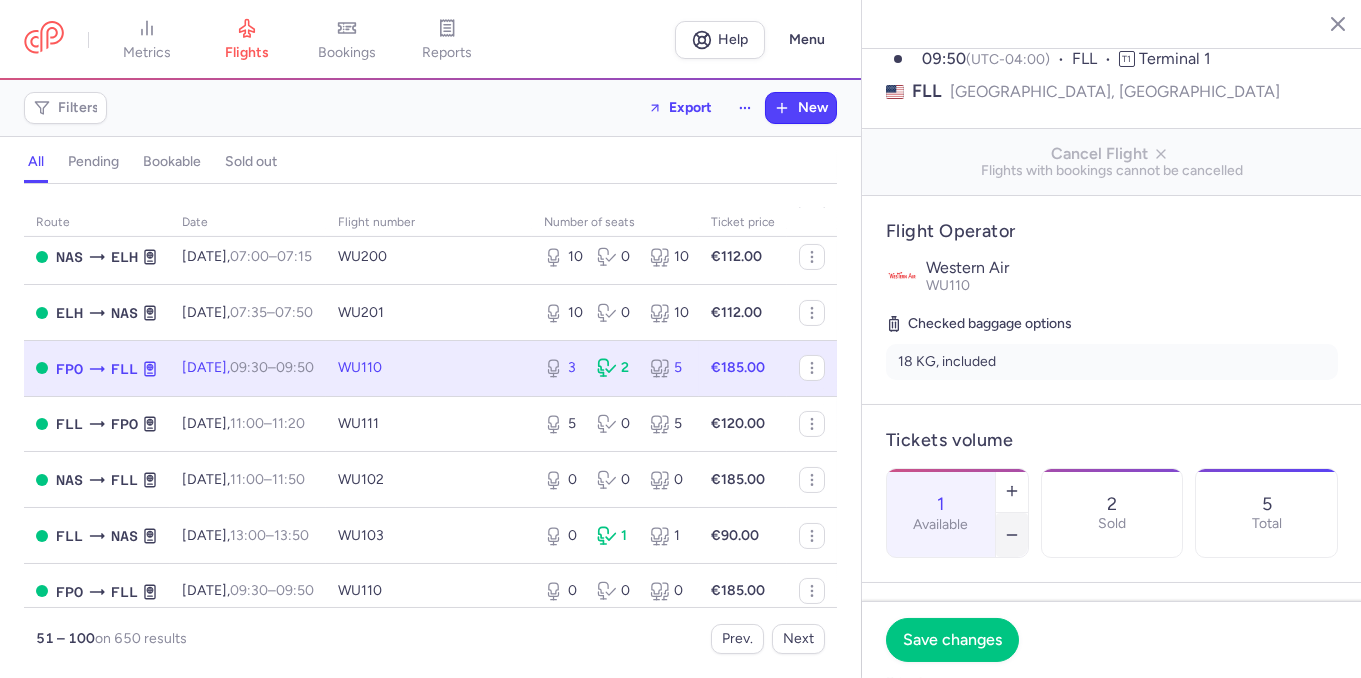 click 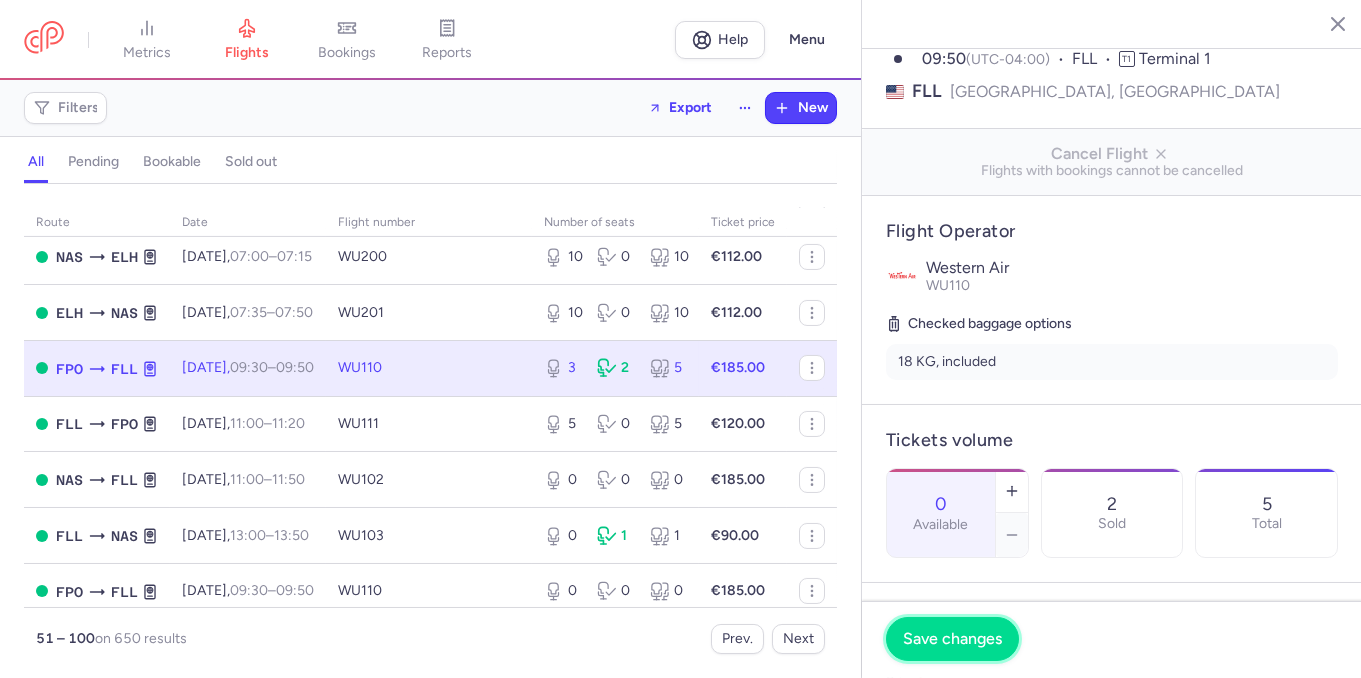 click on "Save changes" at bounding box center (952, 639) 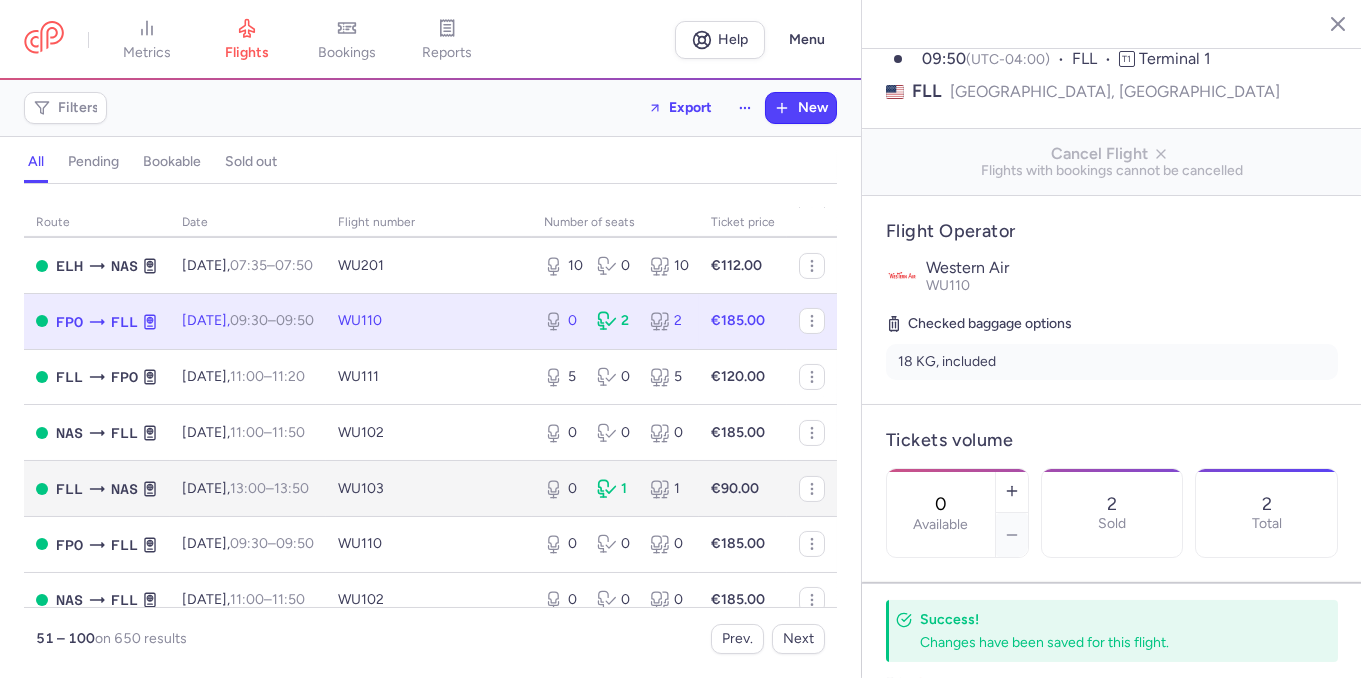 scroll, scrollTop: 1716, scrollLeft: 0, axis: vertical 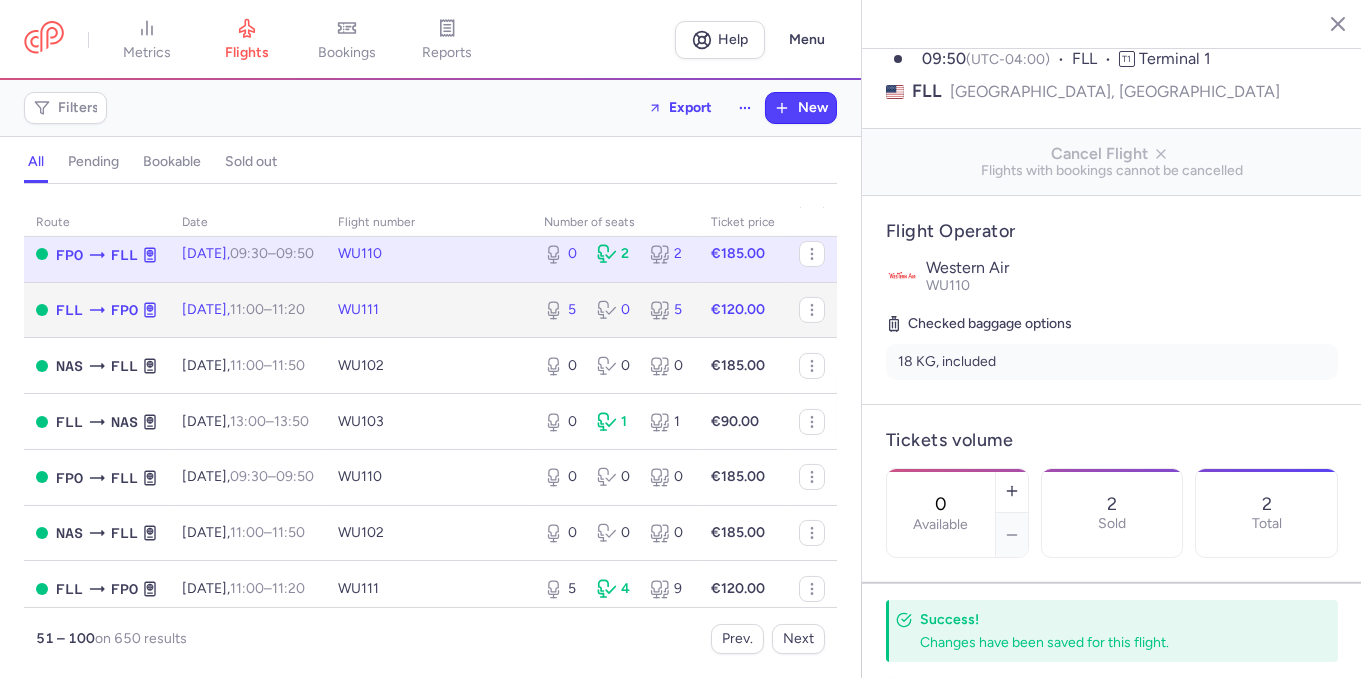 click on "5 0 5" at bounding box center [615, 310] 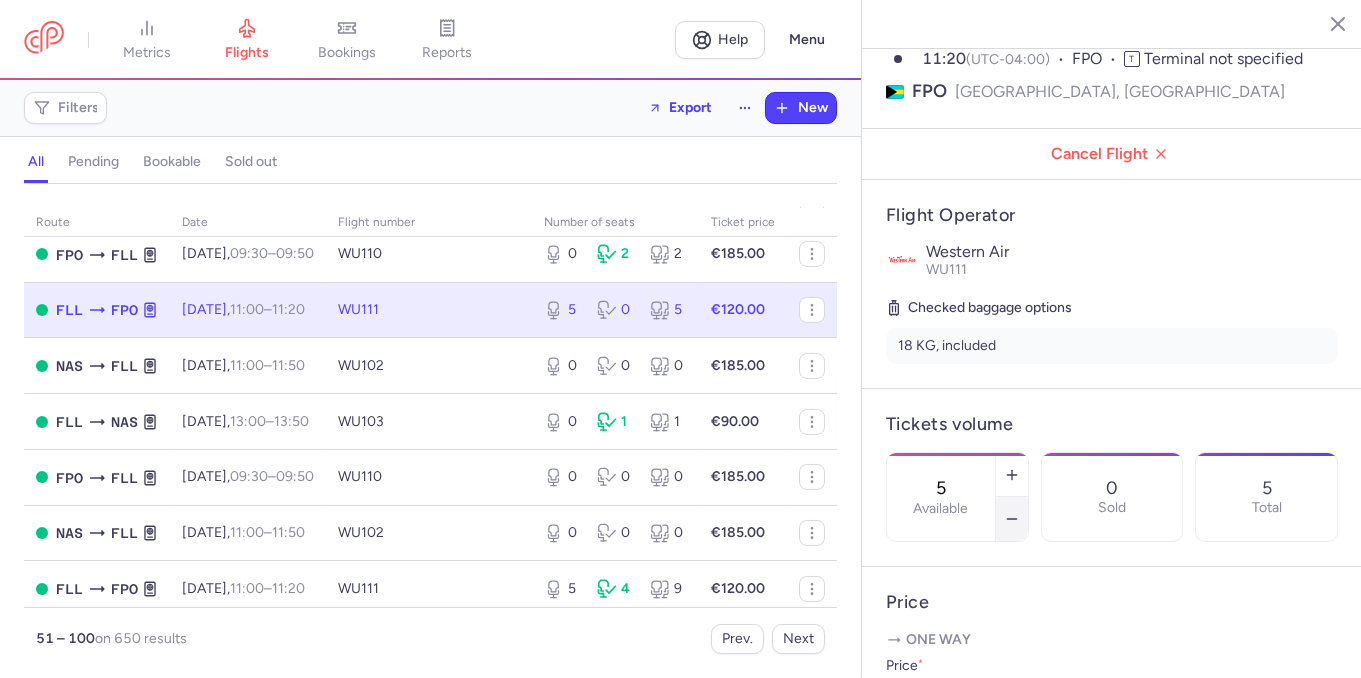 click 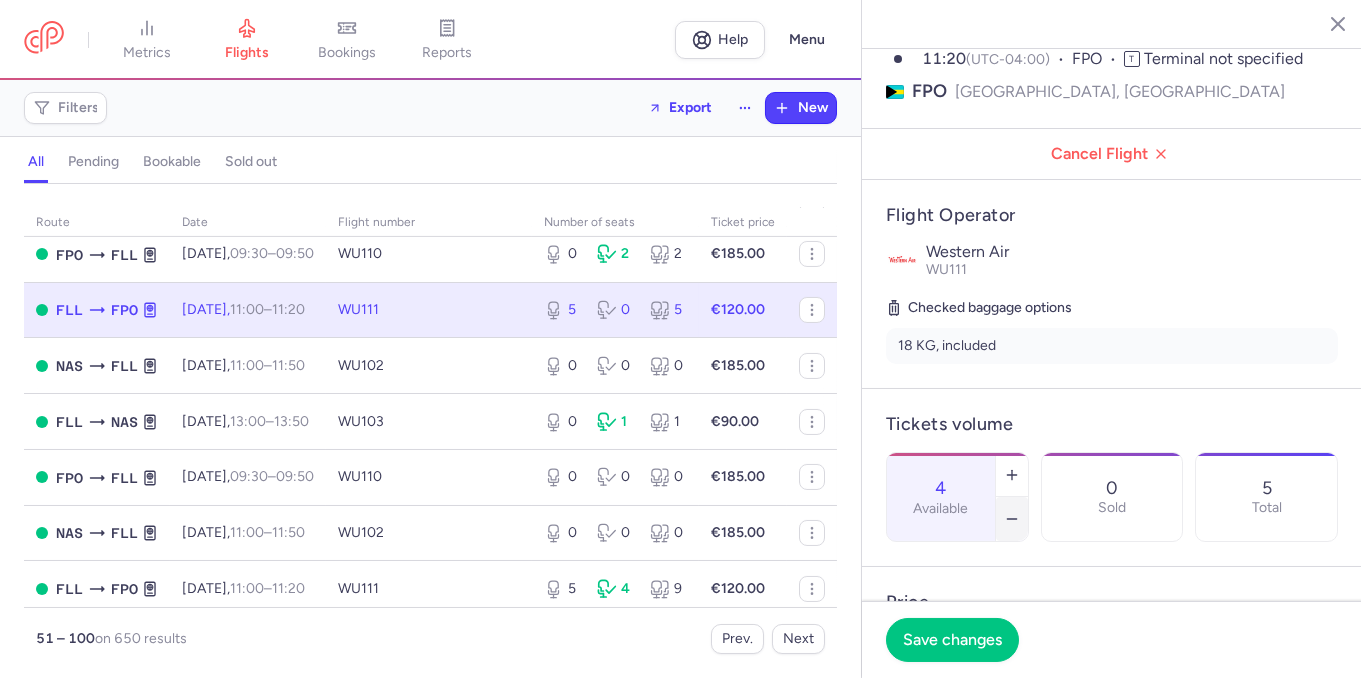click 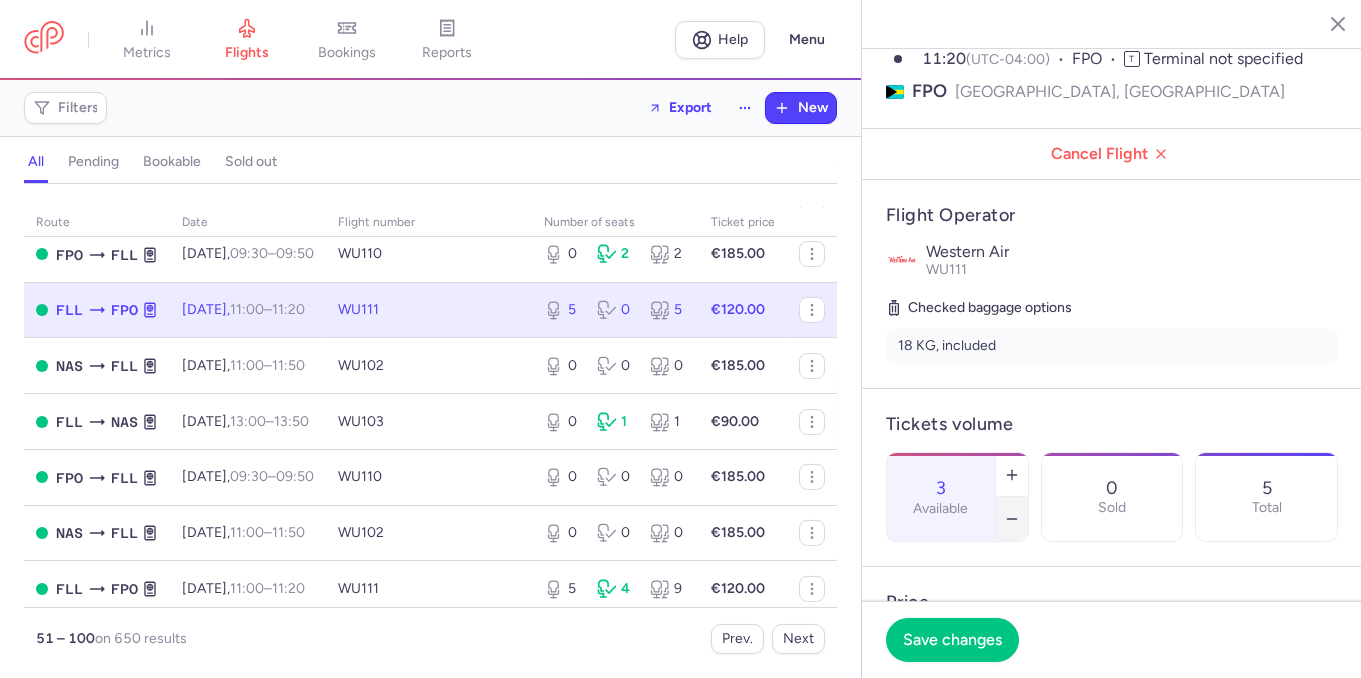 click 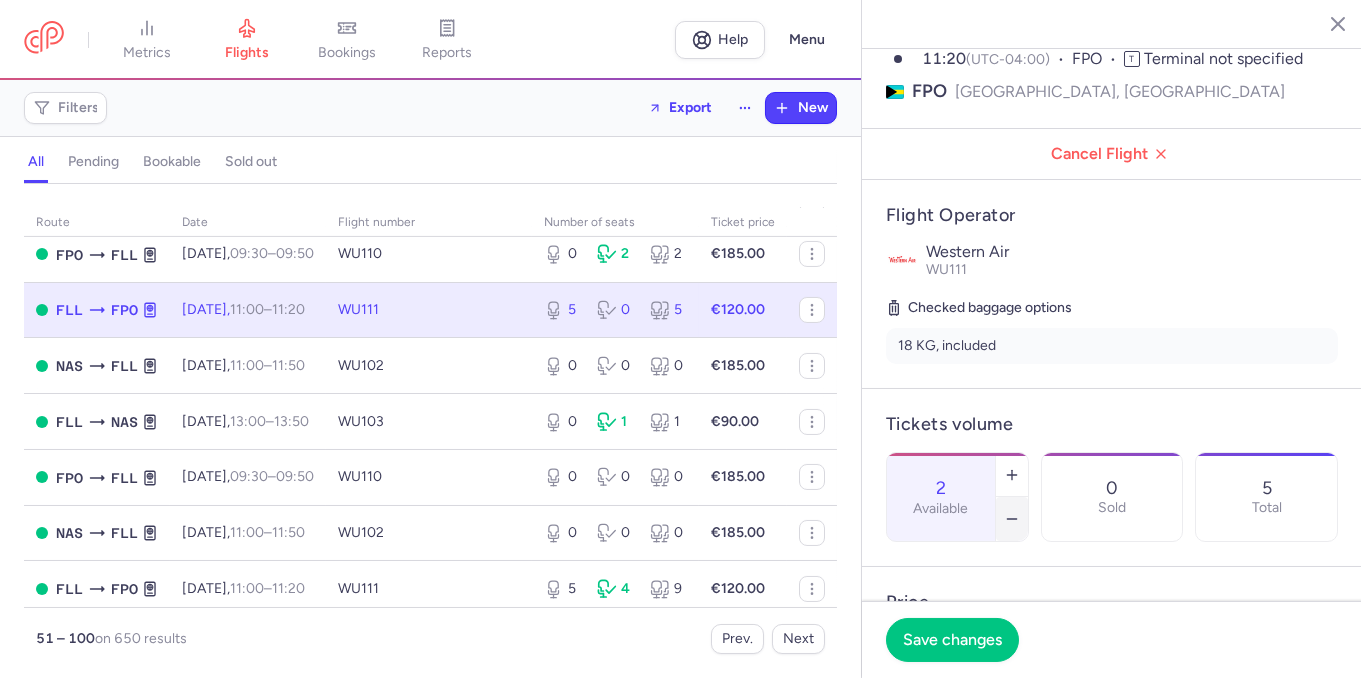 click 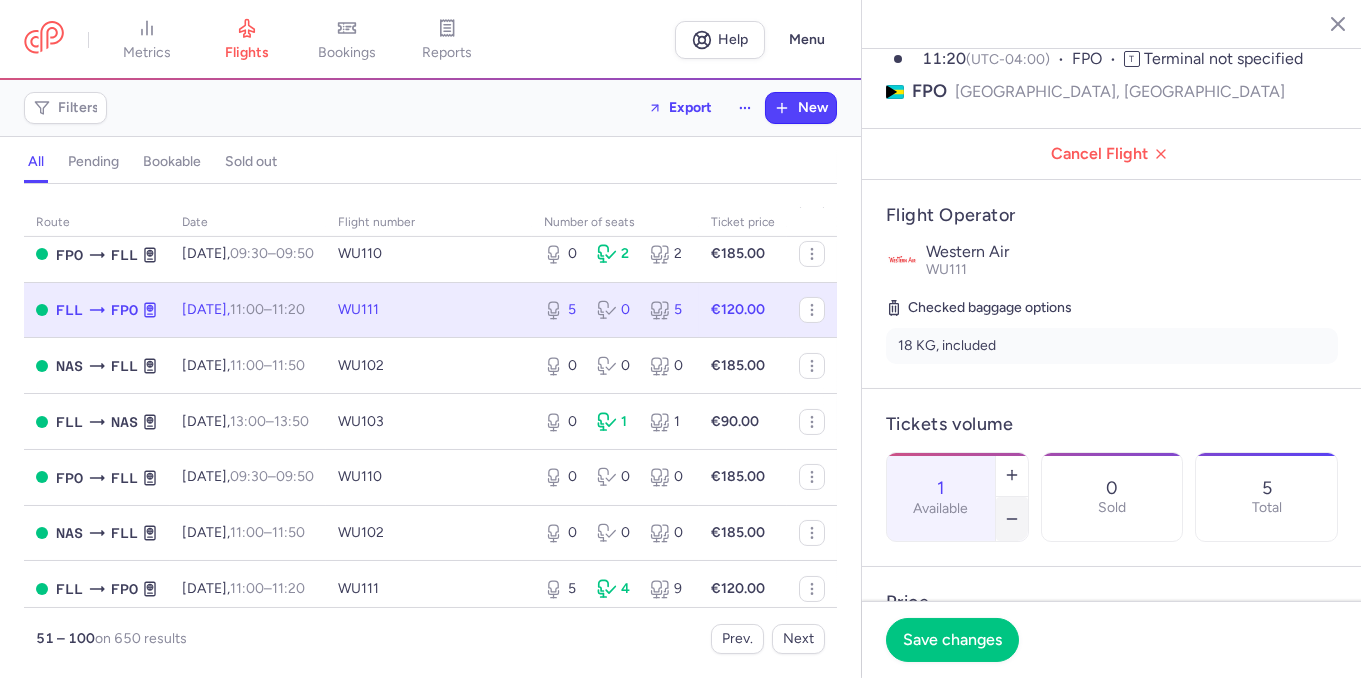 click 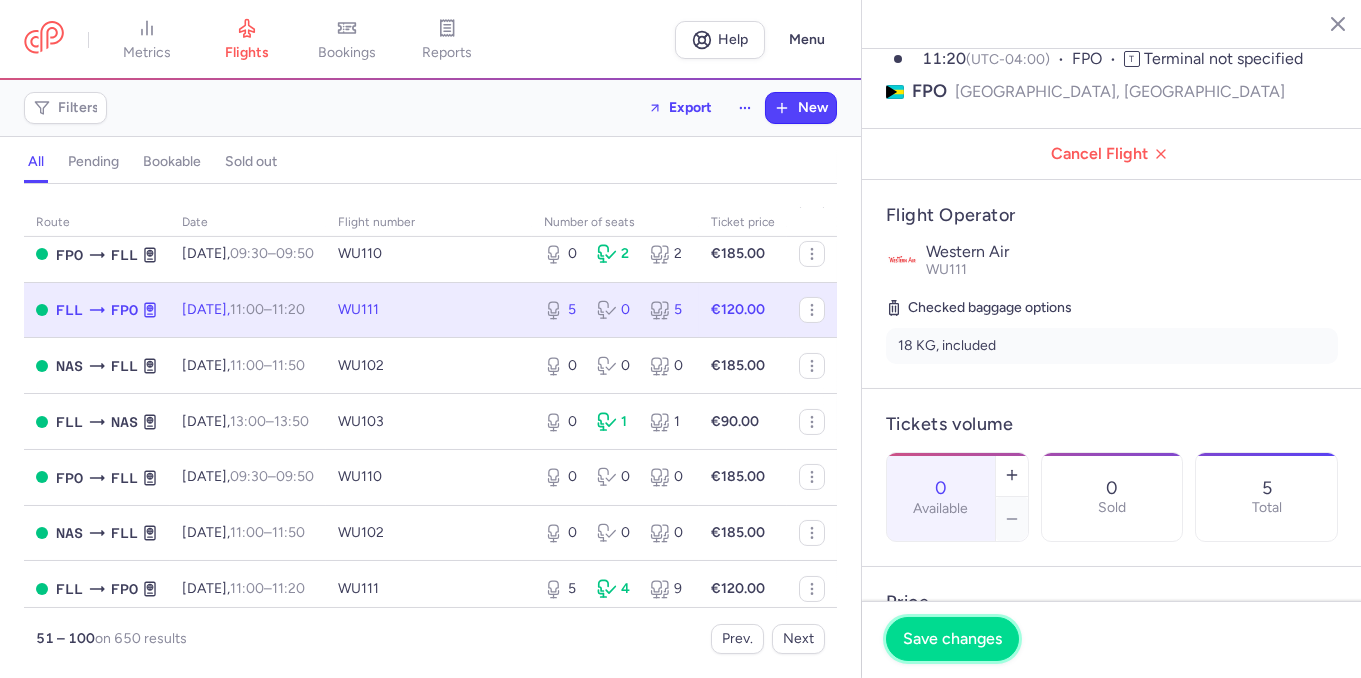 click on "Save changes" at bounding box center (952, 639) 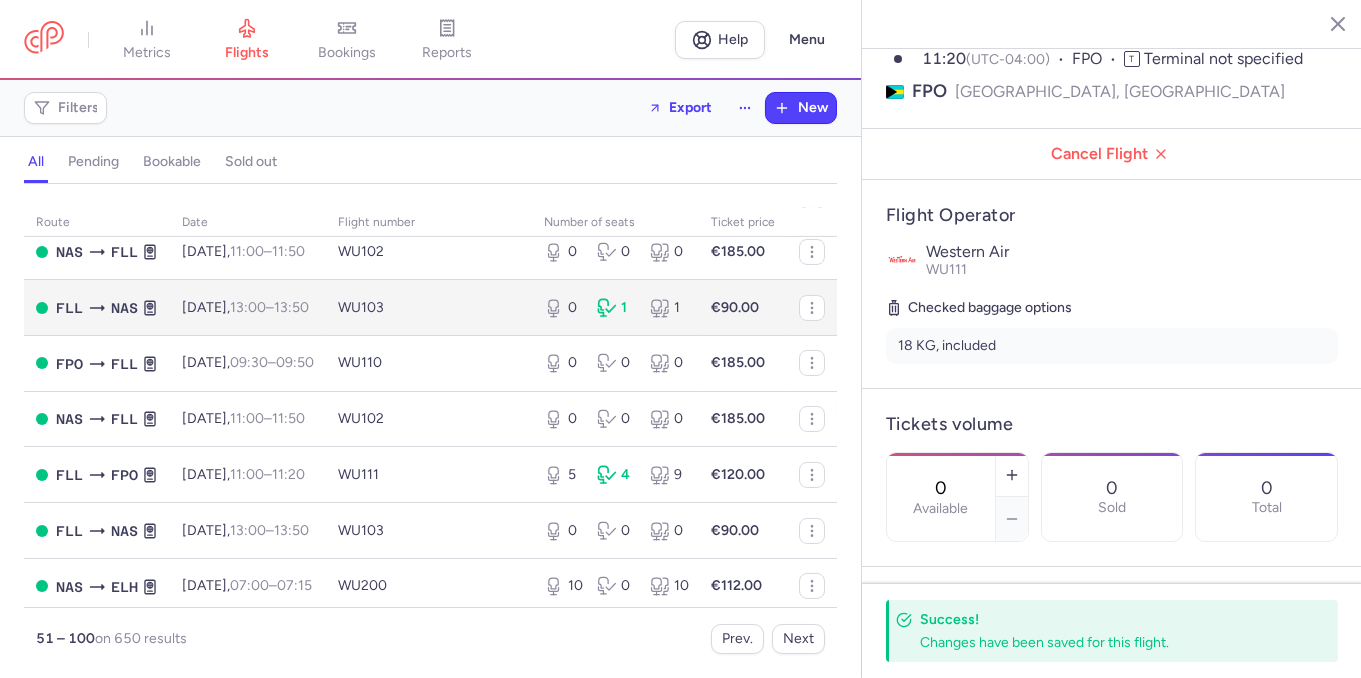 scroll, scrollTop: 1945, scrollLeft: 0, axis: vertical 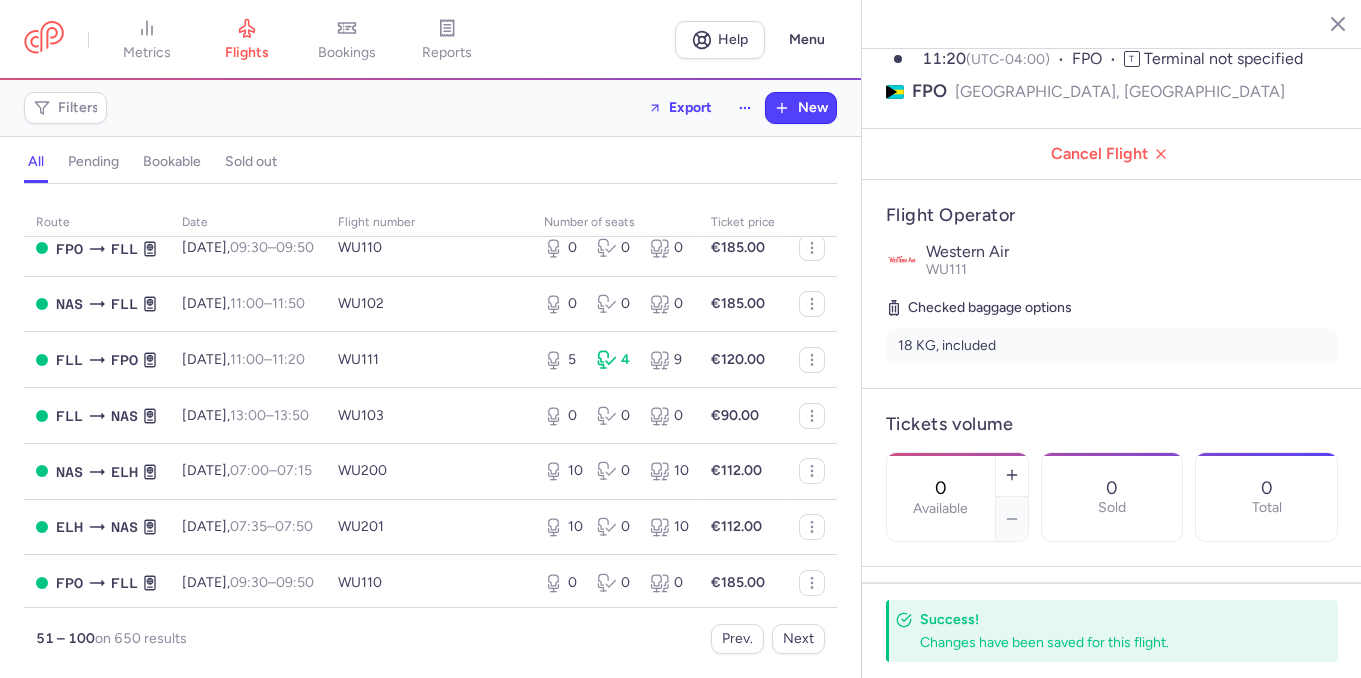 click on "Flight Operator Western Air WU111  Checked baggage options  18 KG, included" at bounding box center [1112, 284] 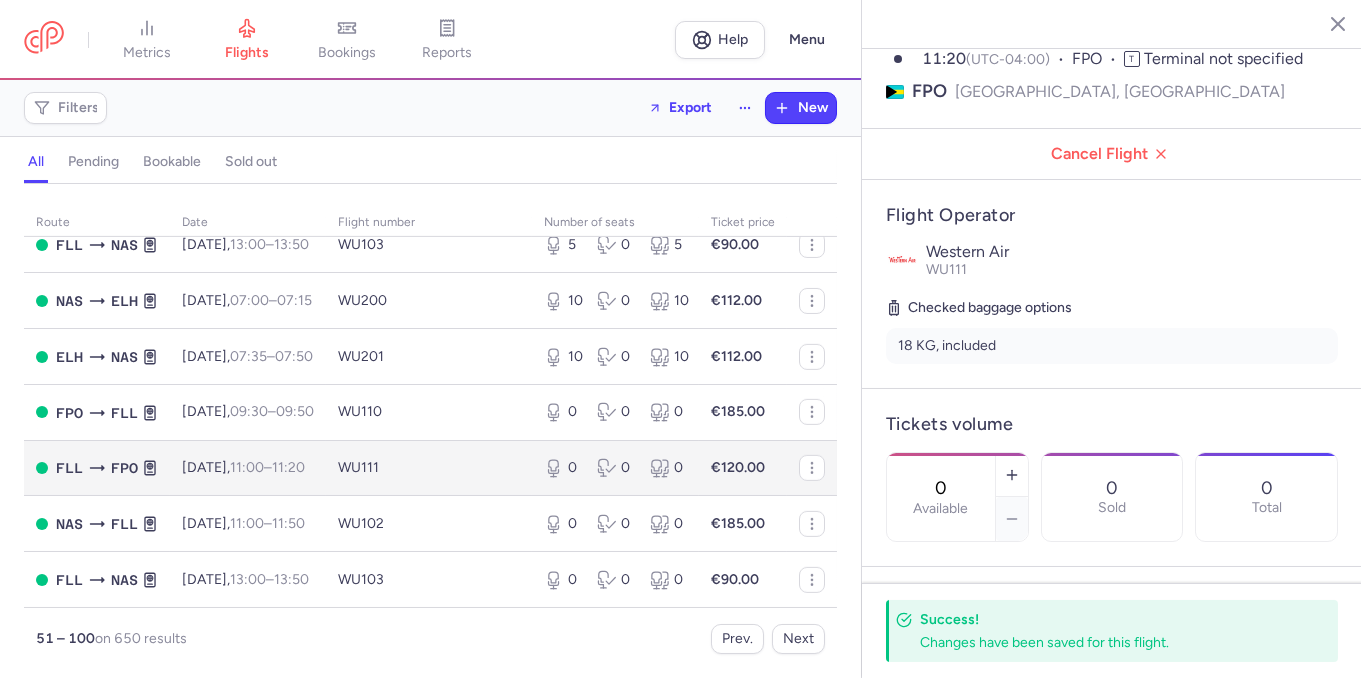 scroll, scrollTop: 2493, scrollLeft: 0, axis: vertical 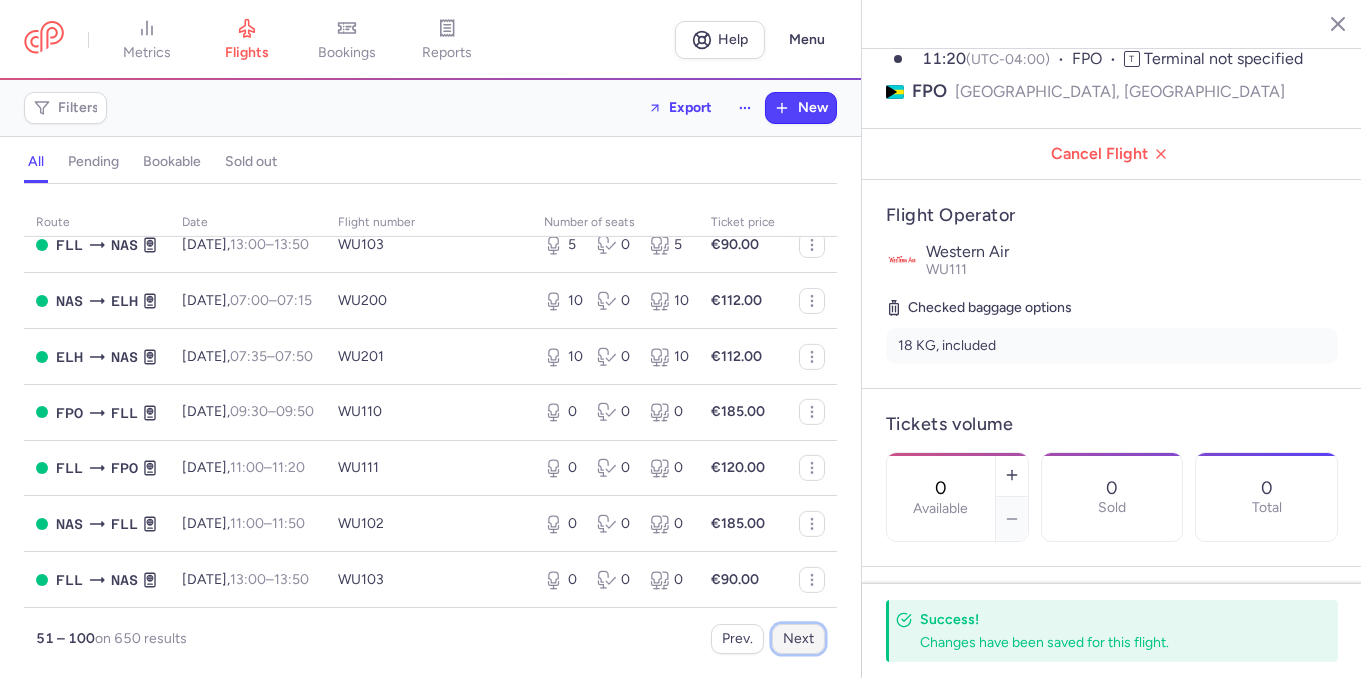 click on "Next" at bounding box center [798, 639] 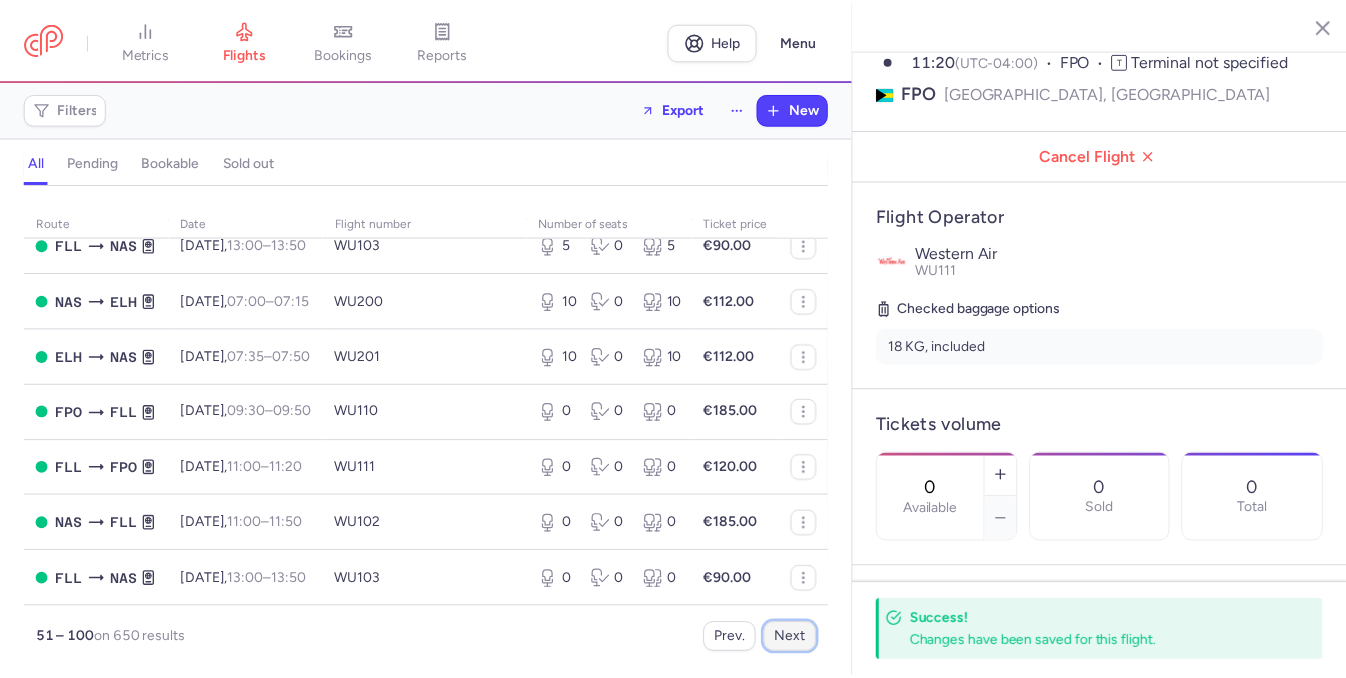 scroll, scrollTop: 0, scrollLeft: 0, axis: both 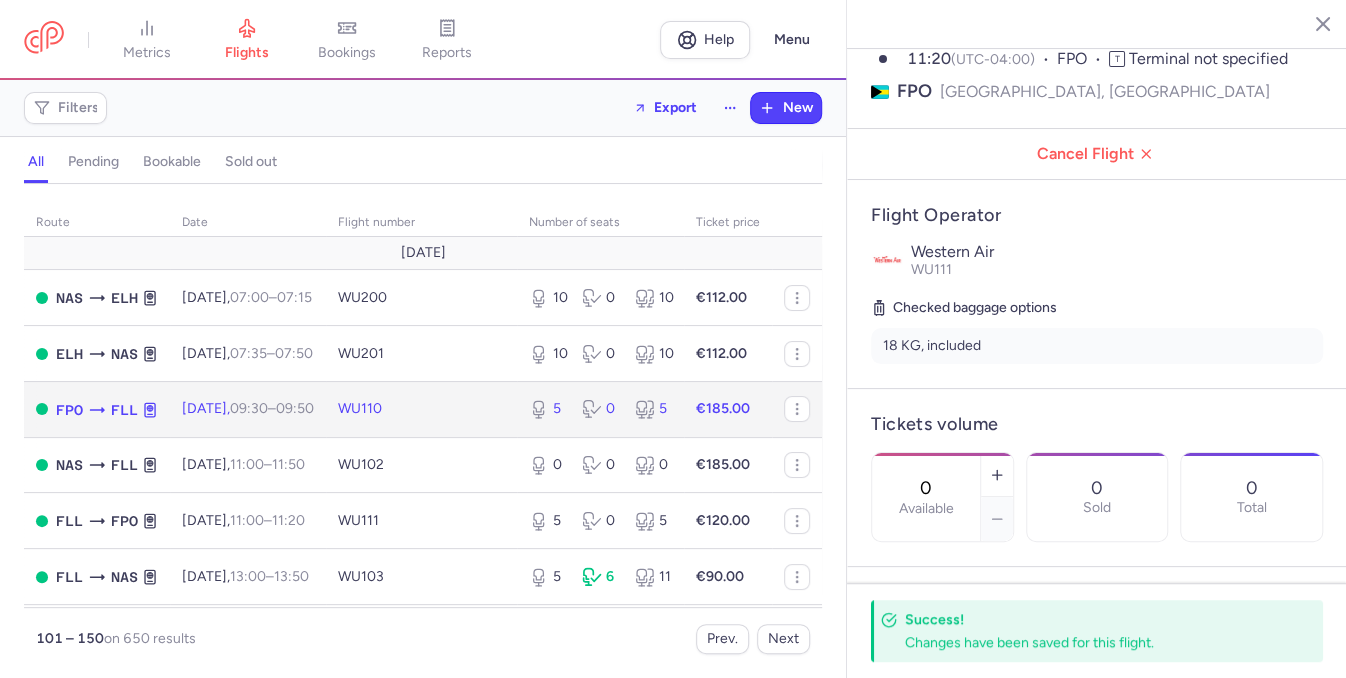 click on "5 0 5" at bounding box center (600, 409) 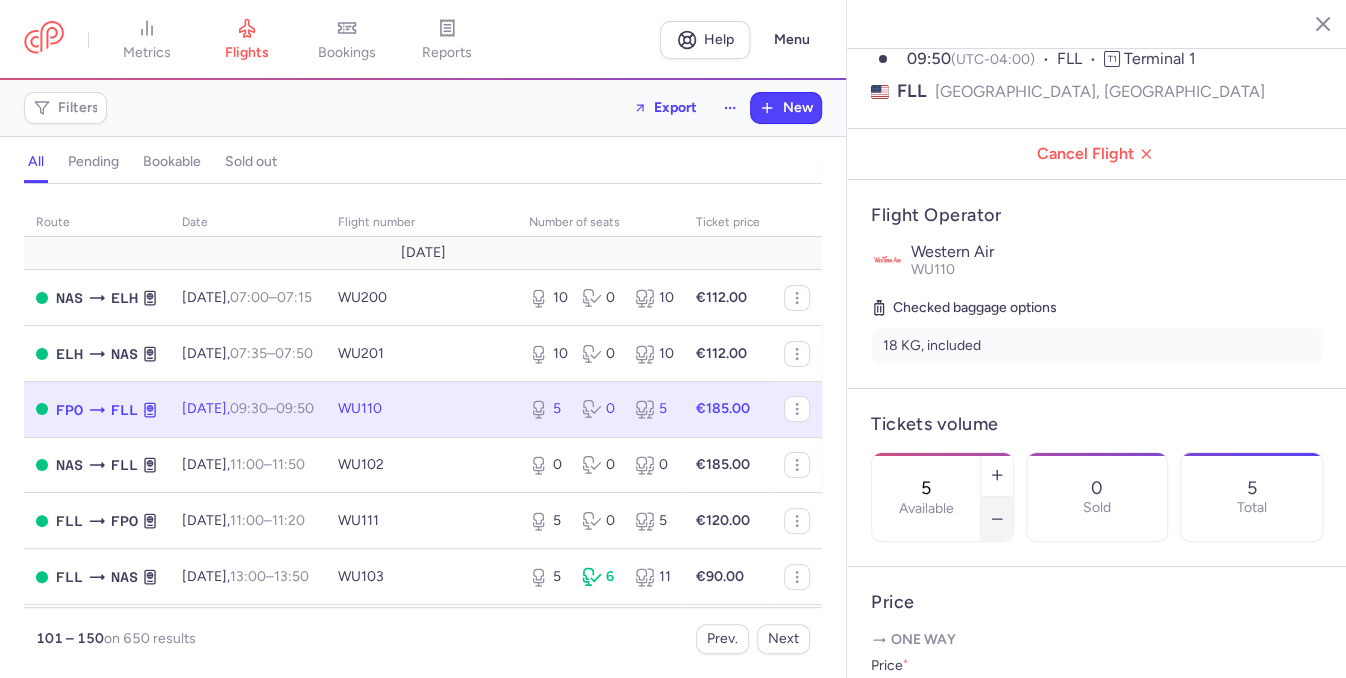 click 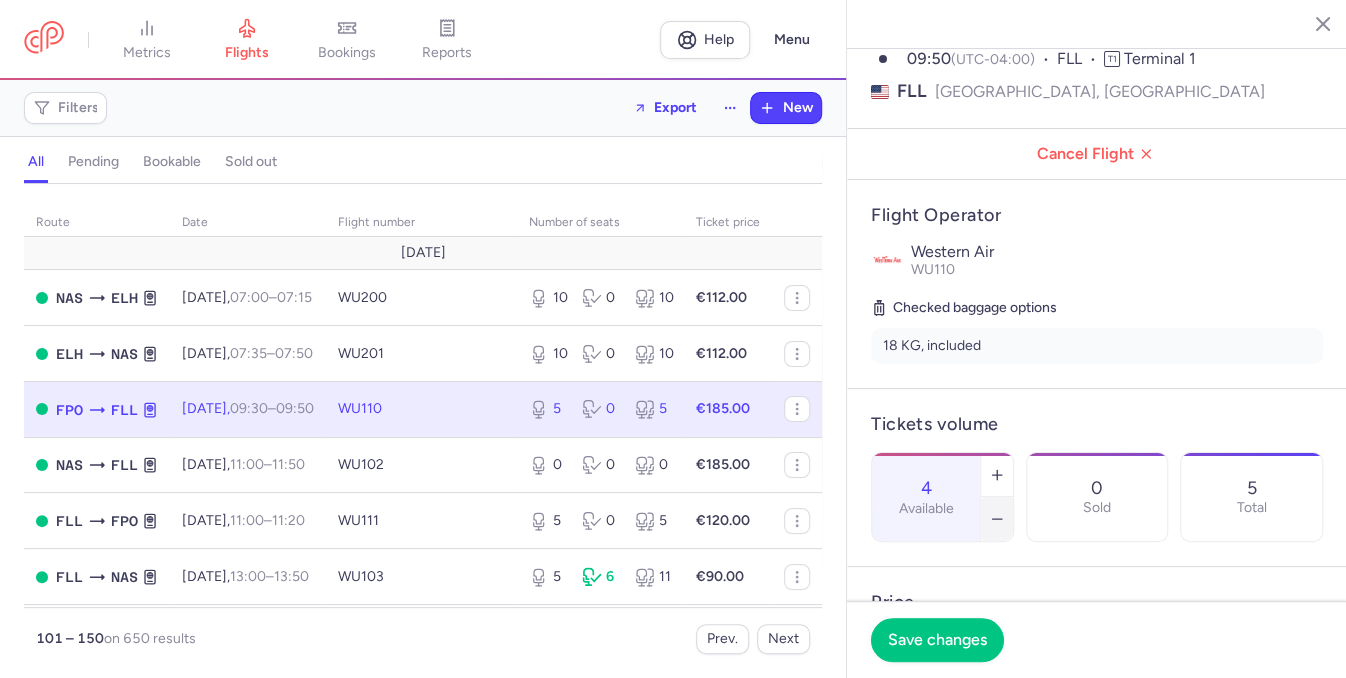 click 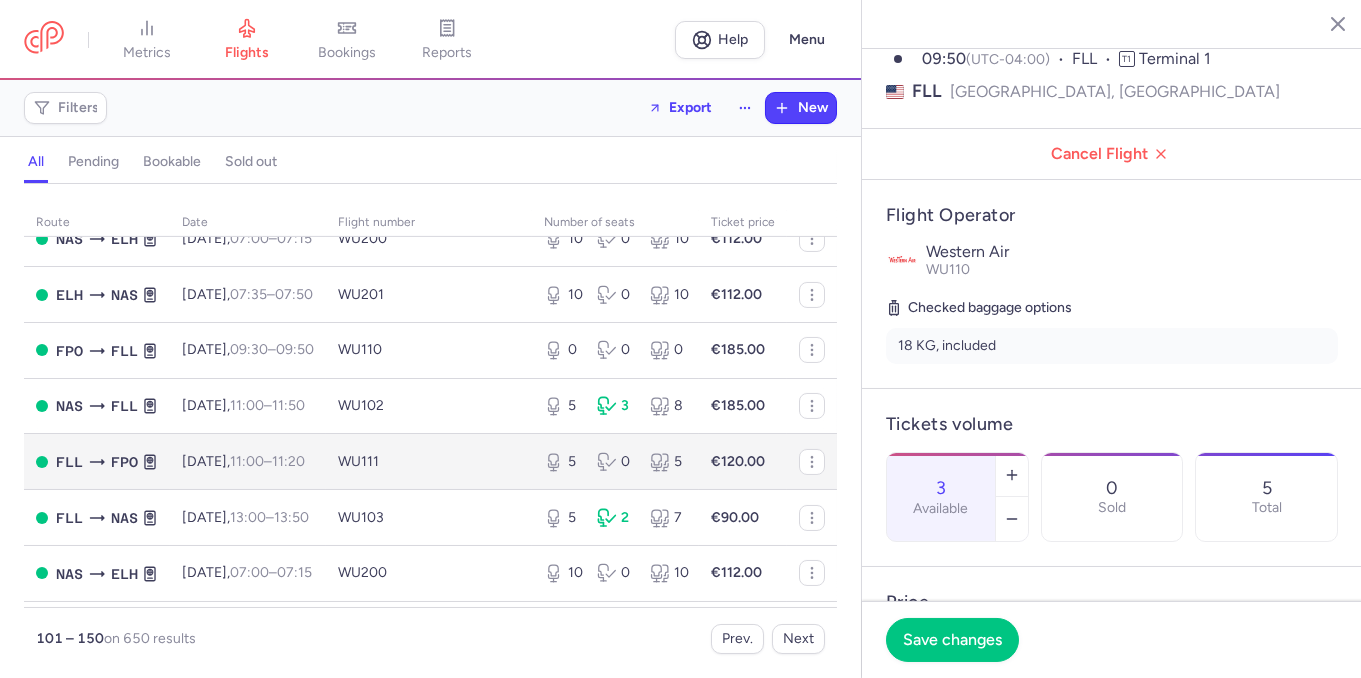 scroll, scrollTop: 2059, scrollLeft: 0, axis: vertical 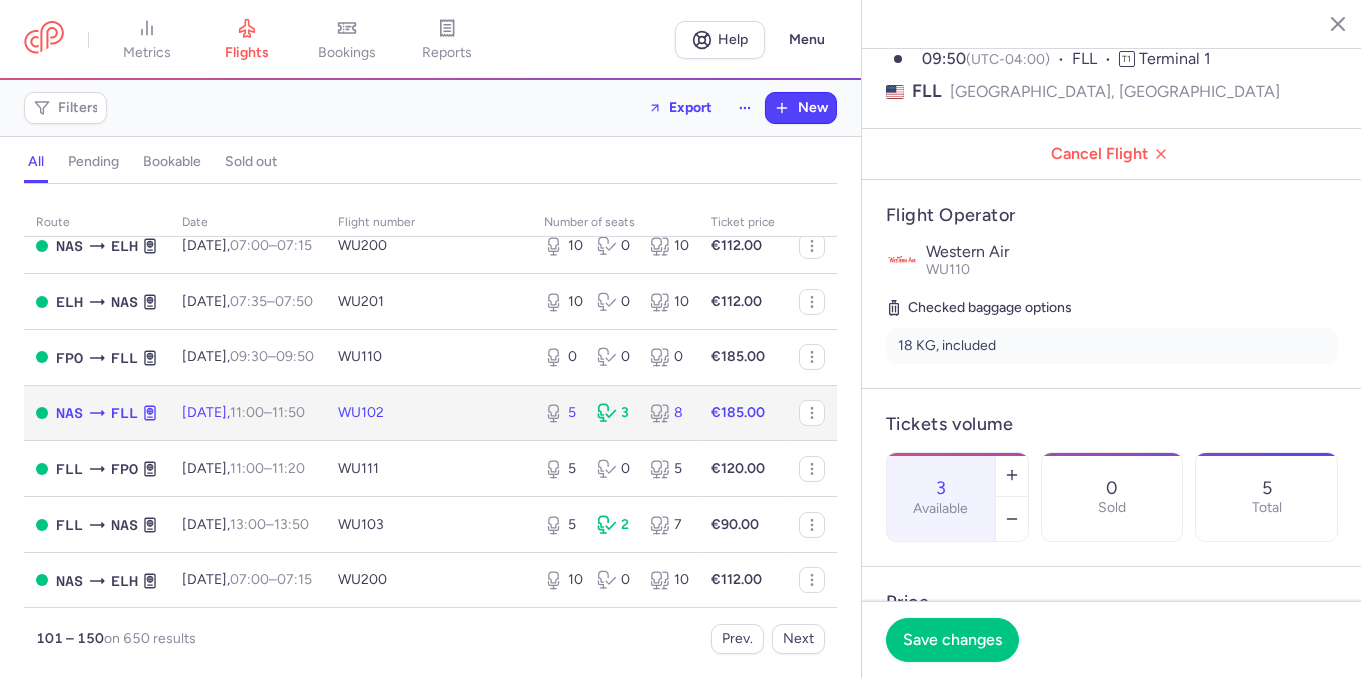 click on "5 3 8" at bounding box center [615, 413] 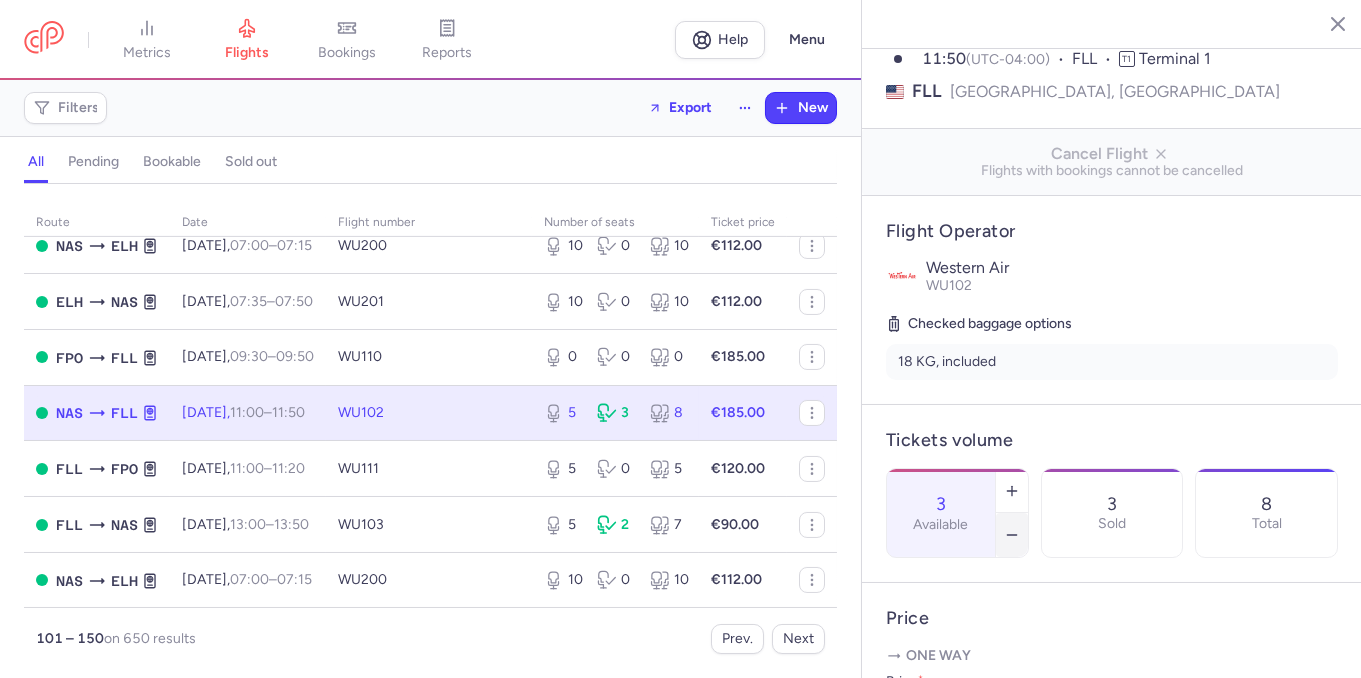 click at bounding box center [1012, 535] 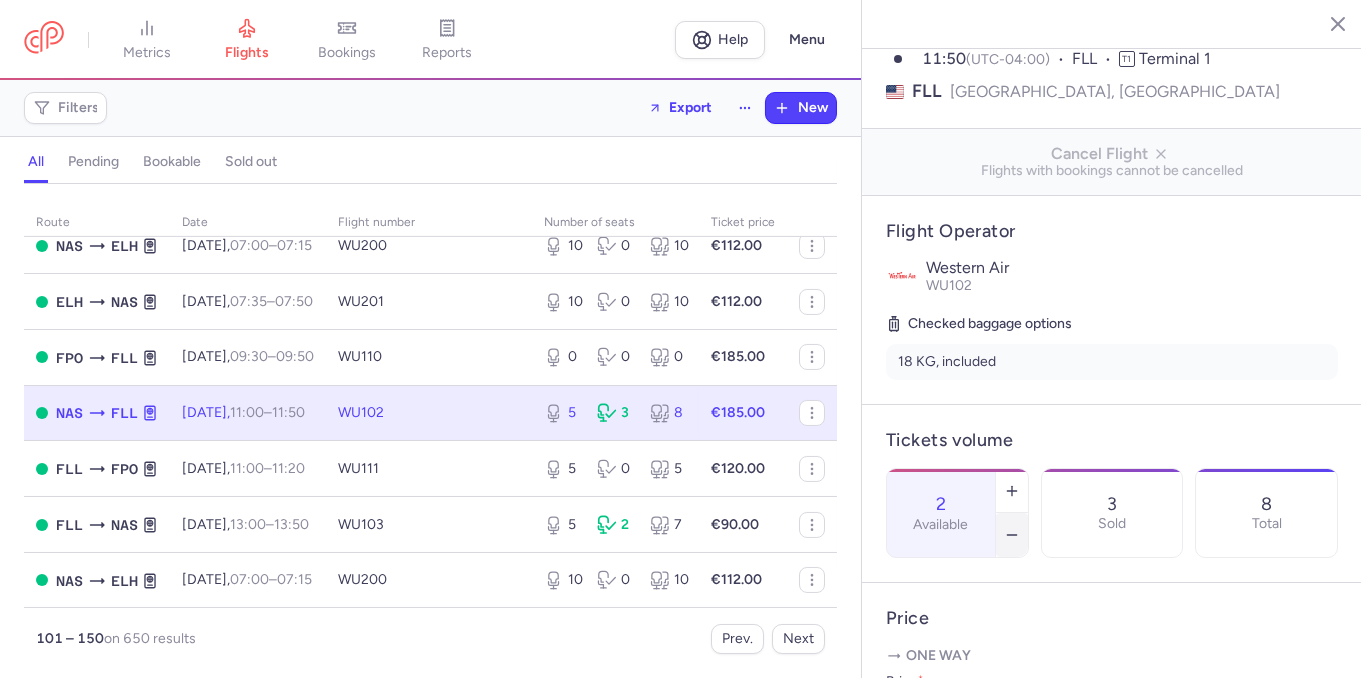 click at bounding box center (1012, 535) 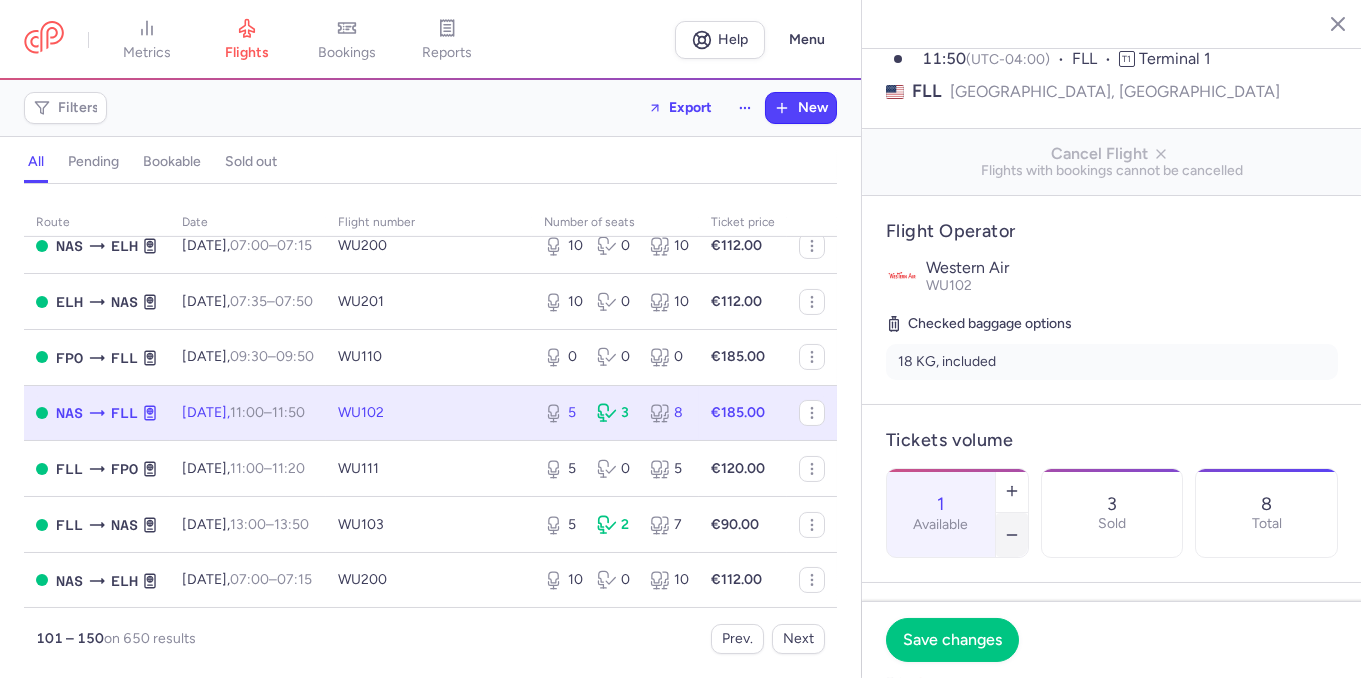 click at bounding box center (1012, 535) 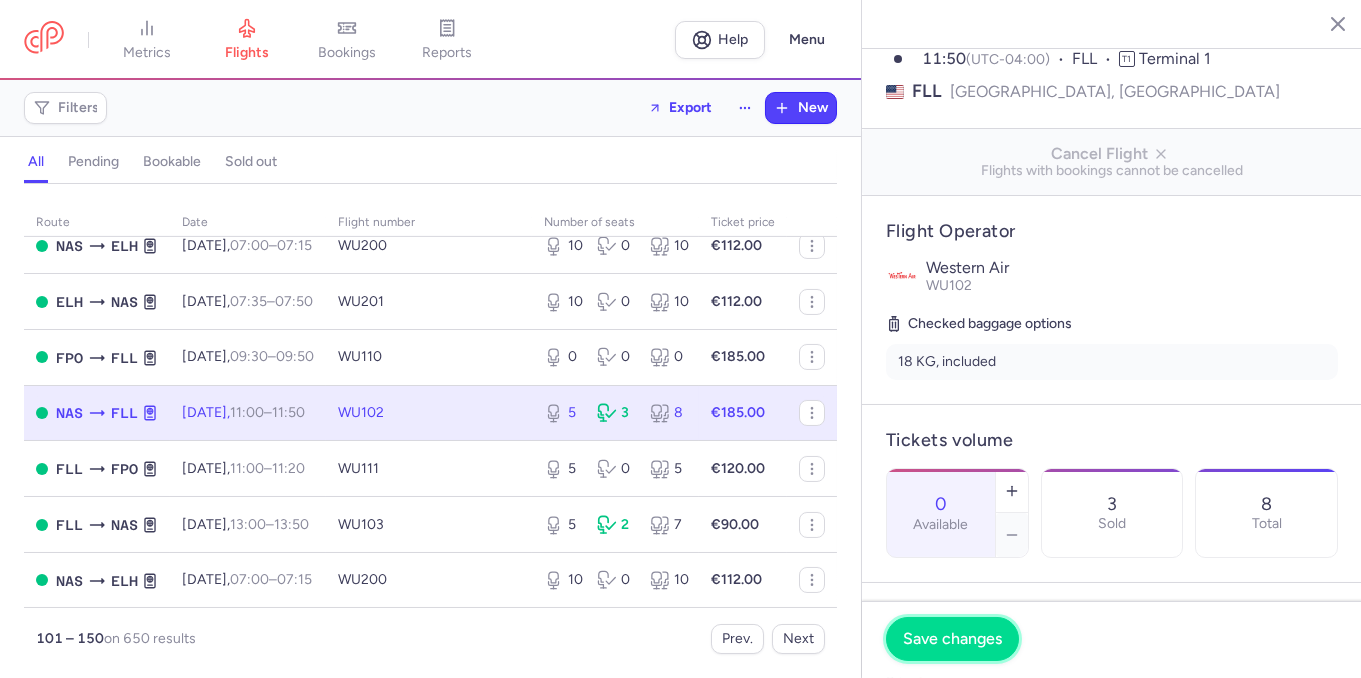 click on "Save changes" at bounding box center [952, 639] 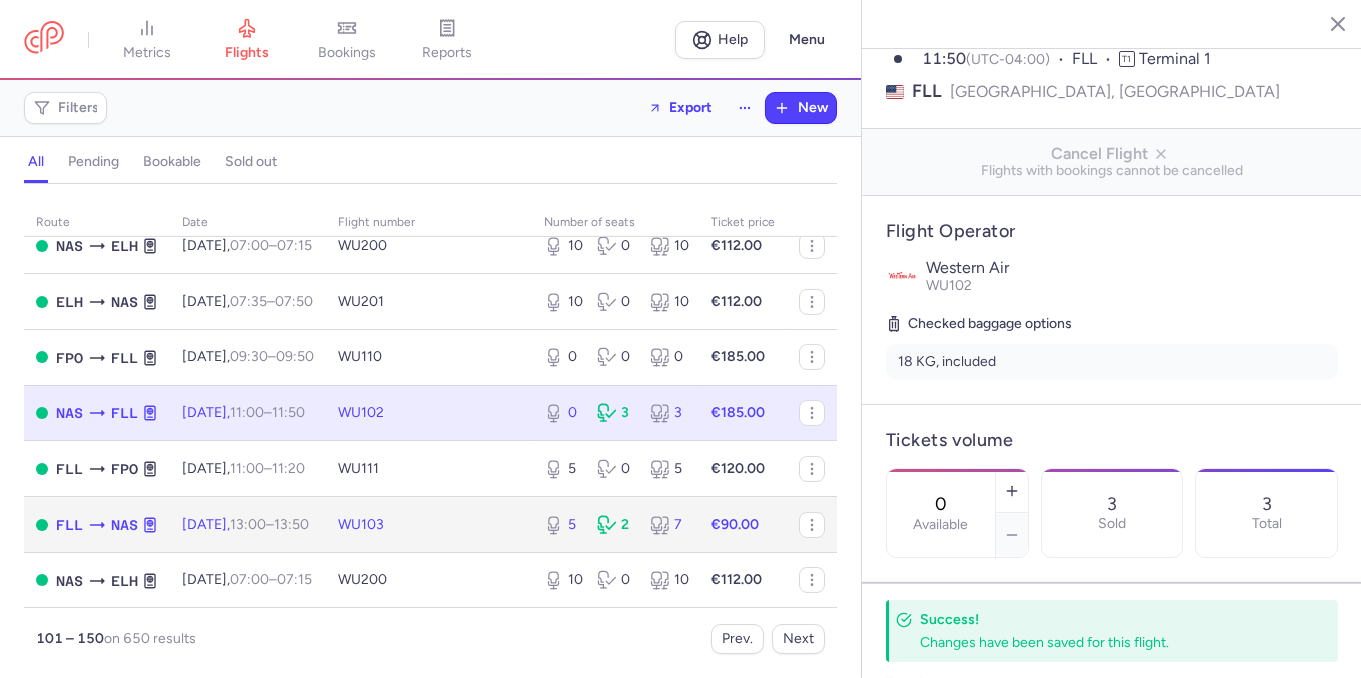 click on "5 2 7" at bounding box center (615, 525) 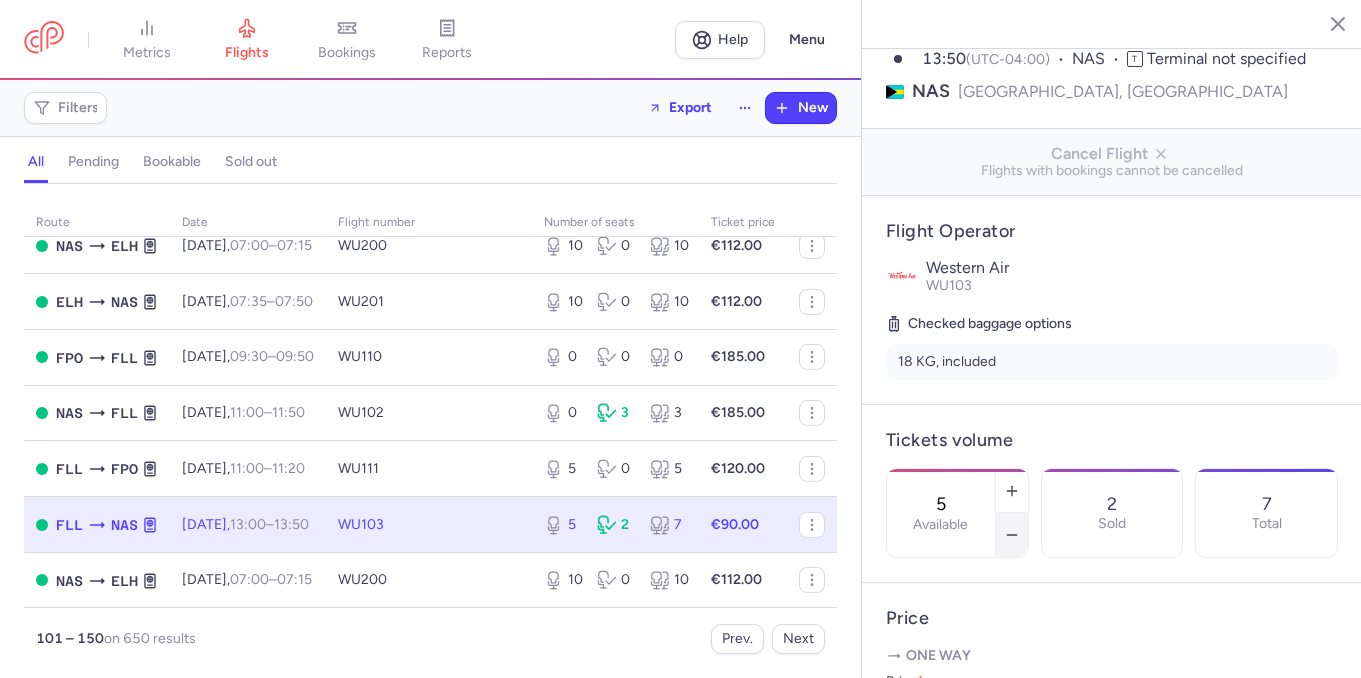 click 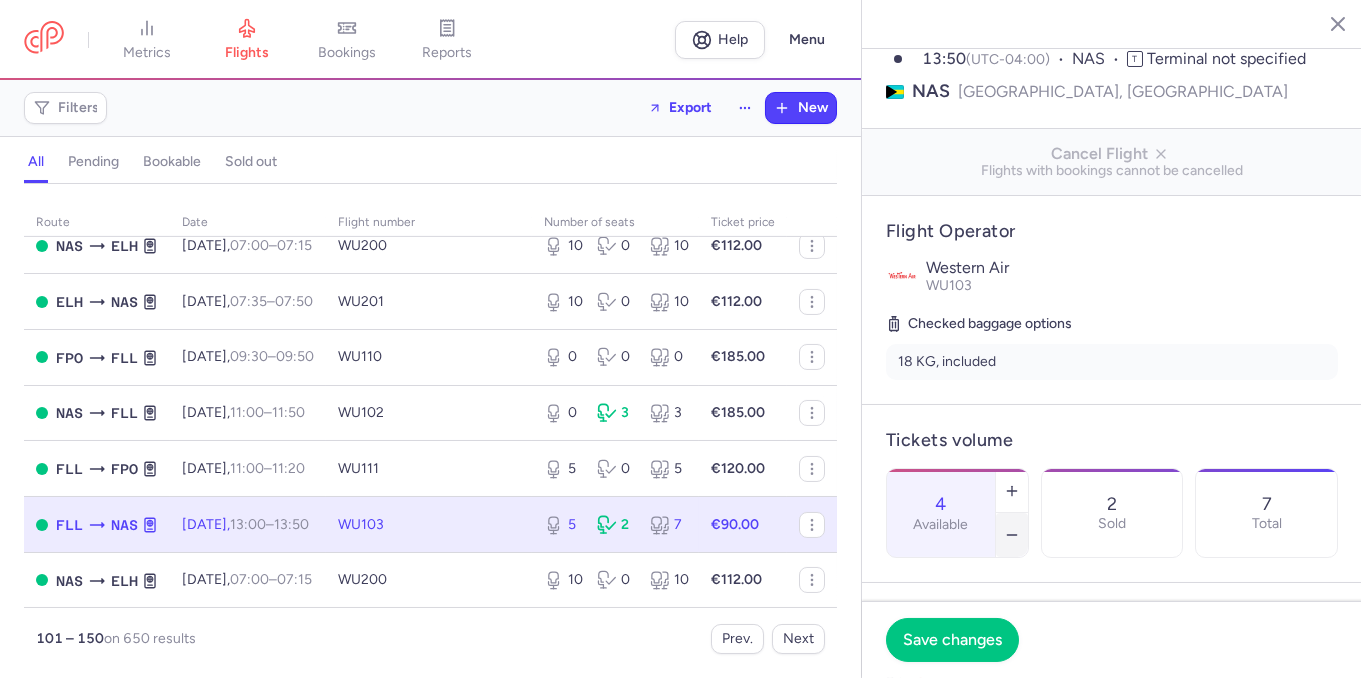 click 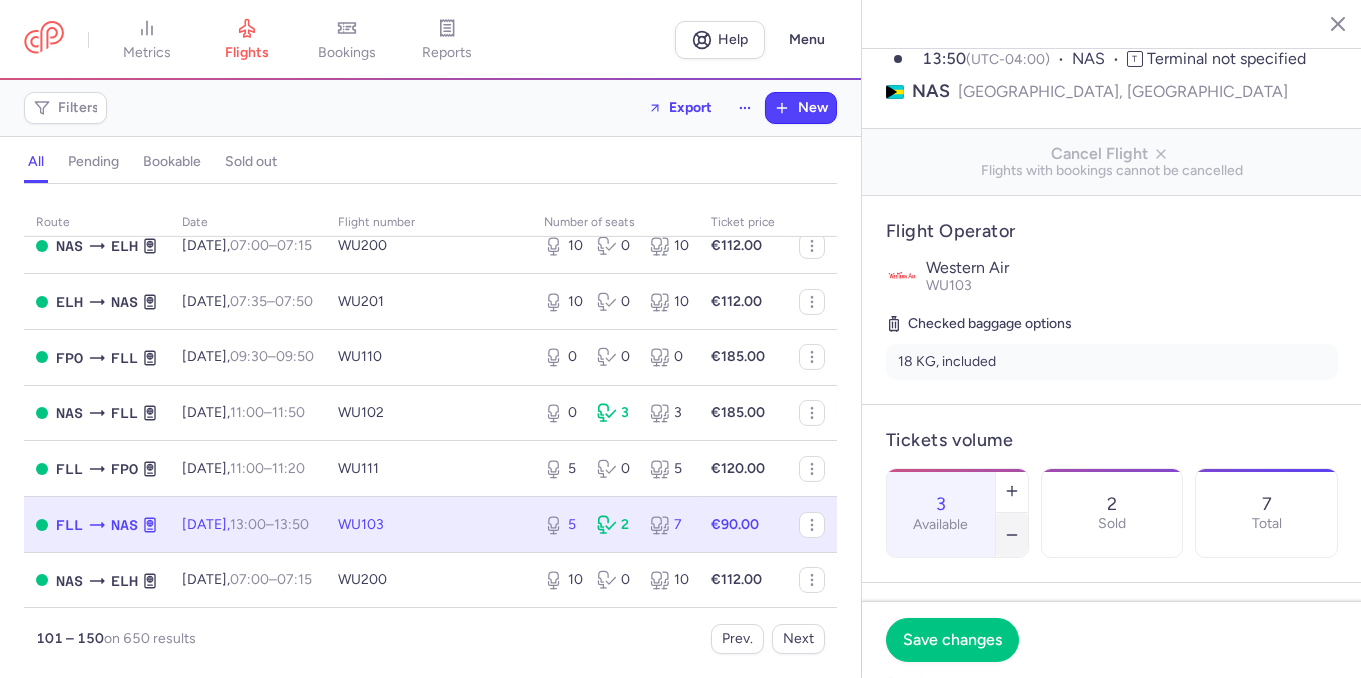 click 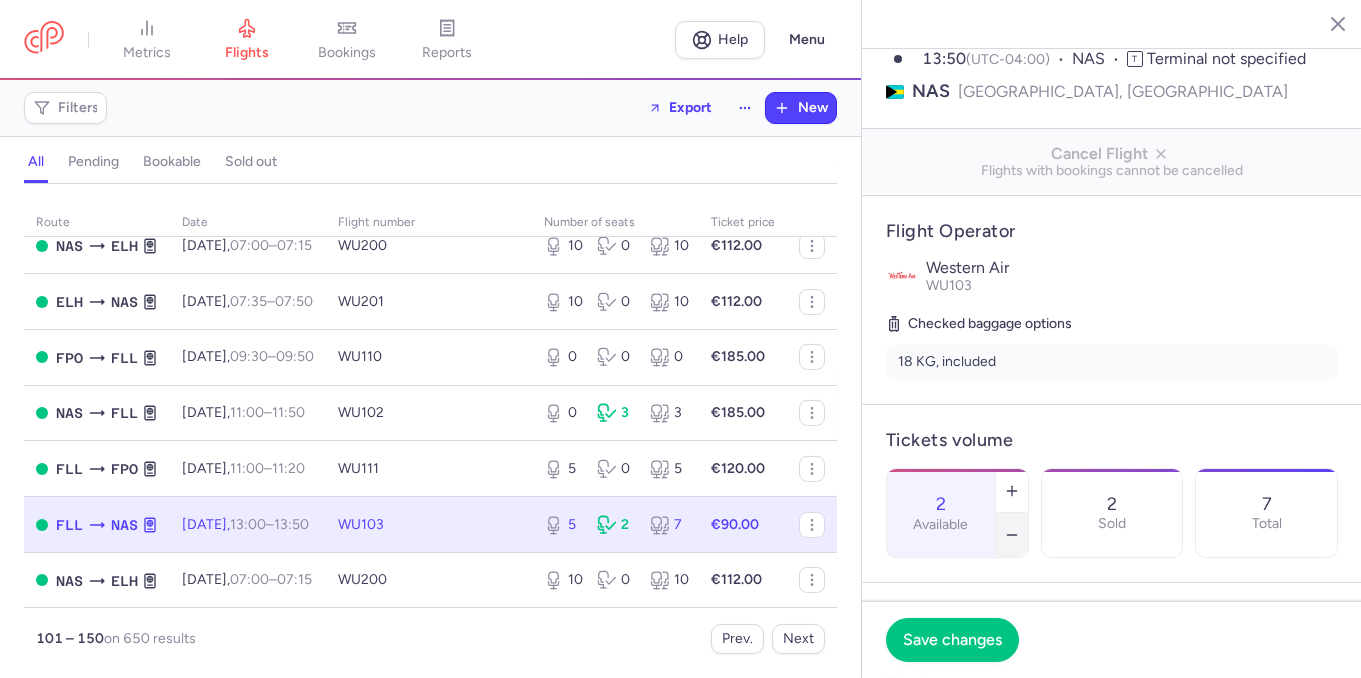 click 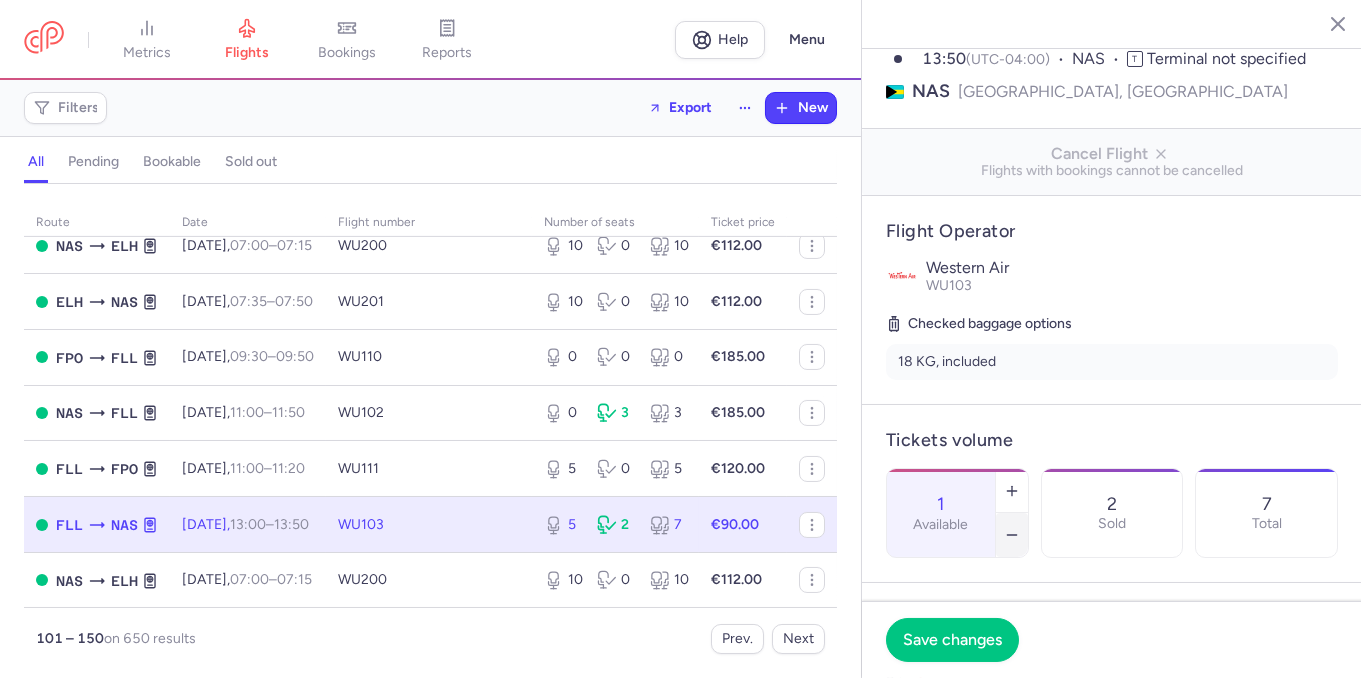 click 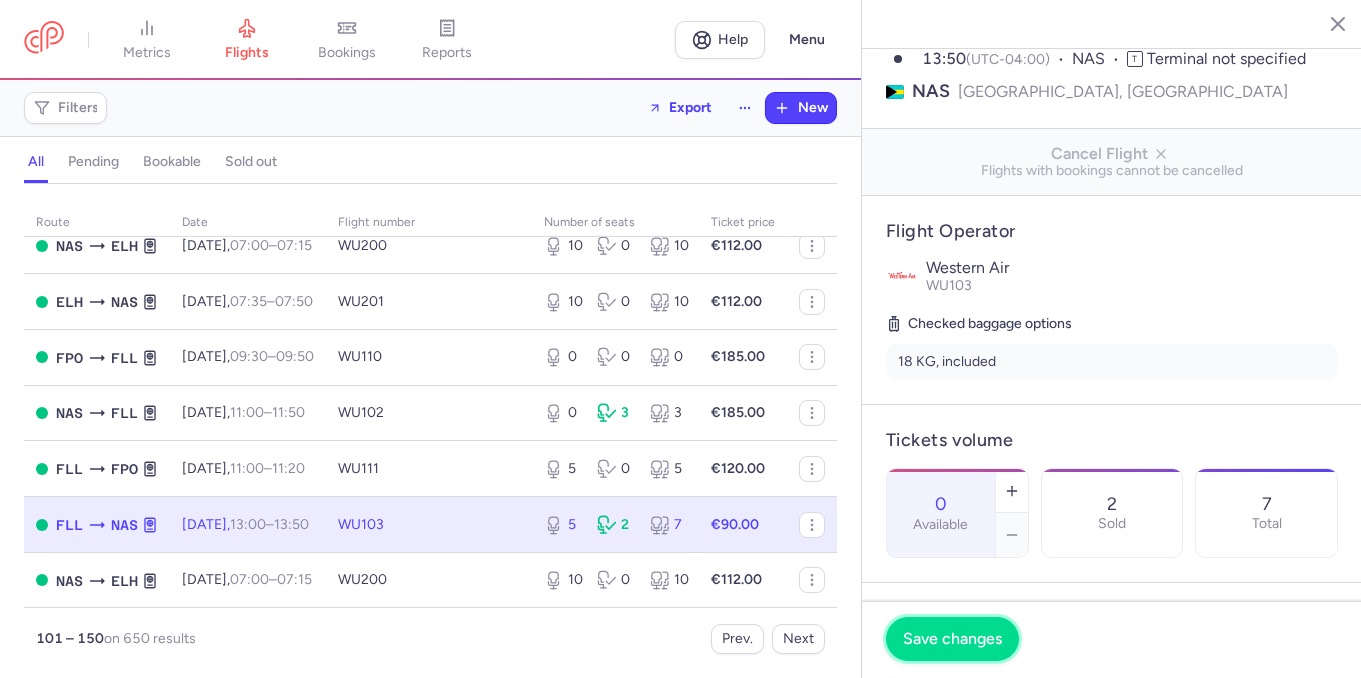 click on "Save changes" at bounding box center (952, 639) 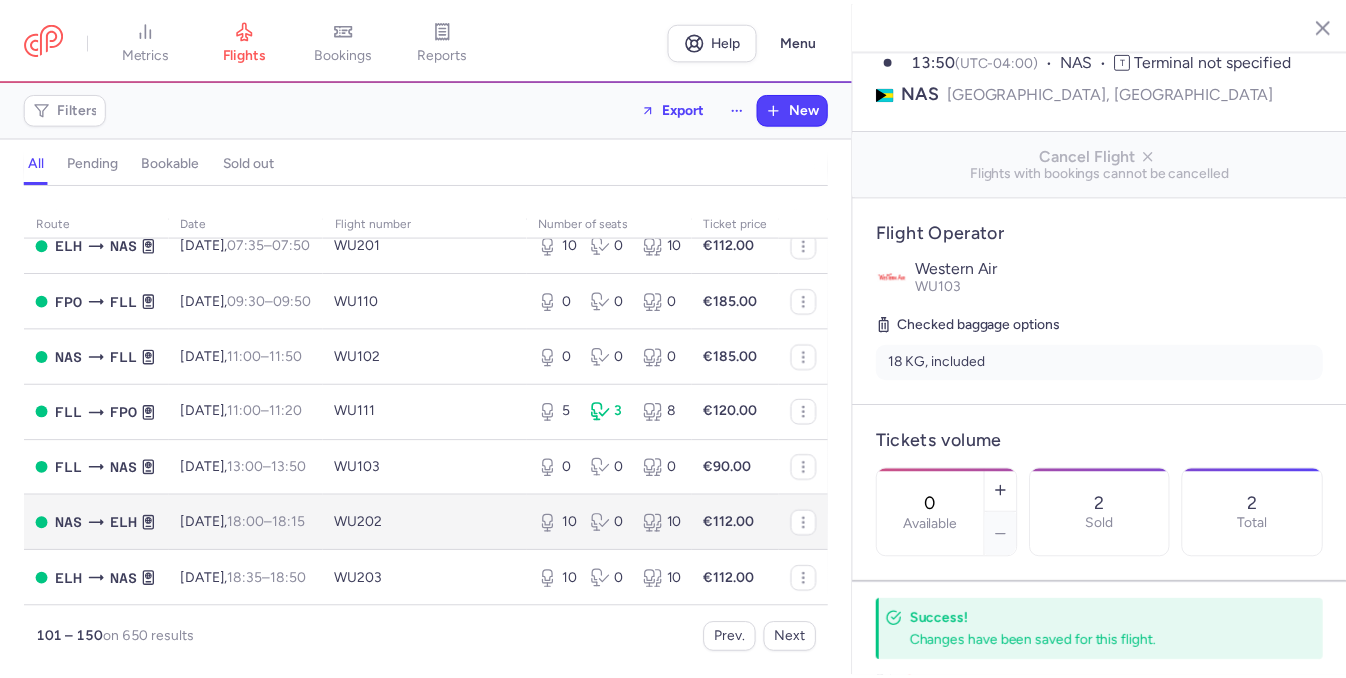 scroll, scrollTop: 2493, scrollLeft: 0, axis: vertical 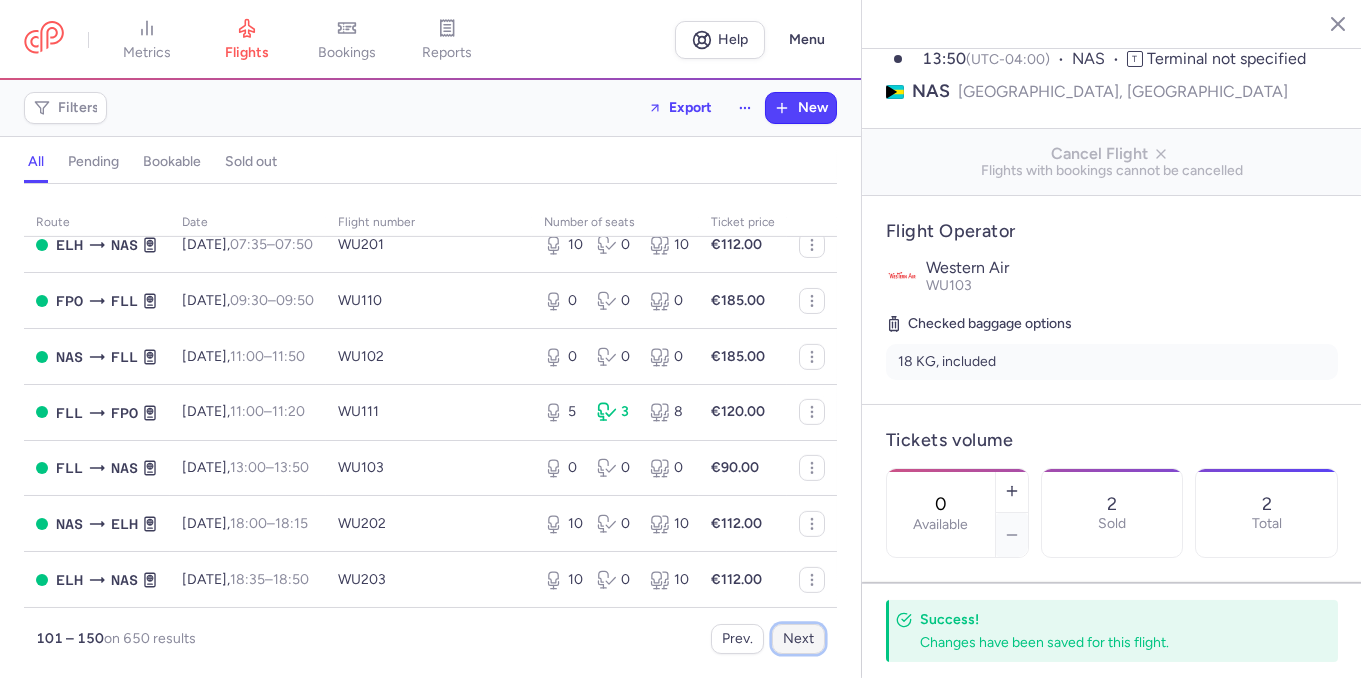 click on "Next" at bounding box center (798, 639) 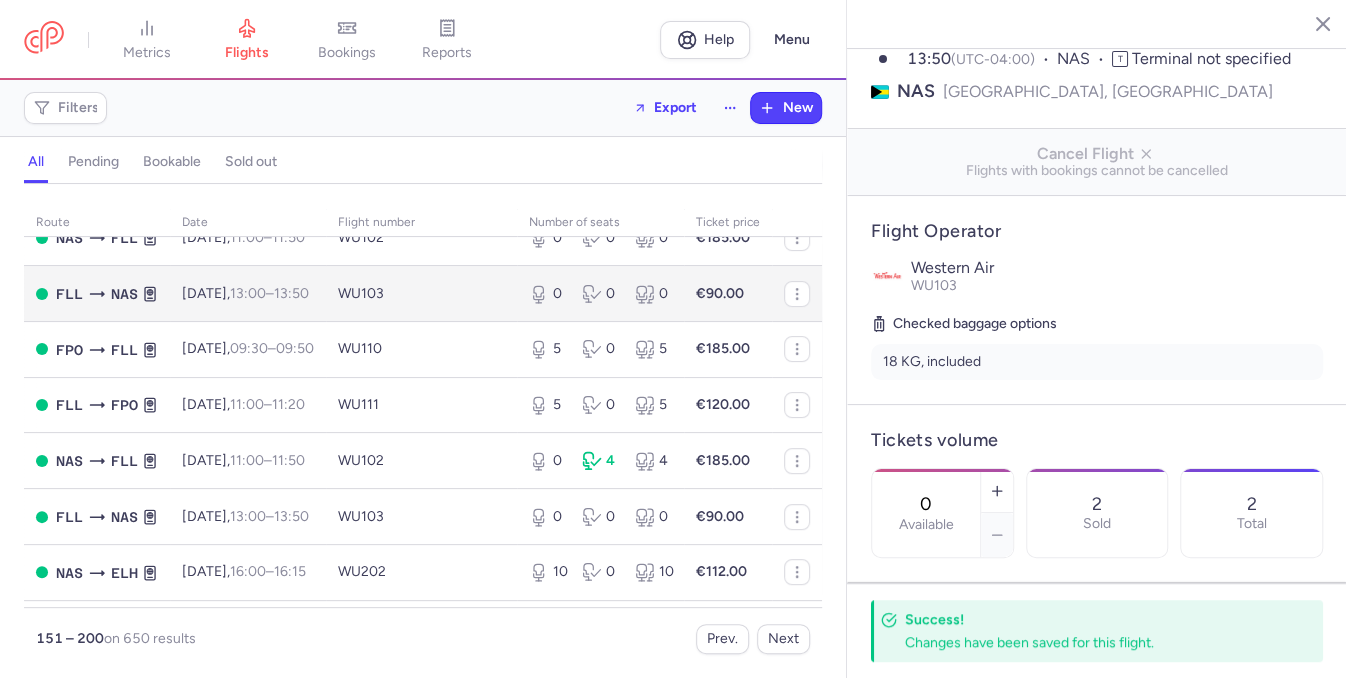 scroll, scrollTop: 343, scrollLeft: 0, axis: vertical 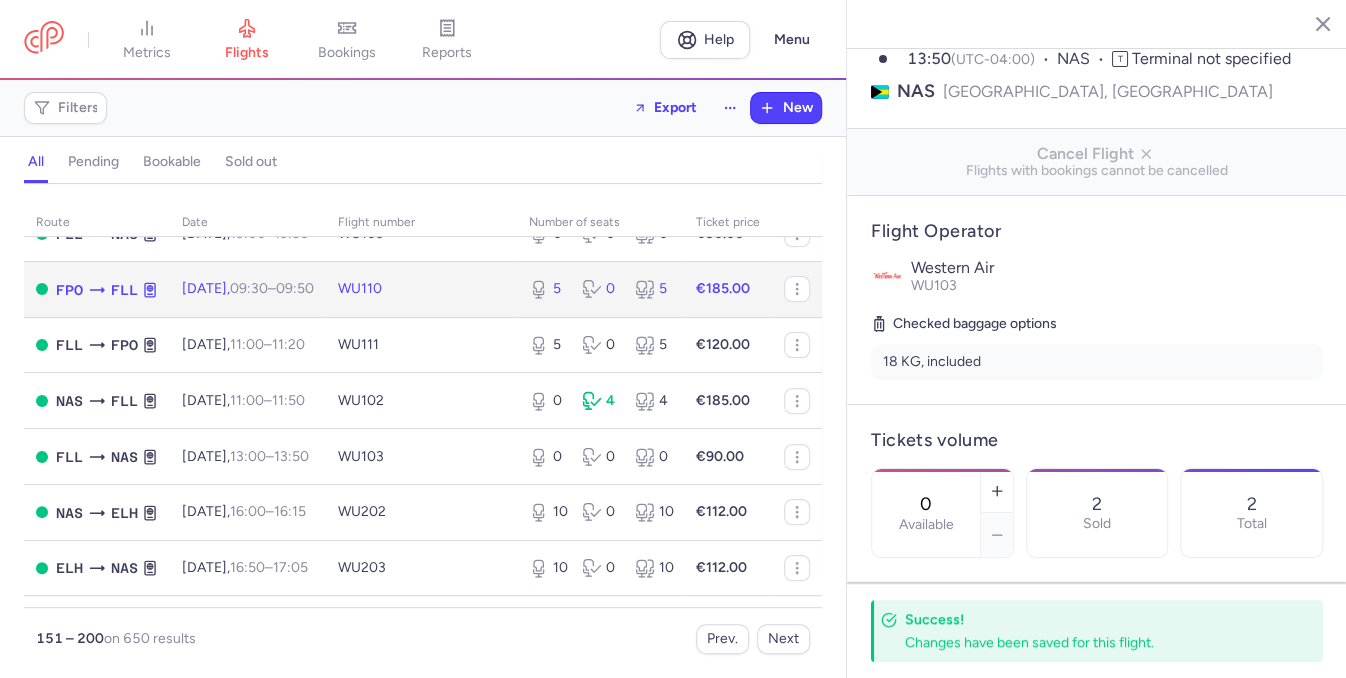 click on "WU110" at bounding box center [421, 289] 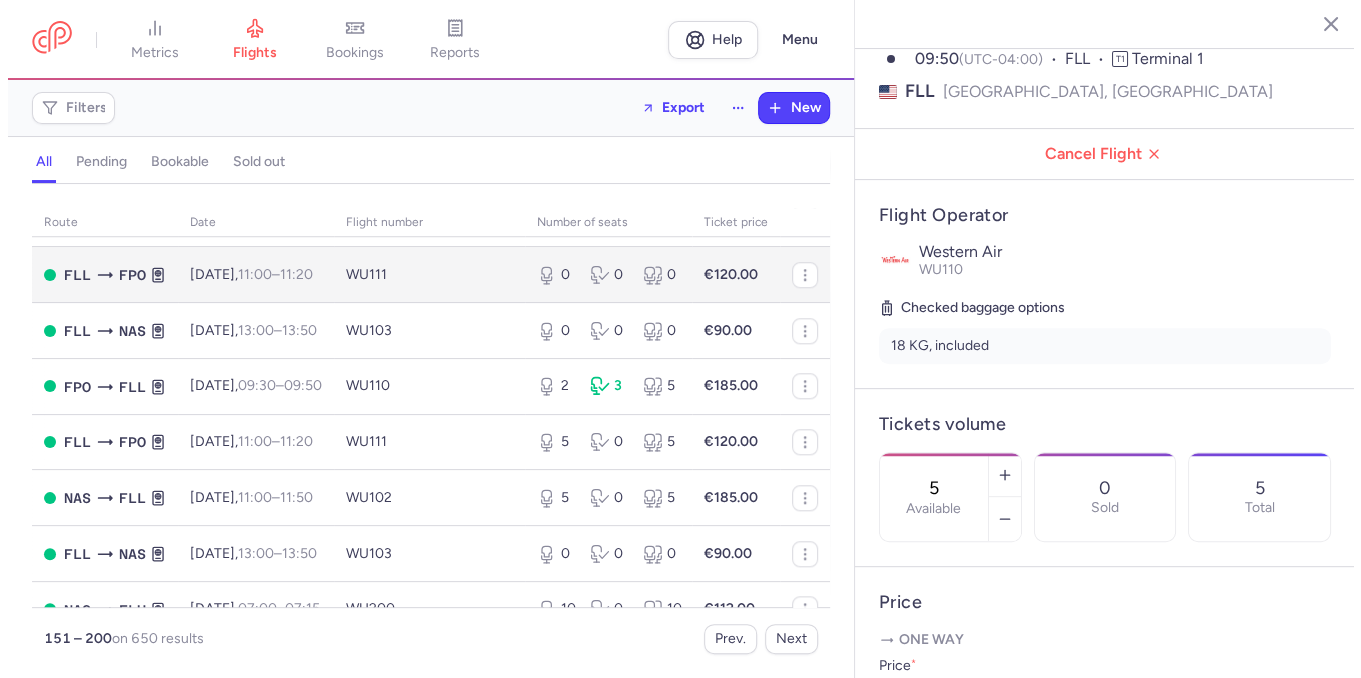 scroll, scrollTop: 1030, scrollLeft: 0, axis: vertical 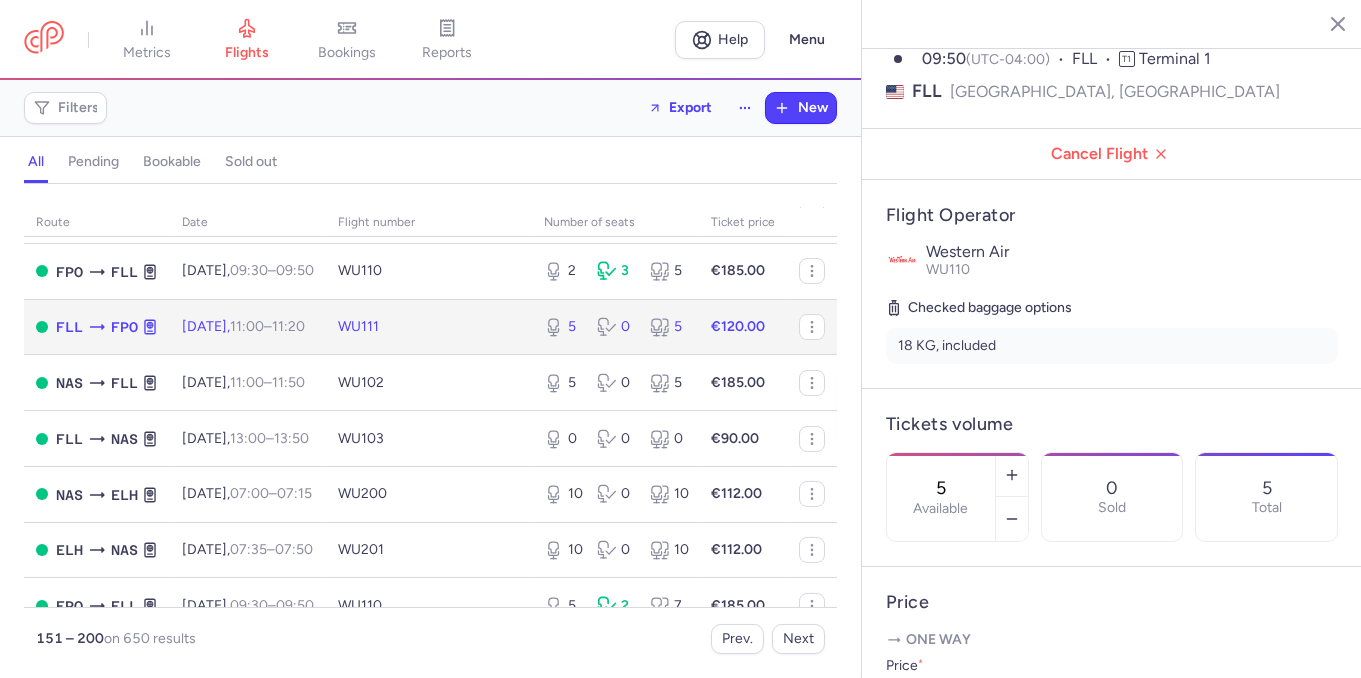 click on "WU111" at bounding box center (429, 327) 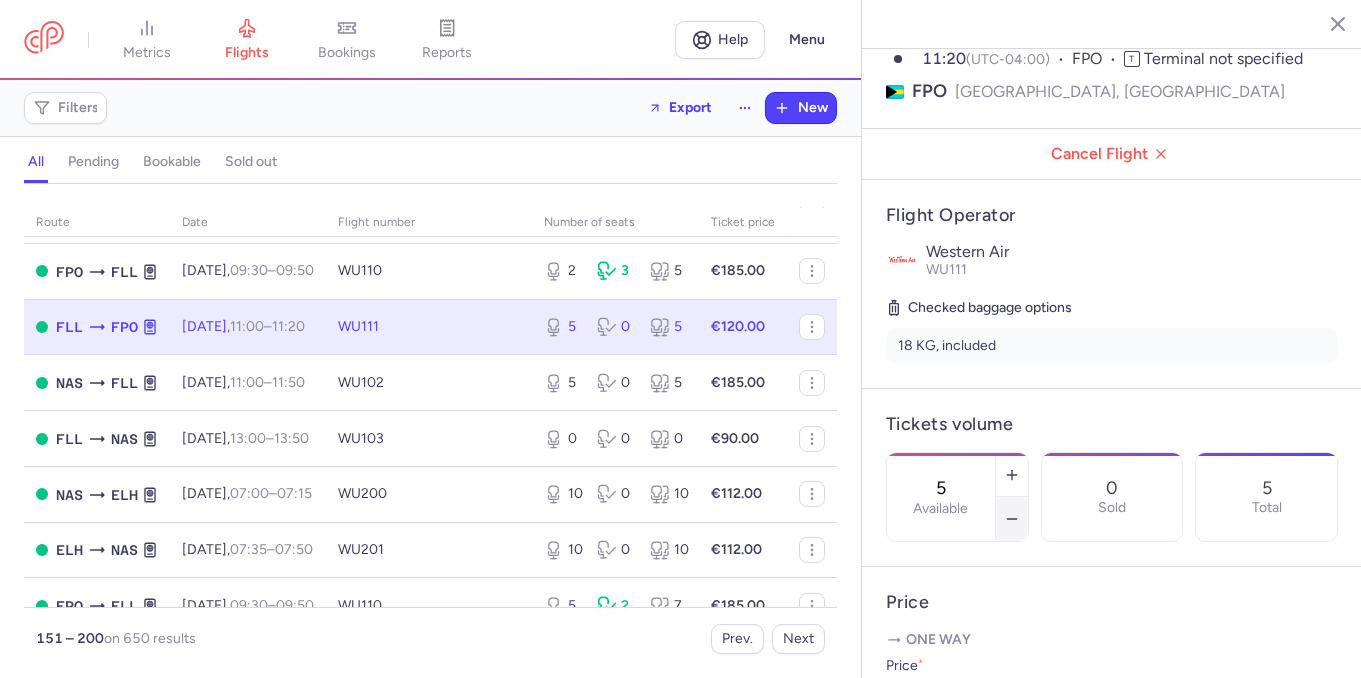 click at bounding box center [1012, 519] 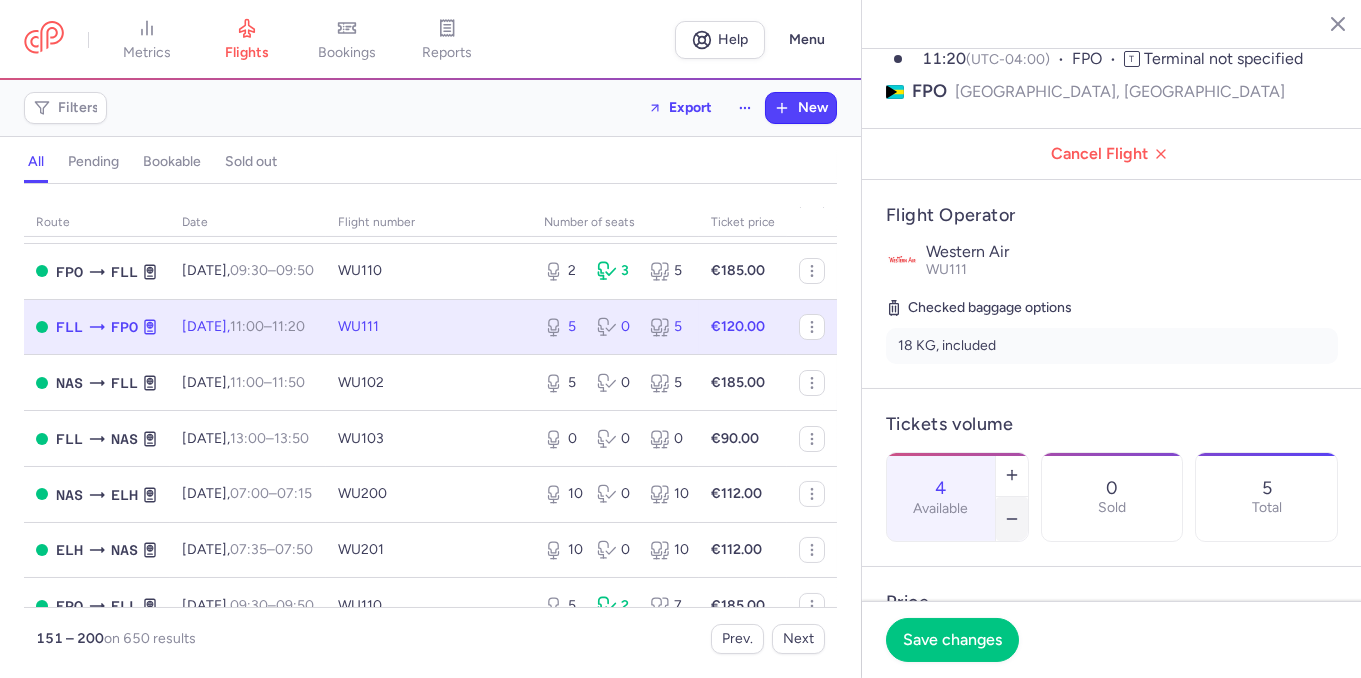 click at bounding box center (1012, 519) 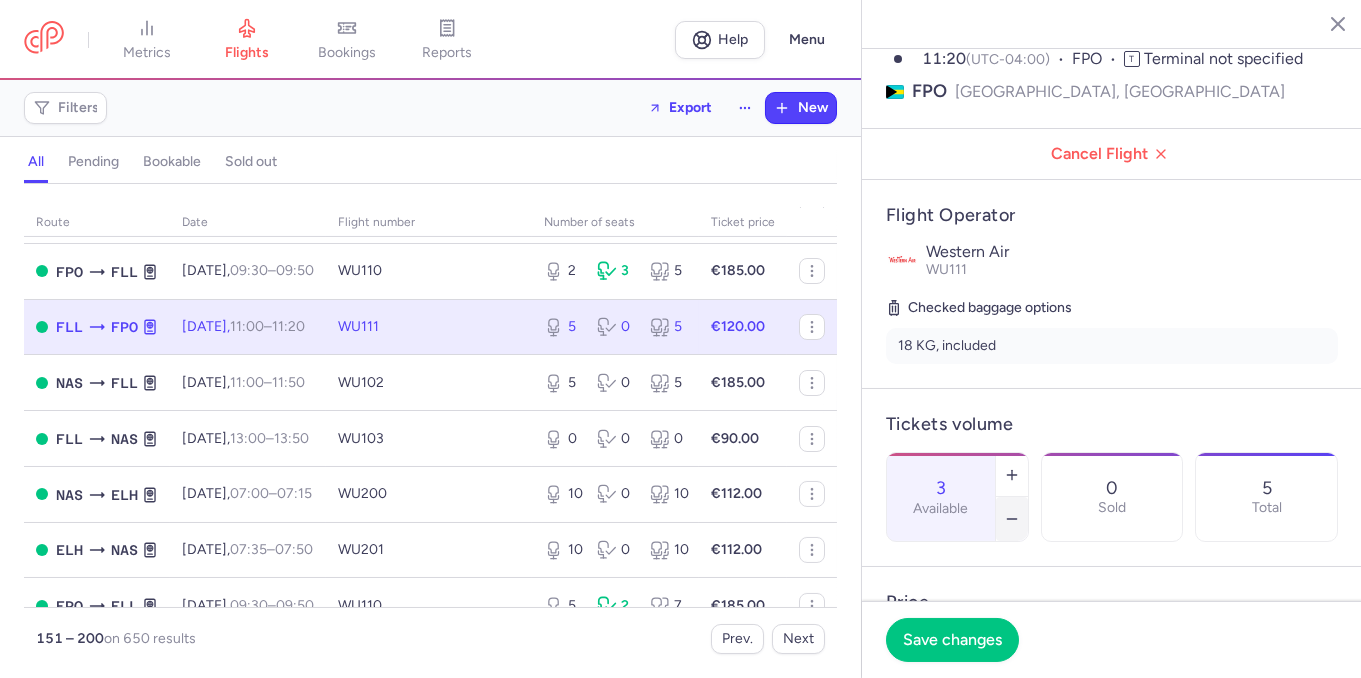 click at bounding box center (1012, 519) 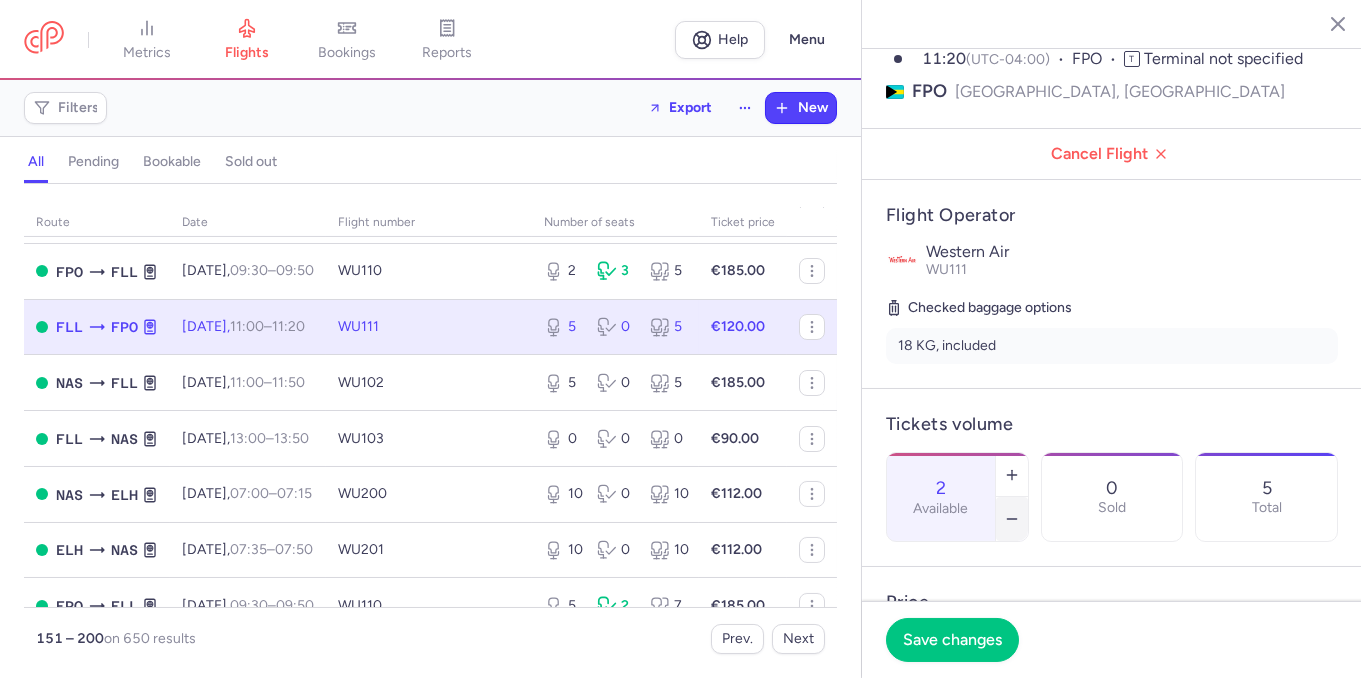 click at bounding box center [1012, 519] 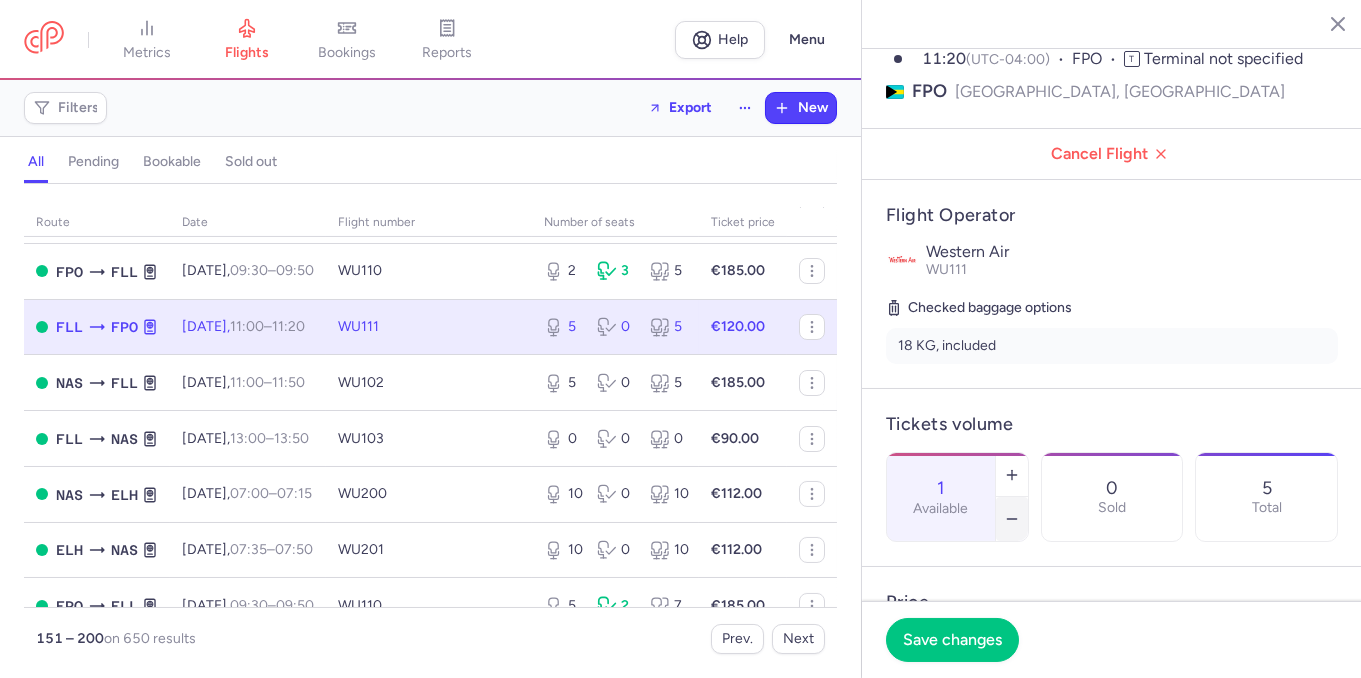 click at bounding box center (1012, 519) 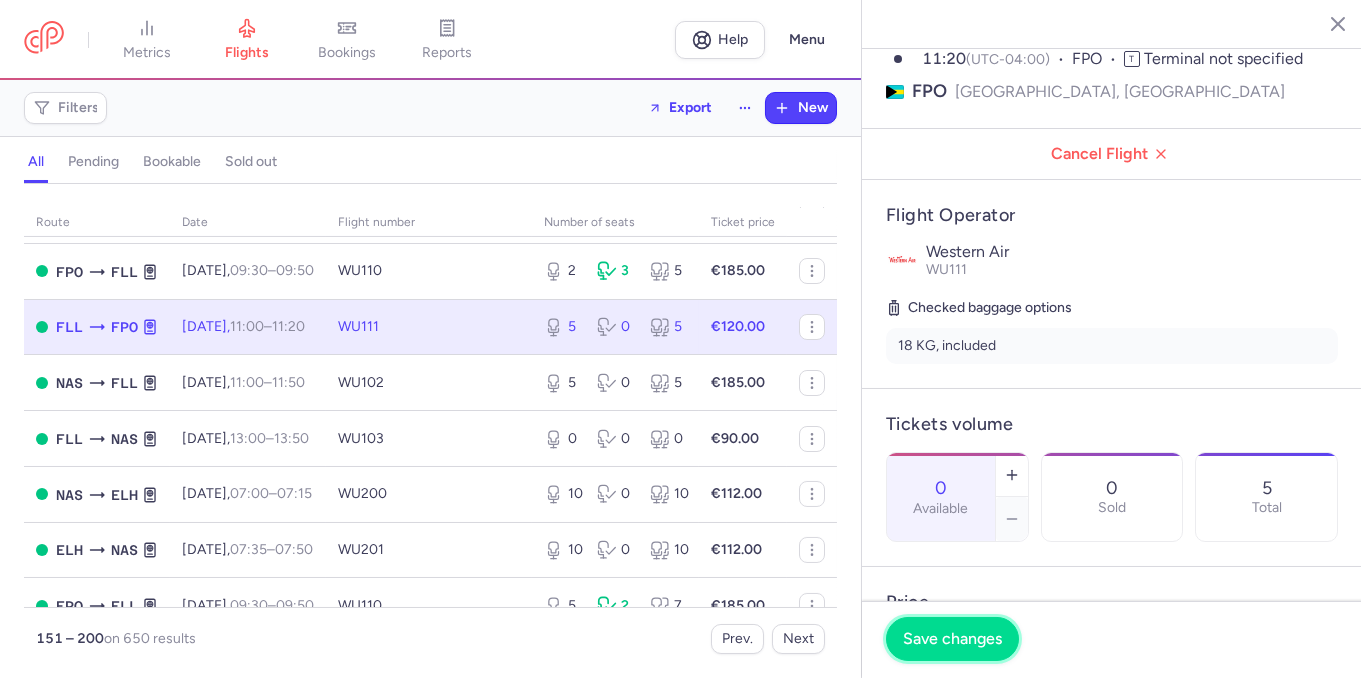 click on "Save changes" at bounding box center [952, 639] 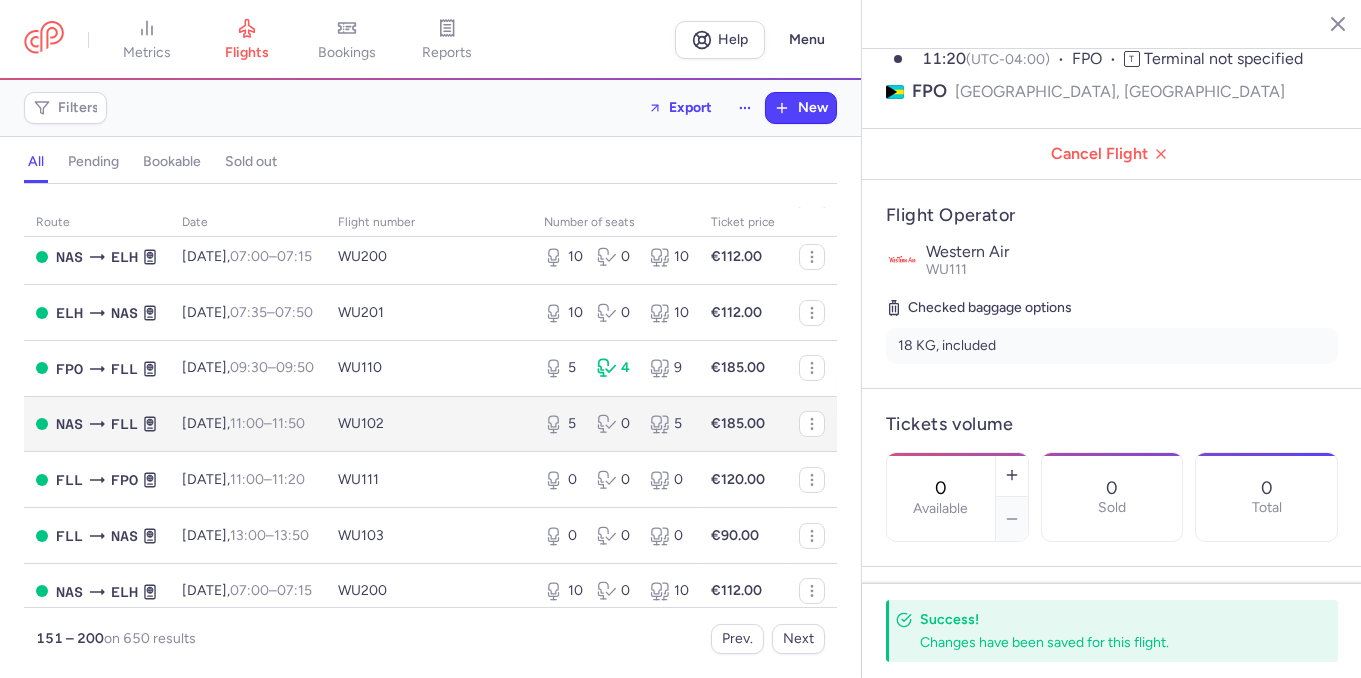 scroll, scrollTop: 1716, scrollLeft: 0, axis: vertical 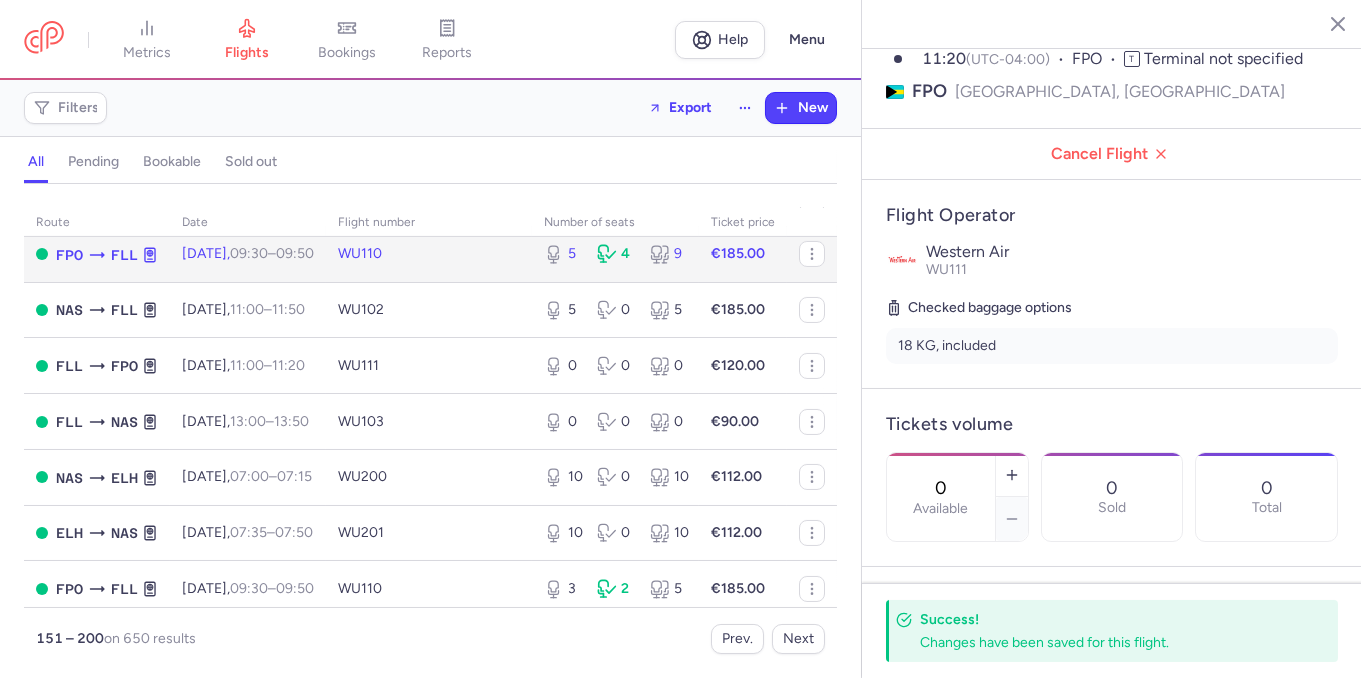 click on "5 4 9" at bounding box center [615, 254] 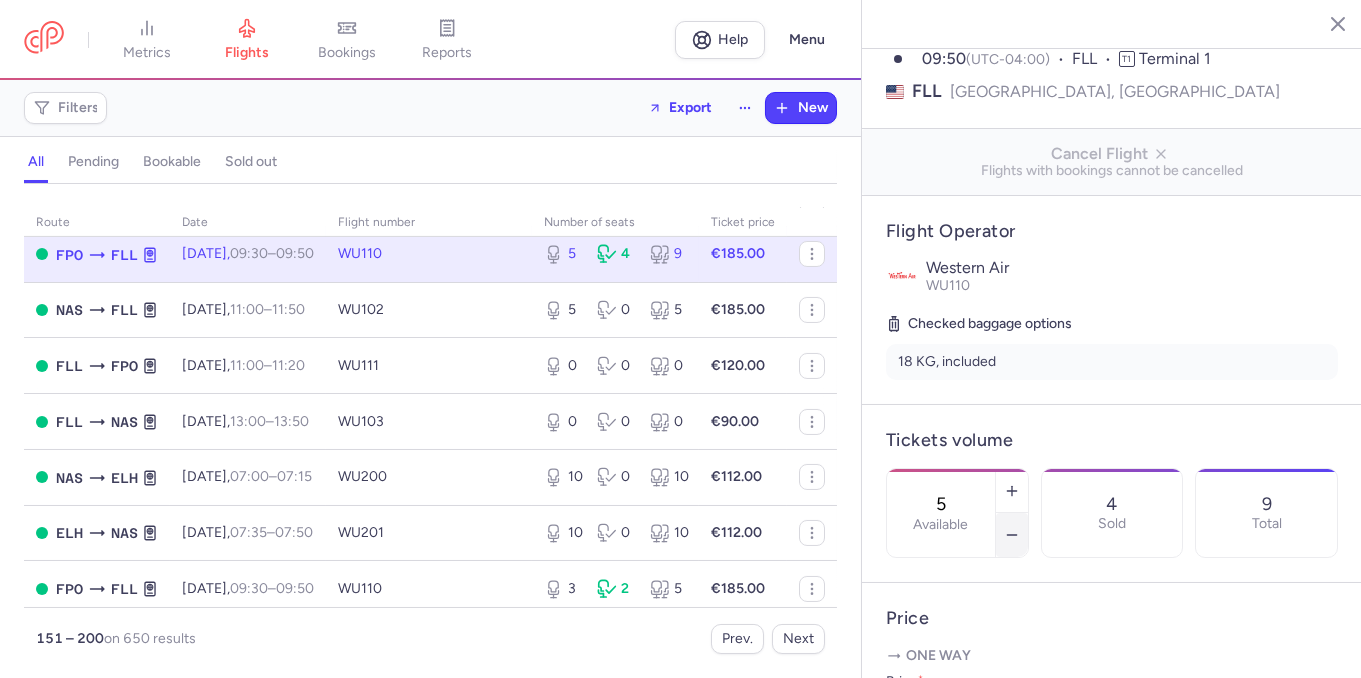 click 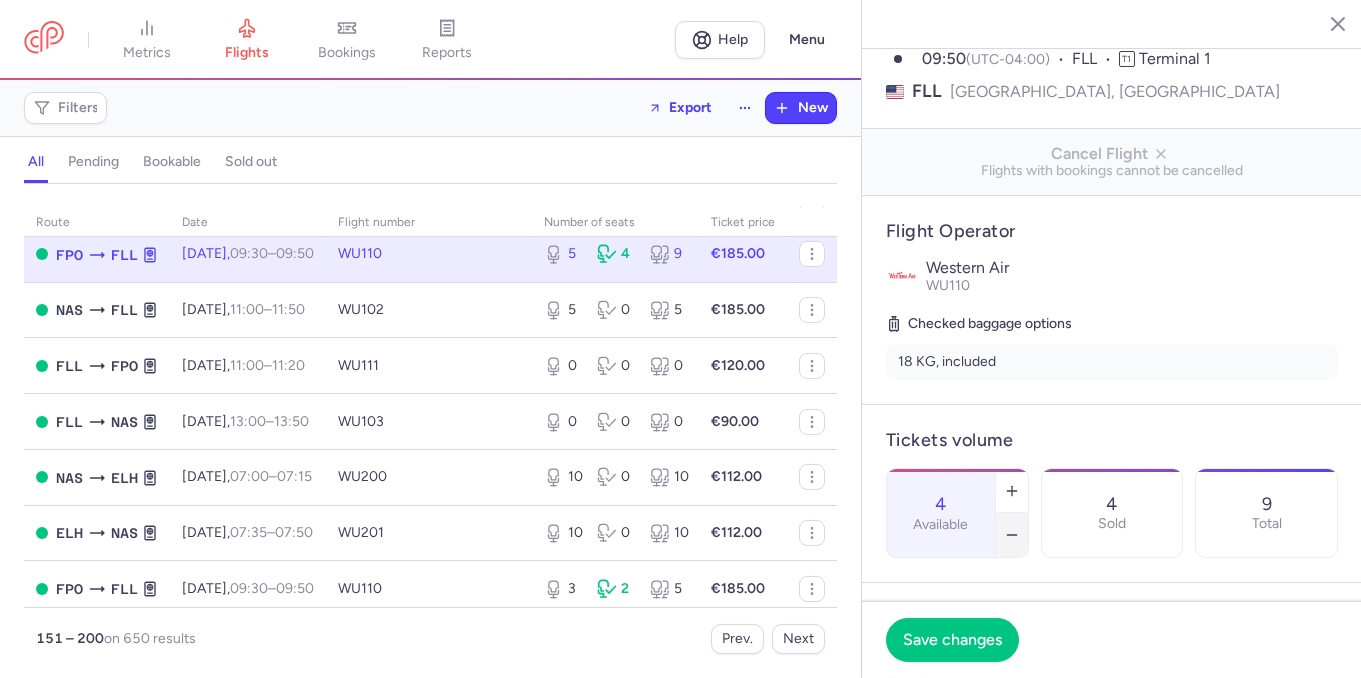click 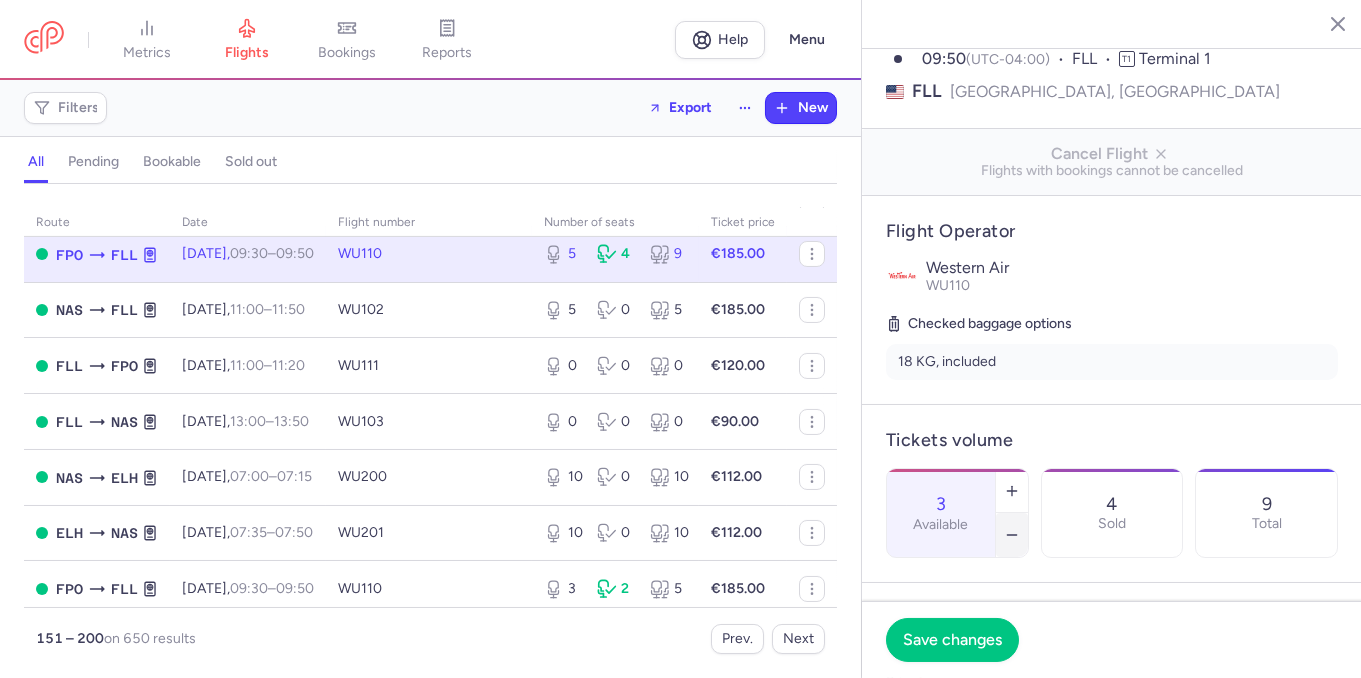 click 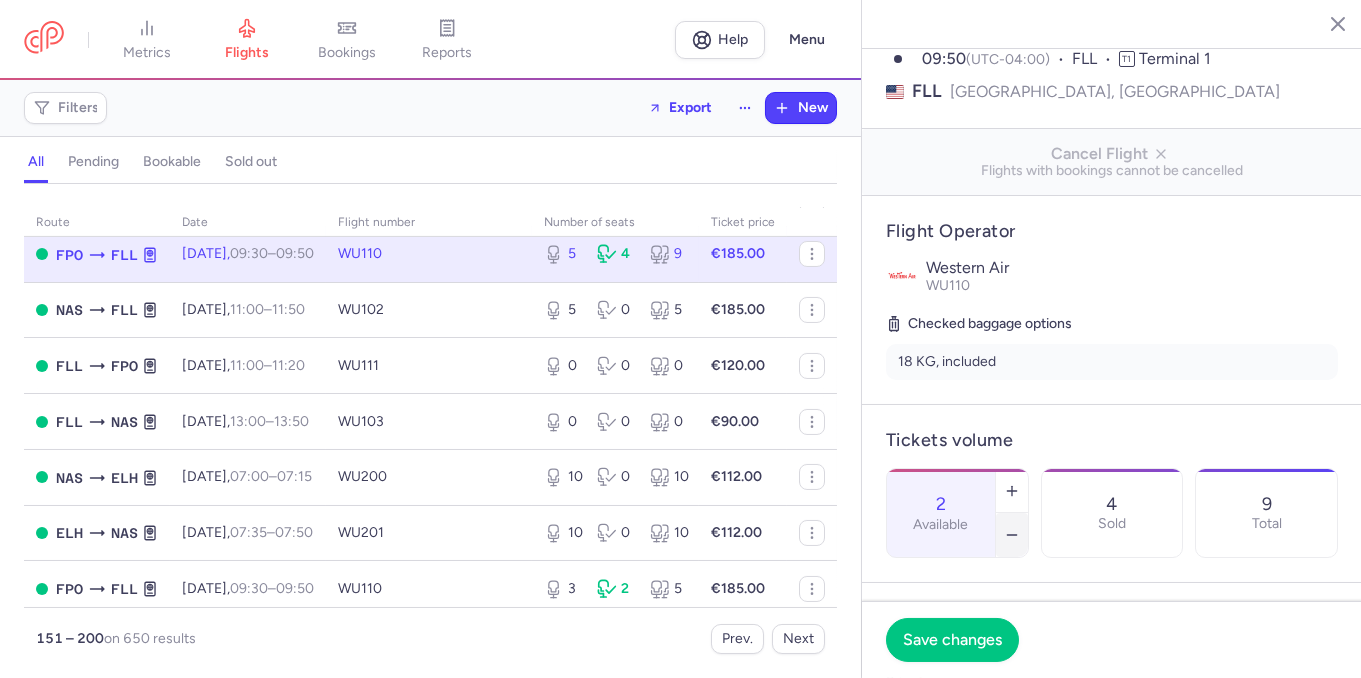 click 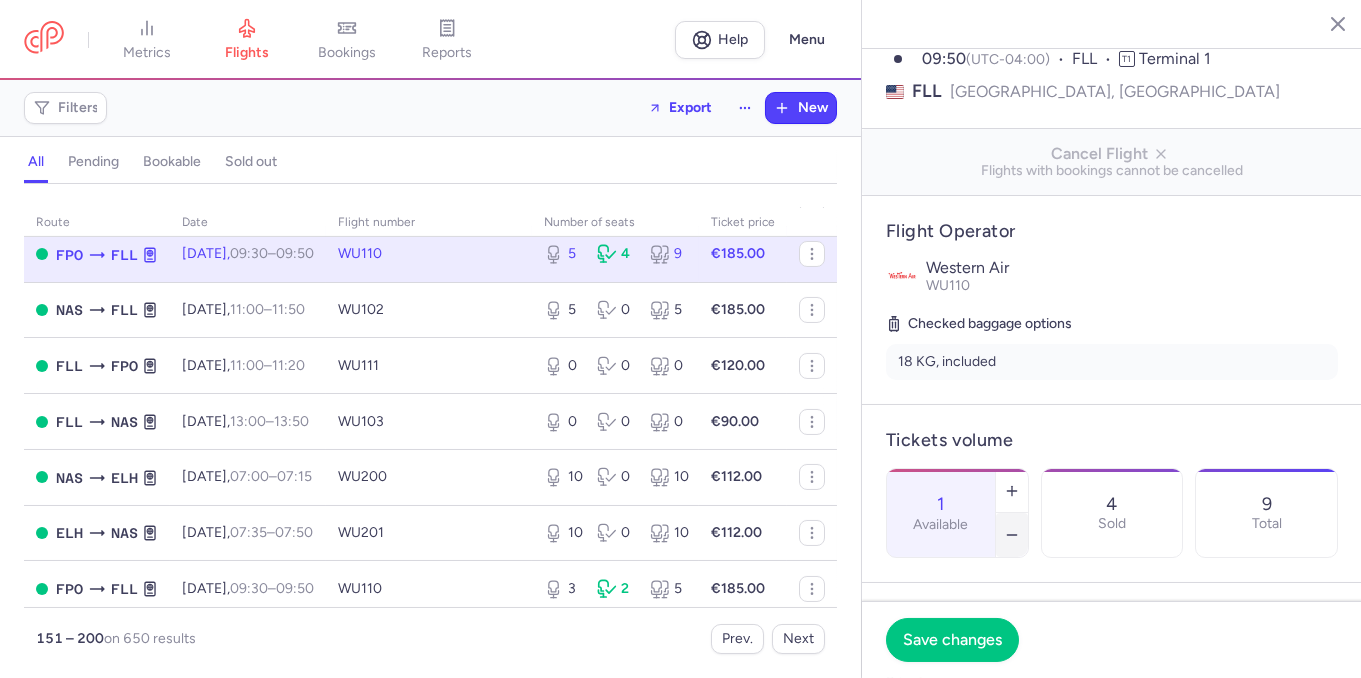 click 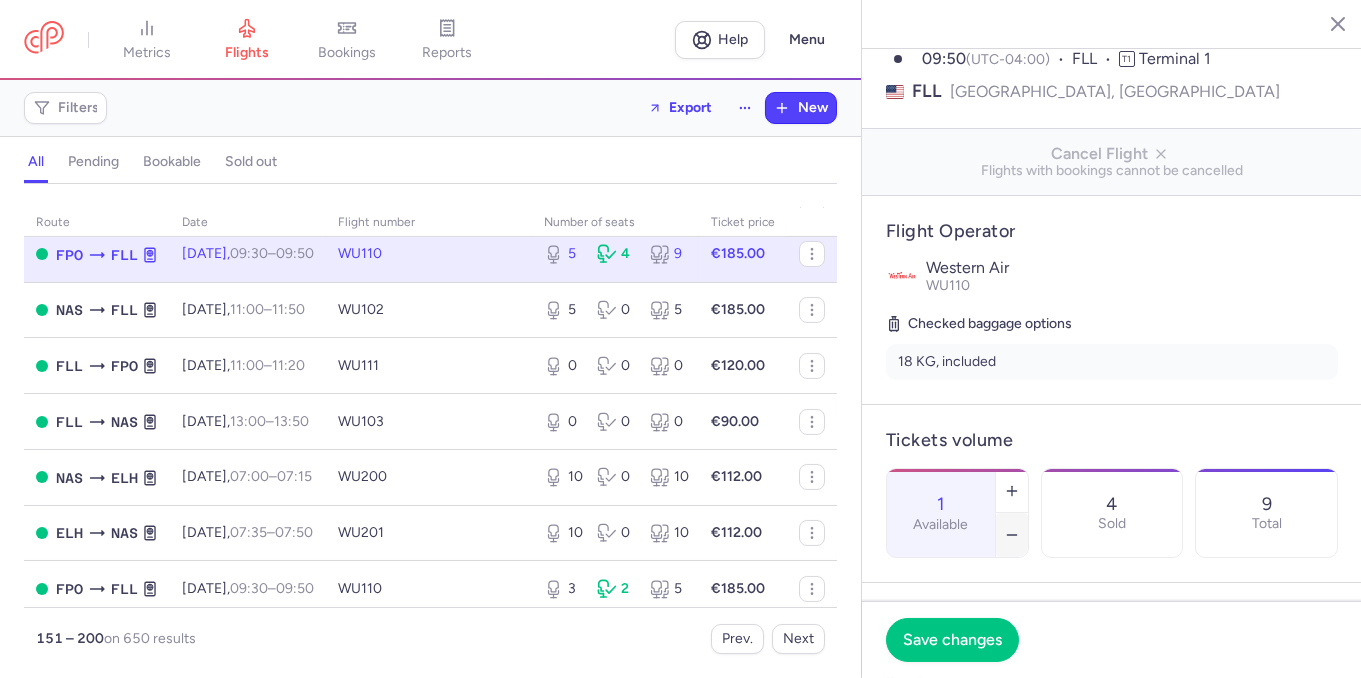 type on "0" 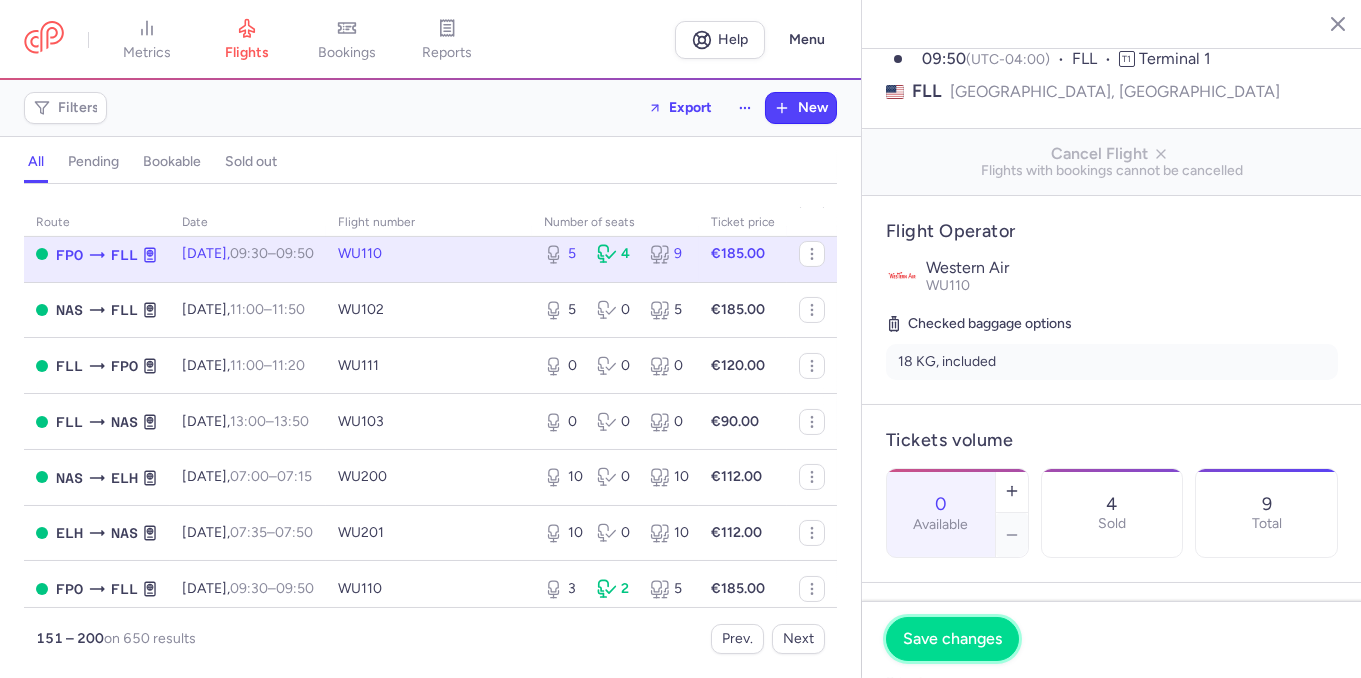 click on "Save changes" at bounding box center [952, 639] 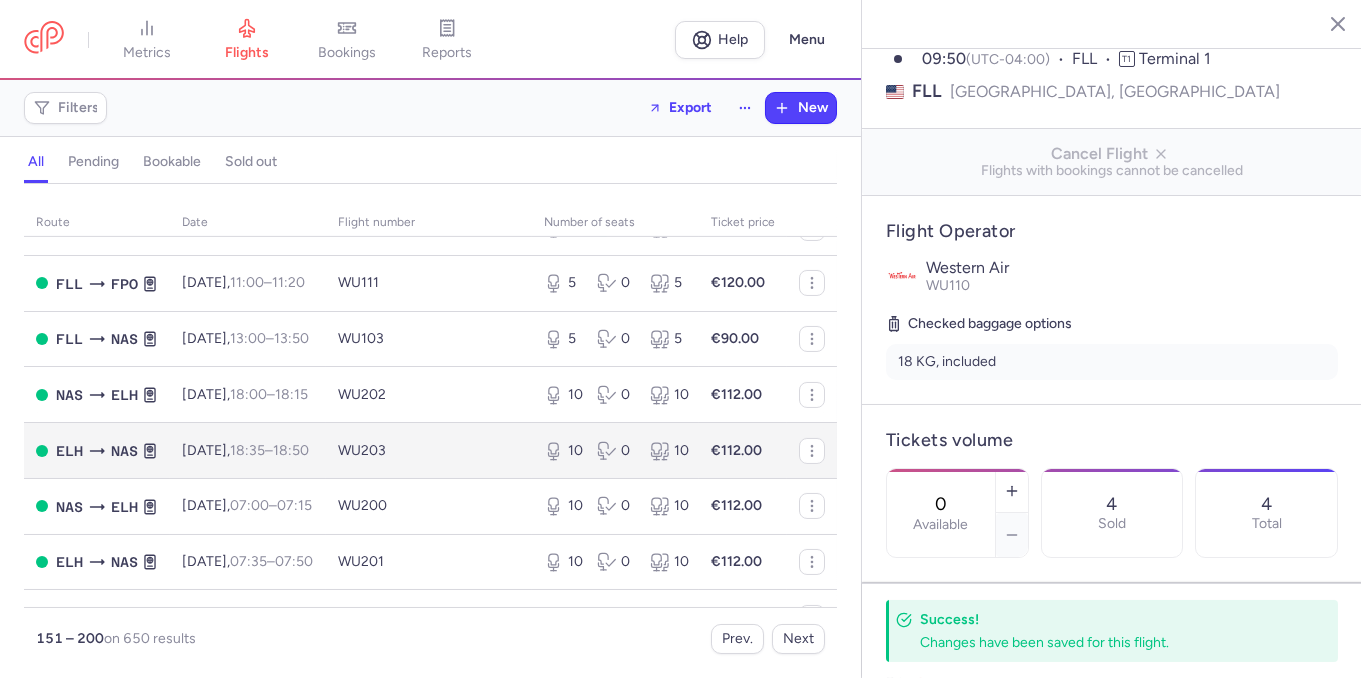 scroll, scrollTop: 2174, scrollLeft: 0, axis: vertical 